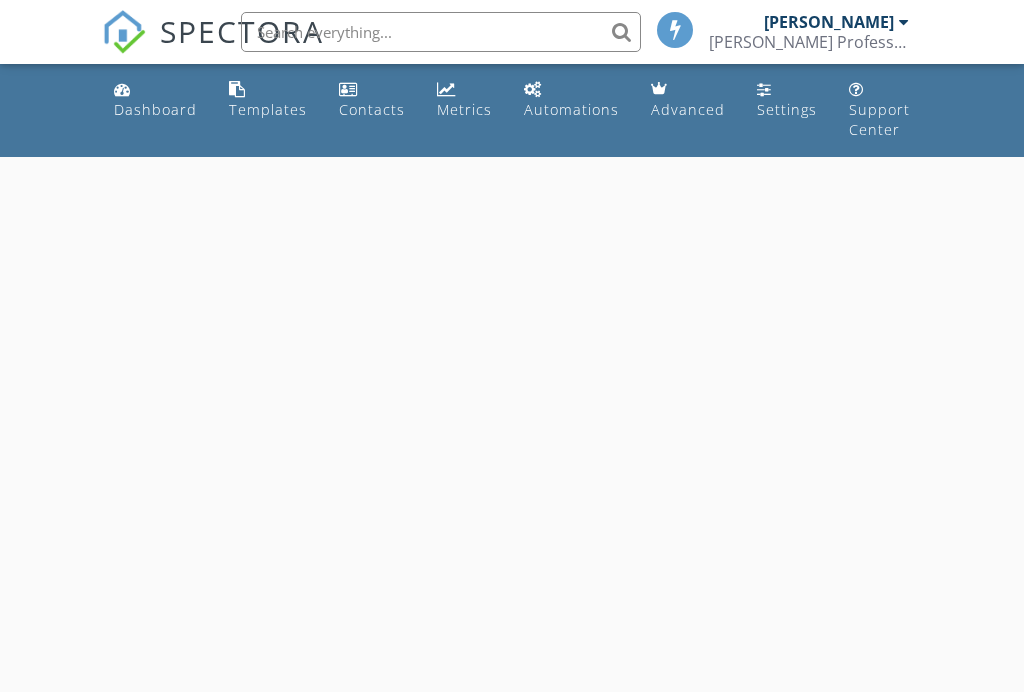 scroll, scrollTop: 0, scrollLeft: 0, axis: both 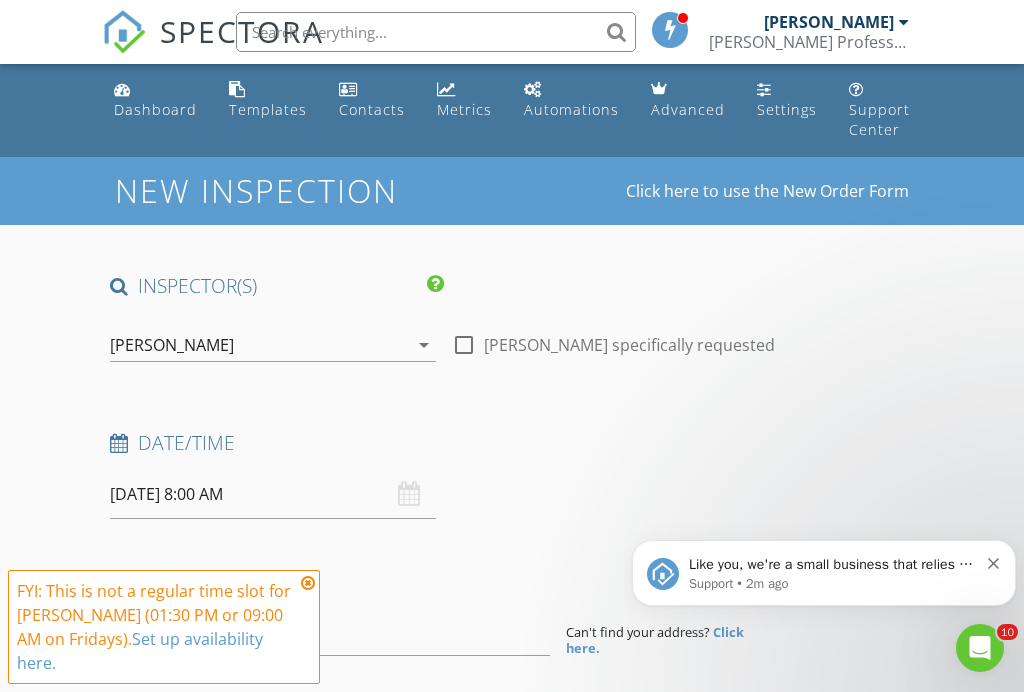 click on "[DATE] 8:00 AM" at bounding box center [272, 494] 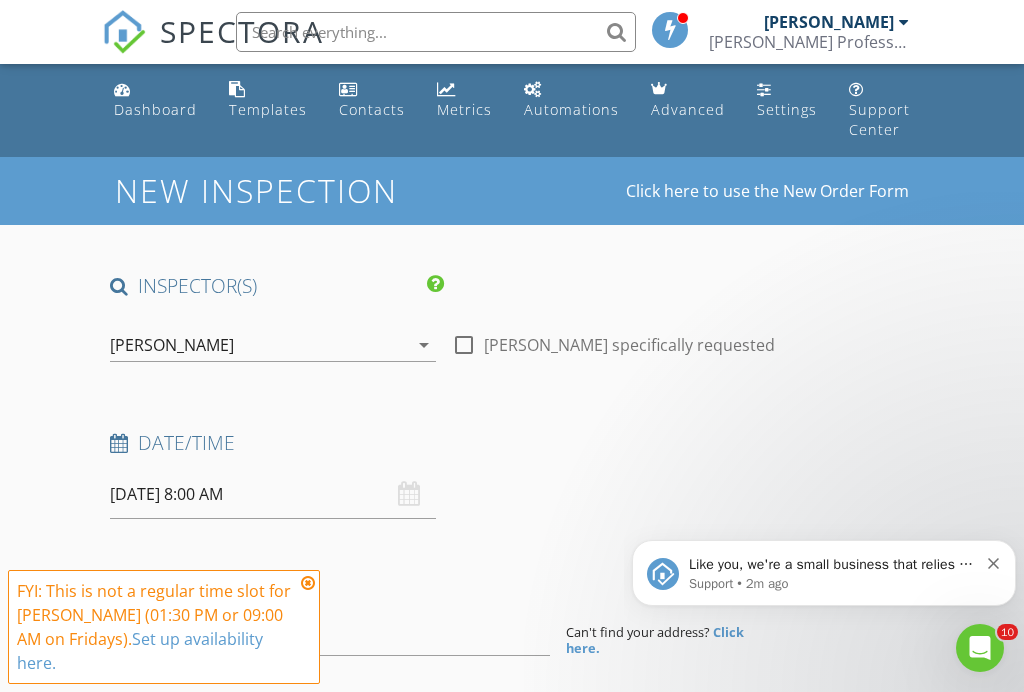 click on "[DATE] 8:00 AM" at bounding box center [272, 494] 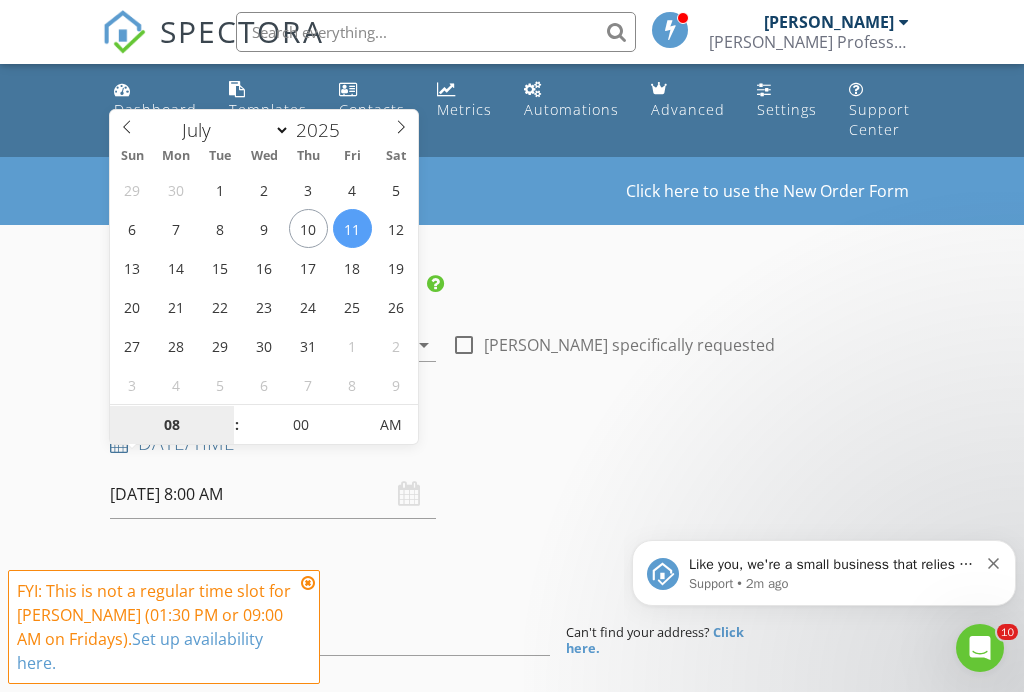 type on "07/10/2025 8:00 AM" 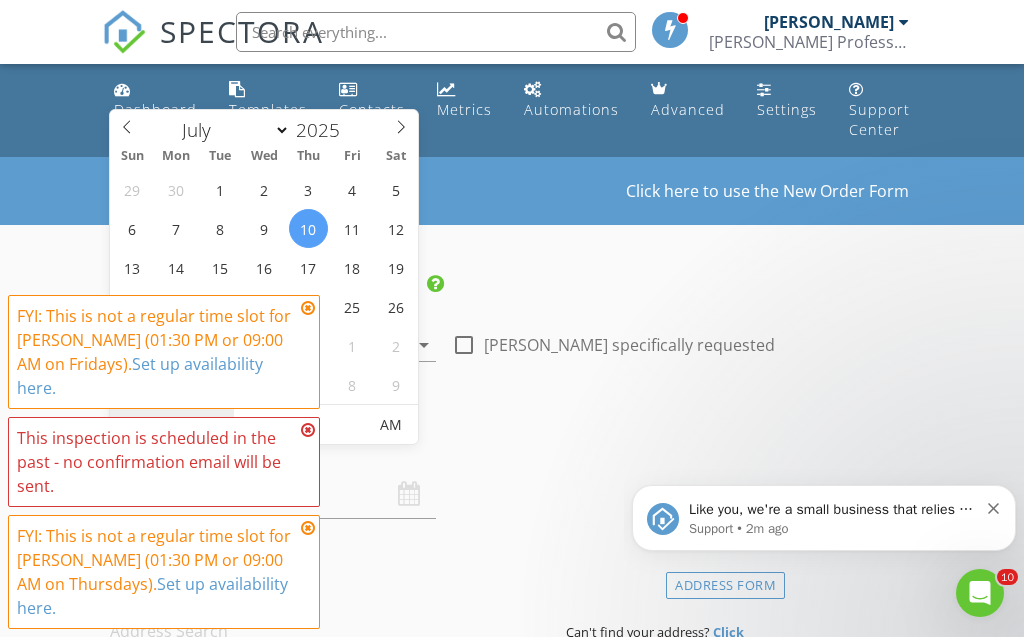 type on "10" 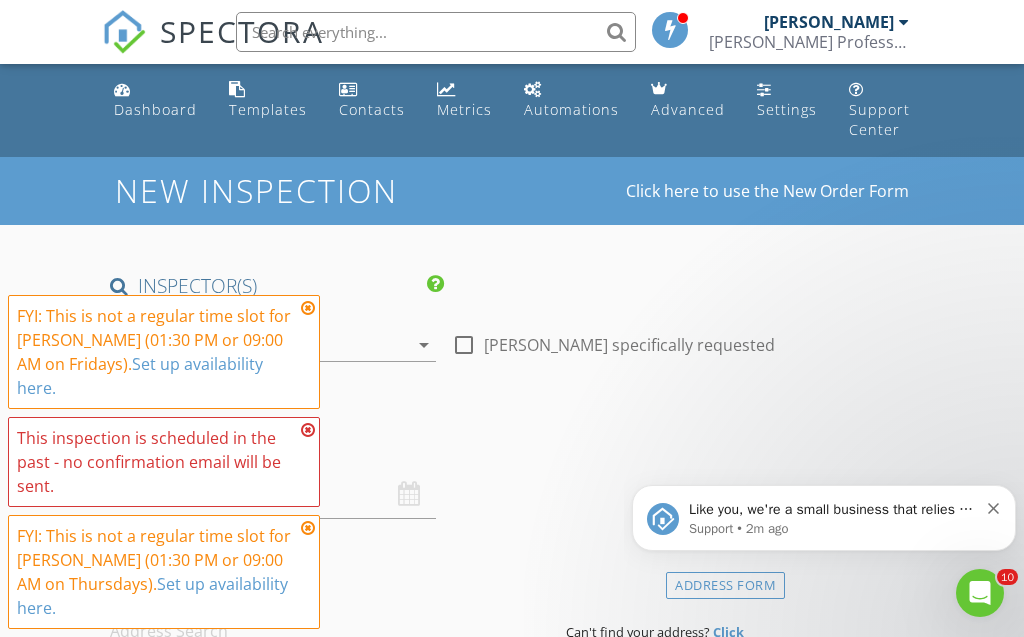click on "Date/Time" at bounding box center (443, 443) 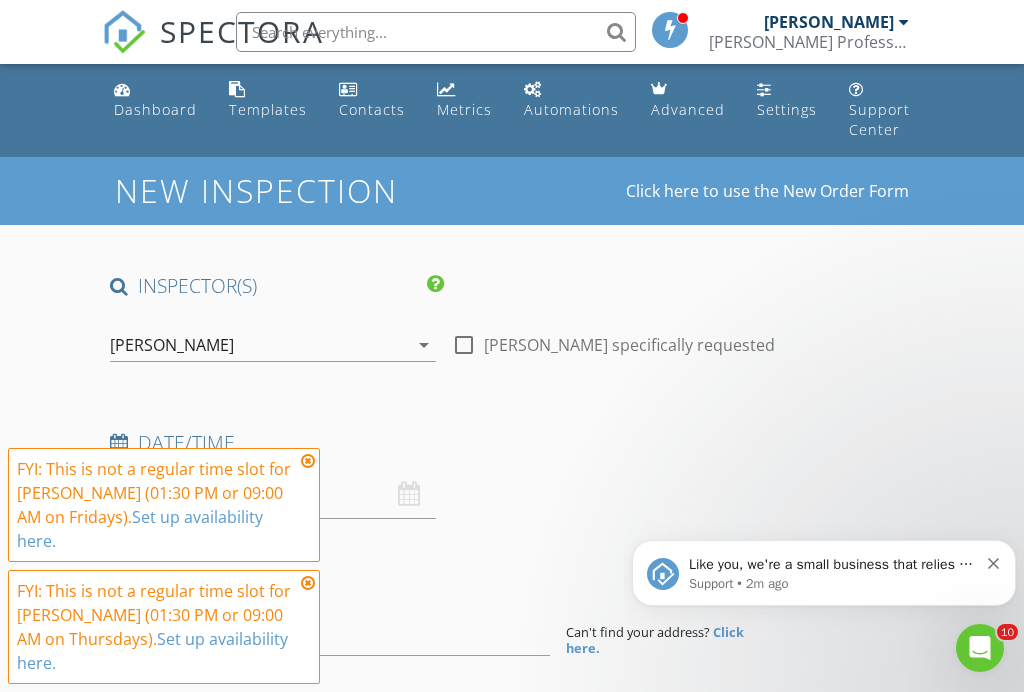 click on "[PERSON_NAME]" at bounding box center (258, 345) 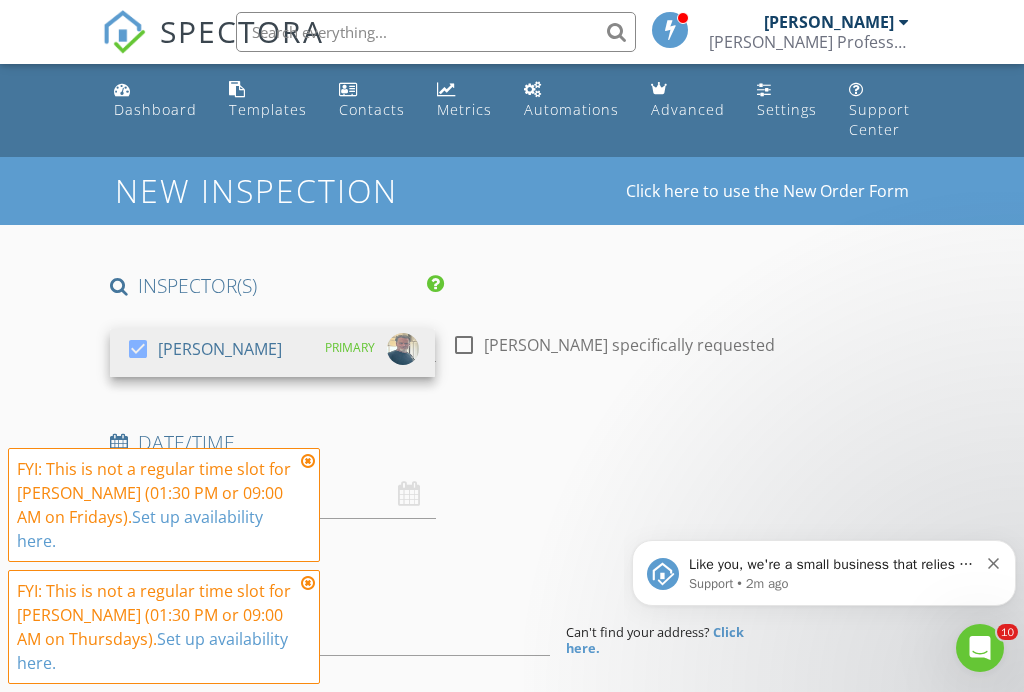click at bounding box center [308, 461] 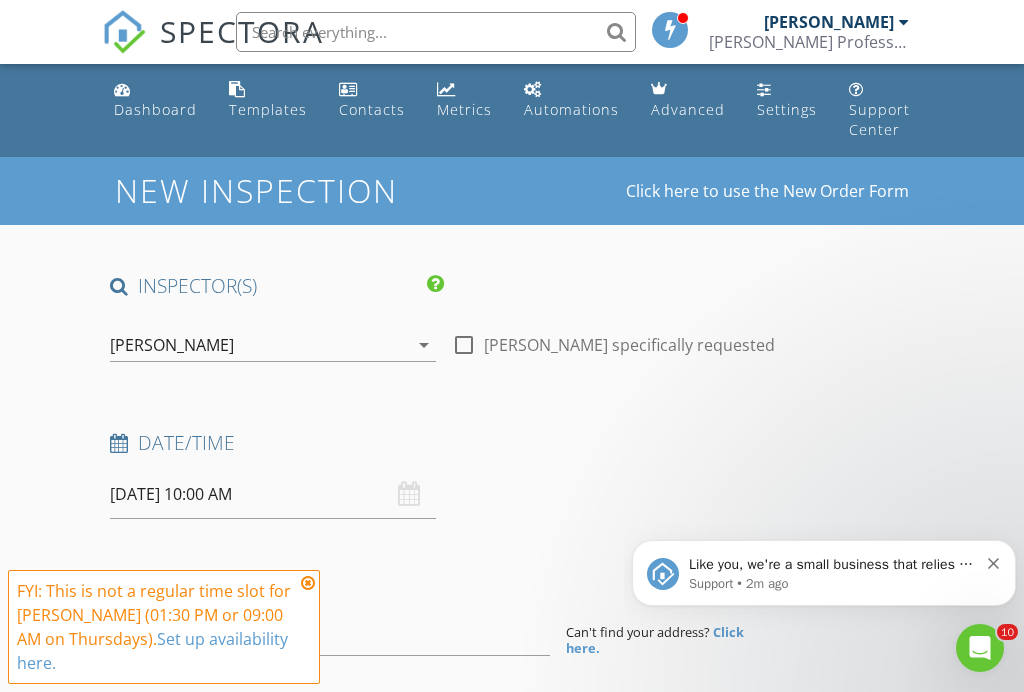 click at bounding box center (308, 583) 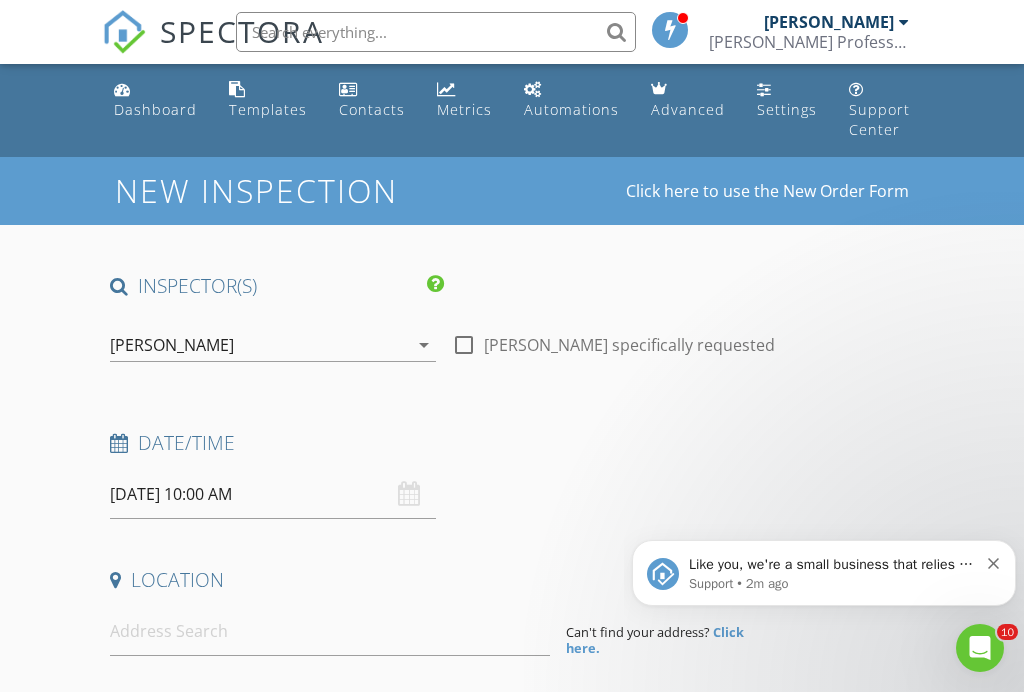 click at bounding box center (994, 561) 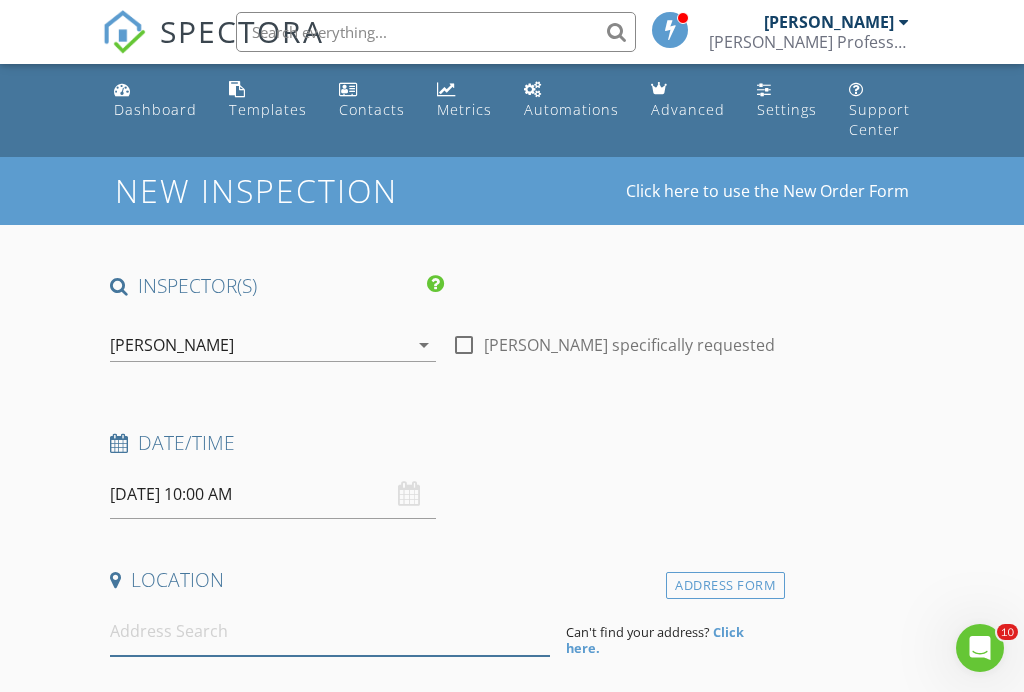 click at bounding box center [329, 631] 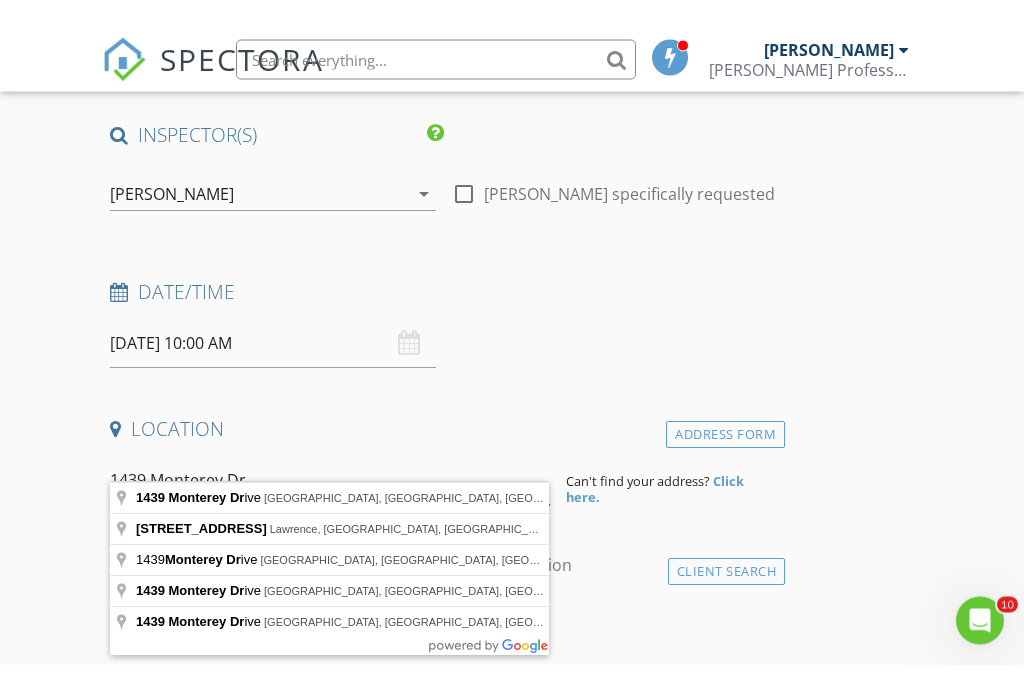 scroll, scrollTop: 180, scrollLeft: 0, axis: vertical 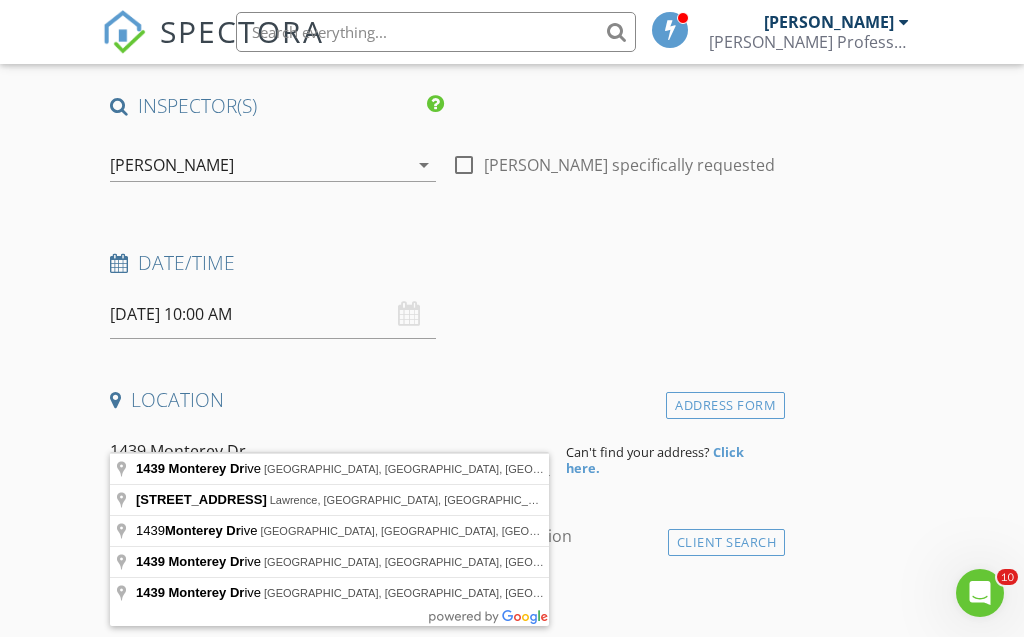 type on "1439 Monterey Drive, Longview, TX, USA" 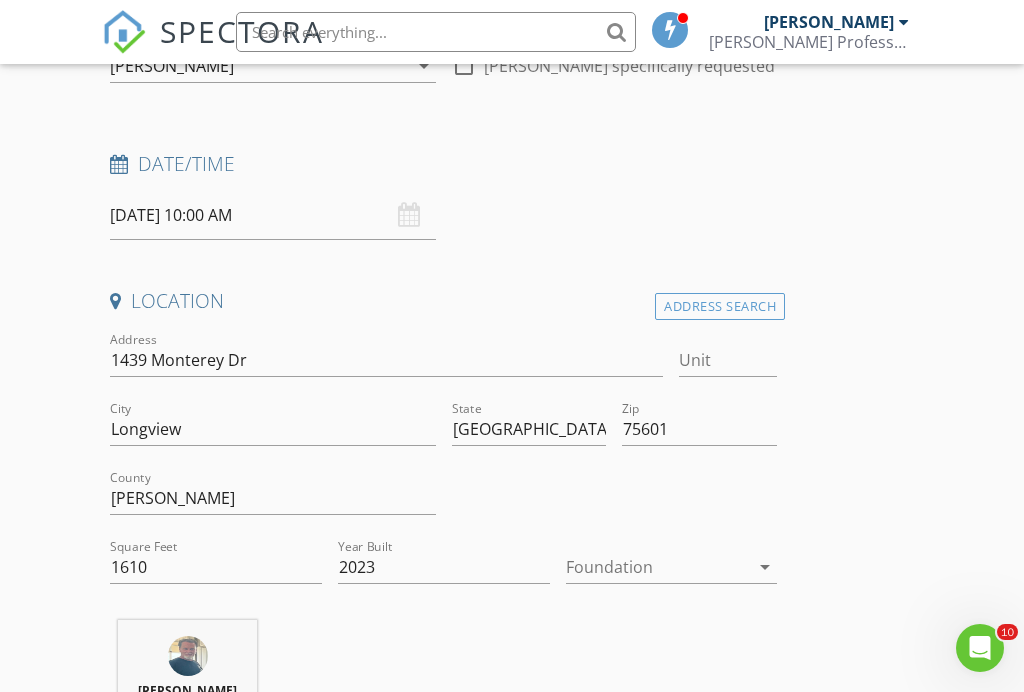 scroll, scrollTop: 282, scrollLeft: 0, axis: vertical 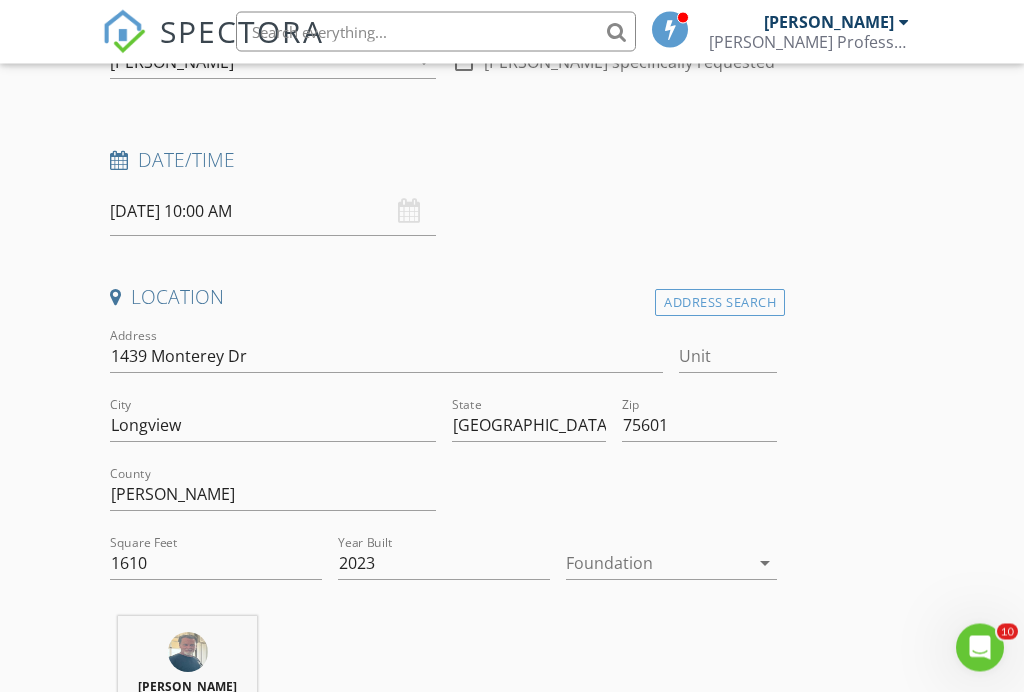 click on "arrow_drop_down" at bounding box center (765, 564) 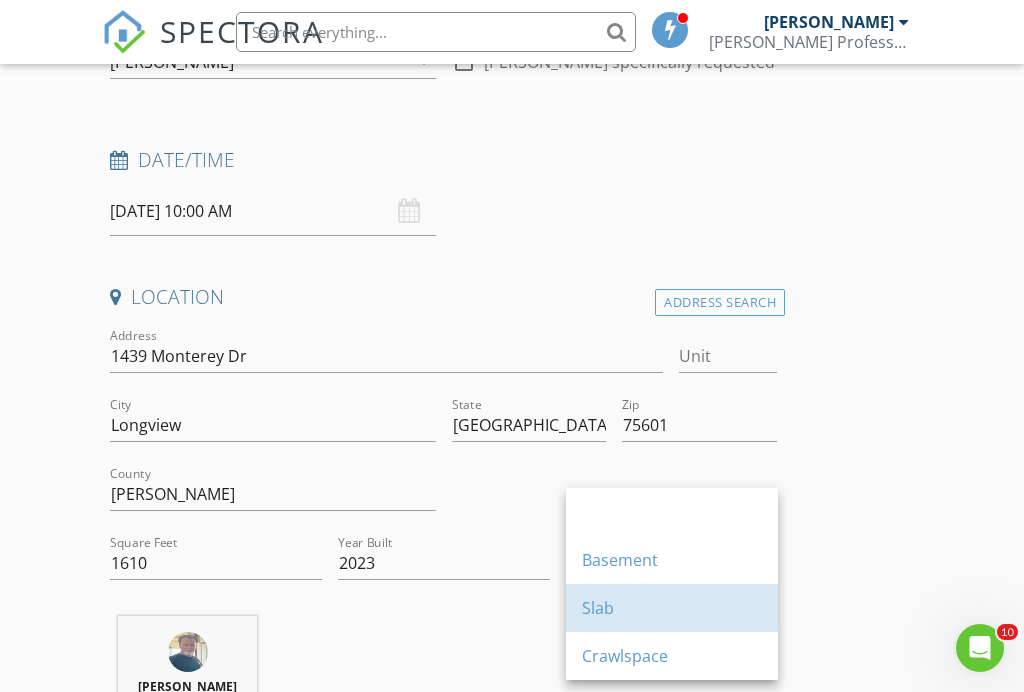 click on "Slab" at bounding box center [672, 608] 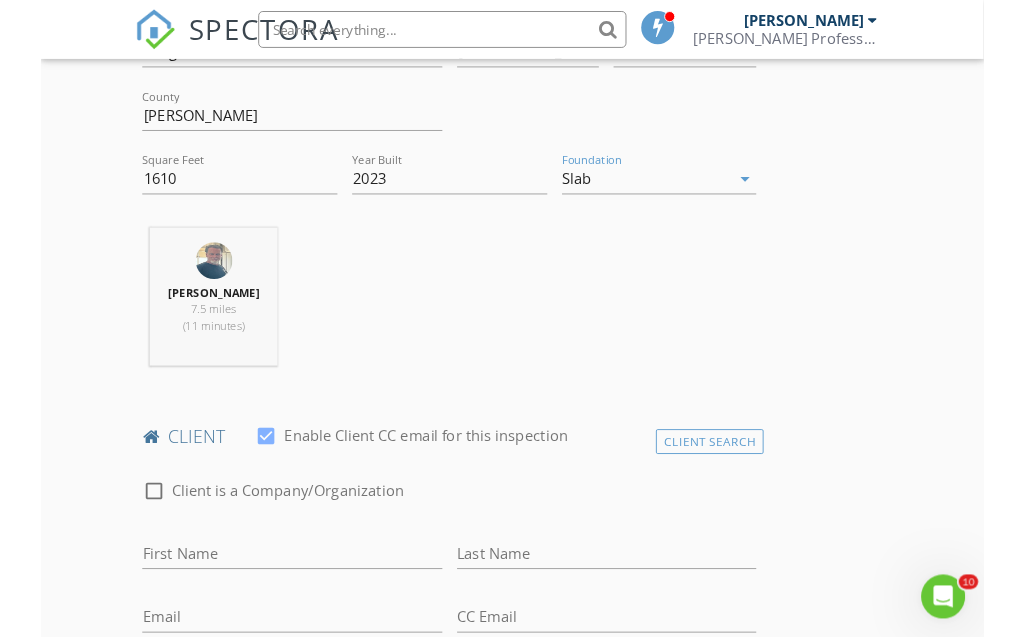 scroll, scrollTop: 662, scrollLeft: 0, axis: vertical 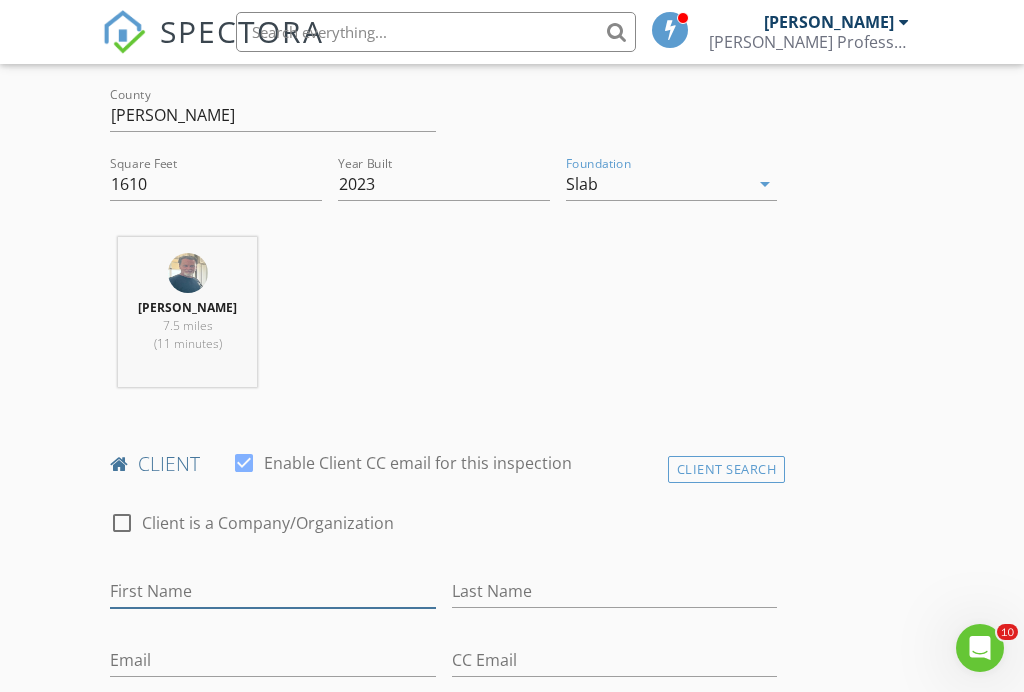 click on "First Name" at bounding box center (272, 591) 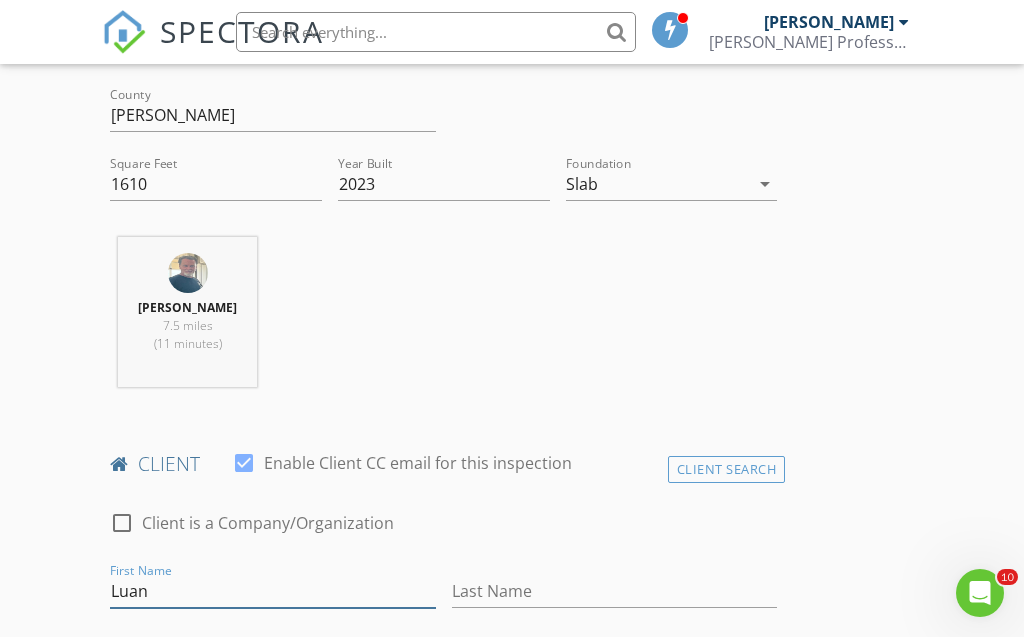 type on "Luan" 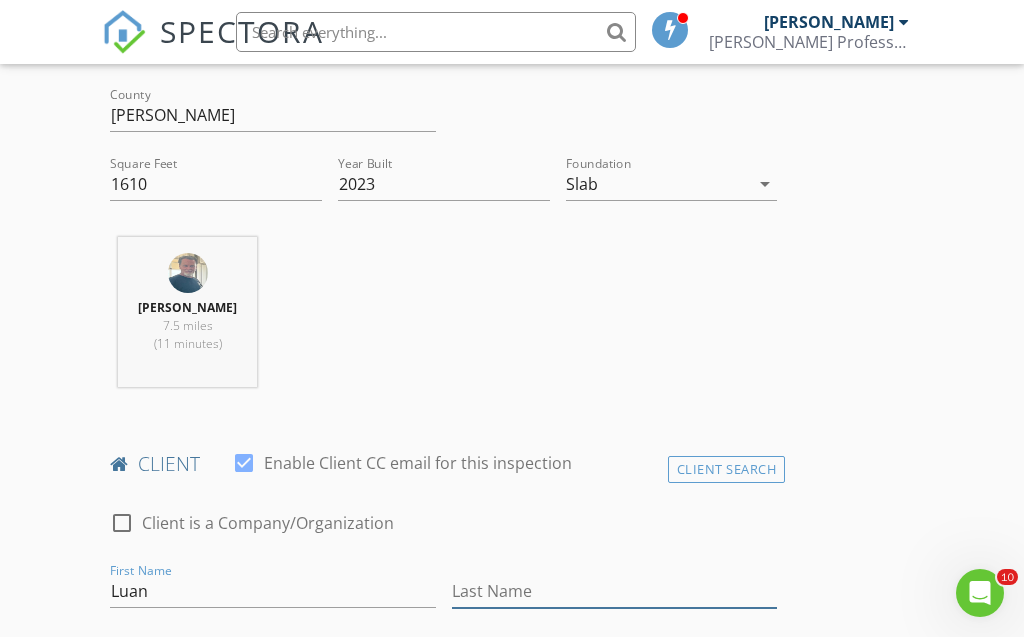 click on "Last Name" at bounding box center [614, 591] 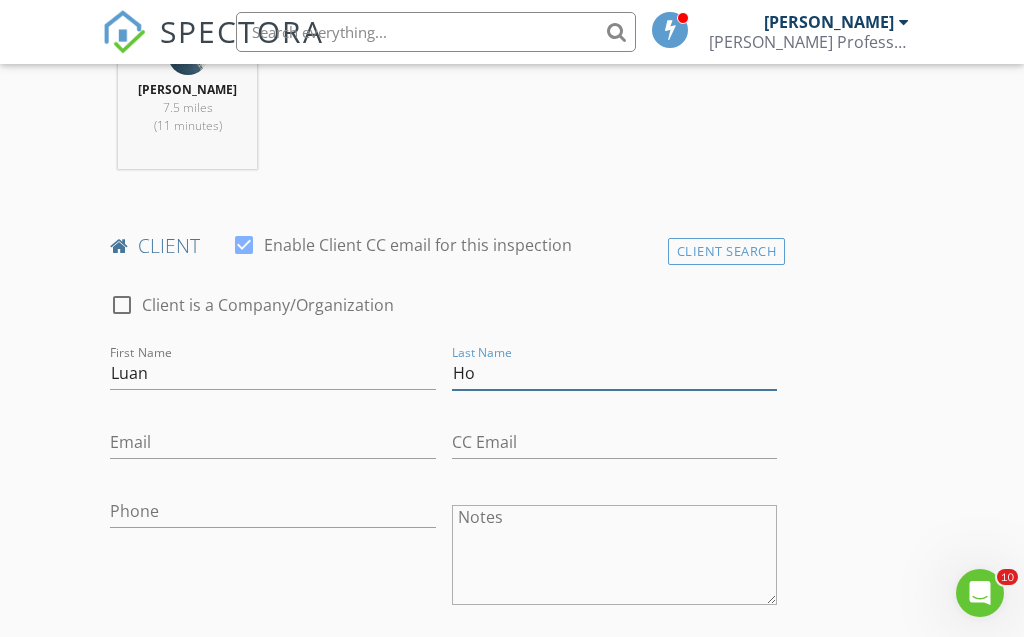 scroll, scrollTop: 893, scrollLeft: 0, axis: vertical 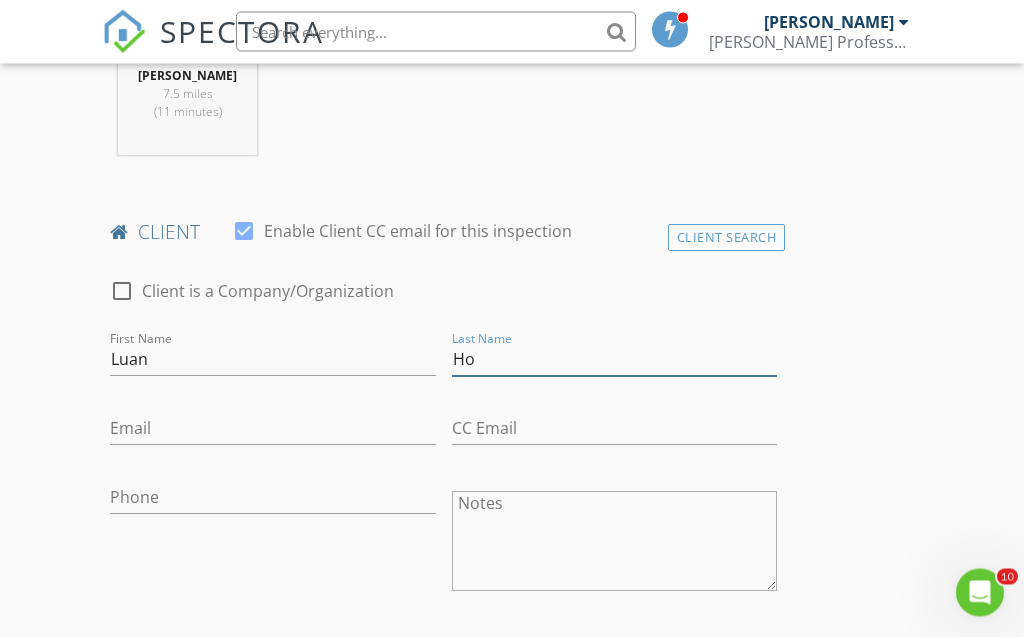 type on "Ho" 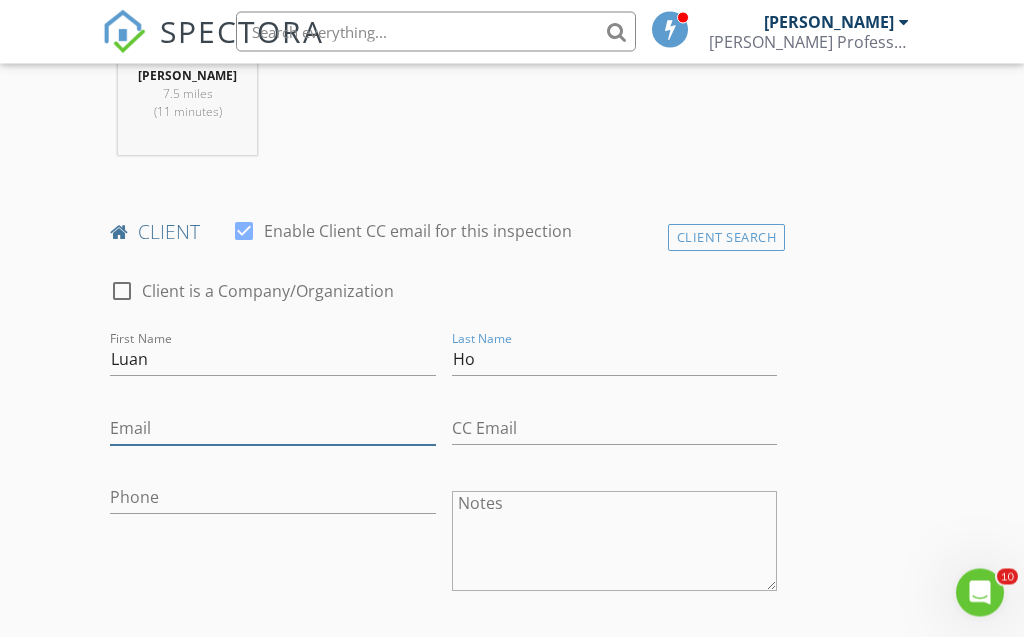 click on "Email" at bounding box center (272, 429) 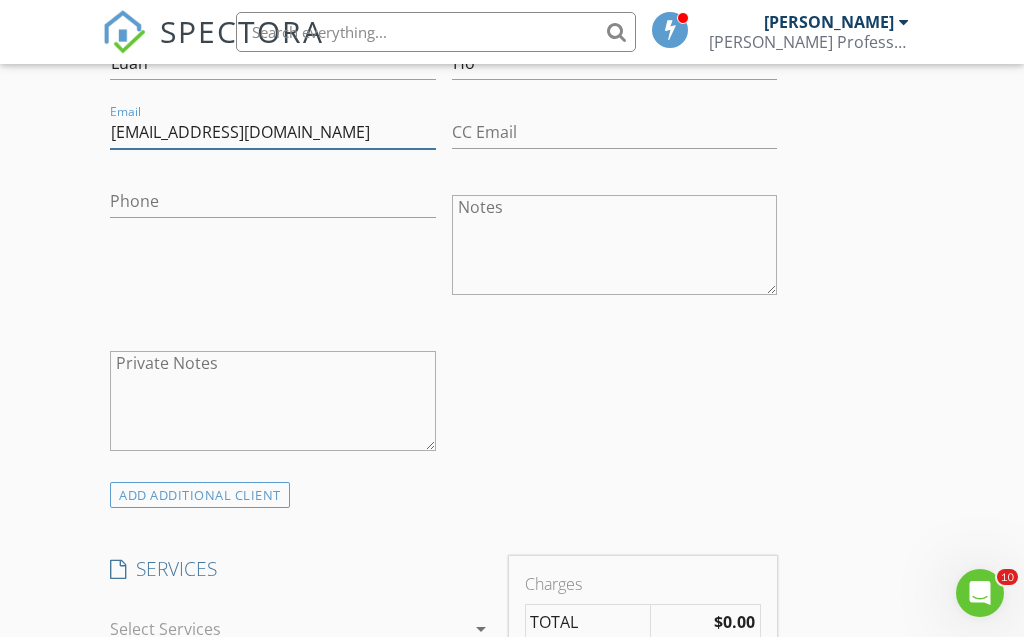 scroll, scrollTop: 1254, scrollLeft: 0, axis: vertical 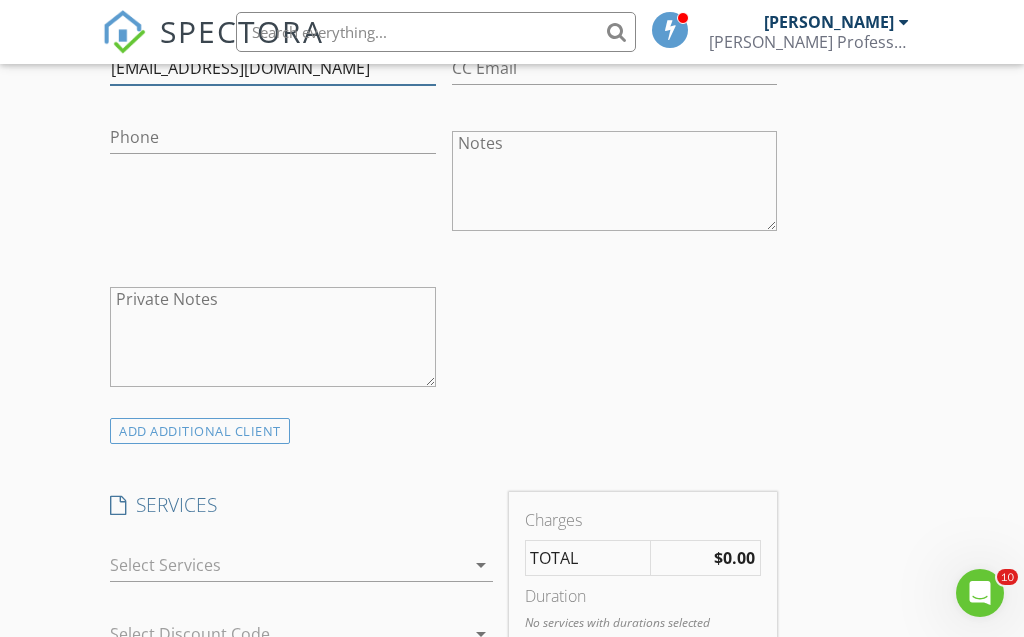 type on "Honhutluan@gmail.com" 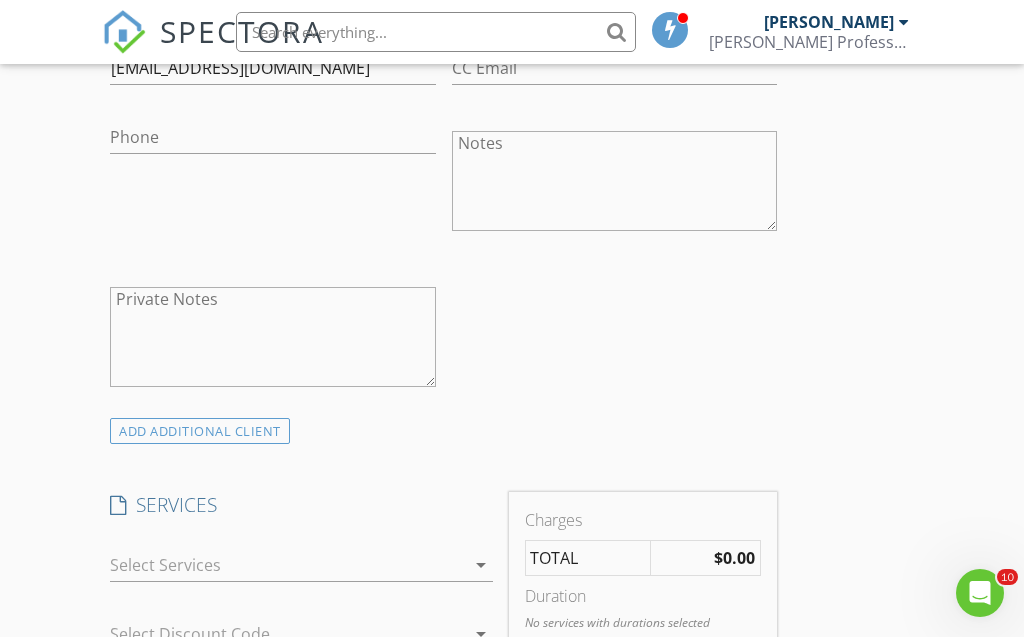 click on "arrow_drop_down" at bounding box center [481, 565] 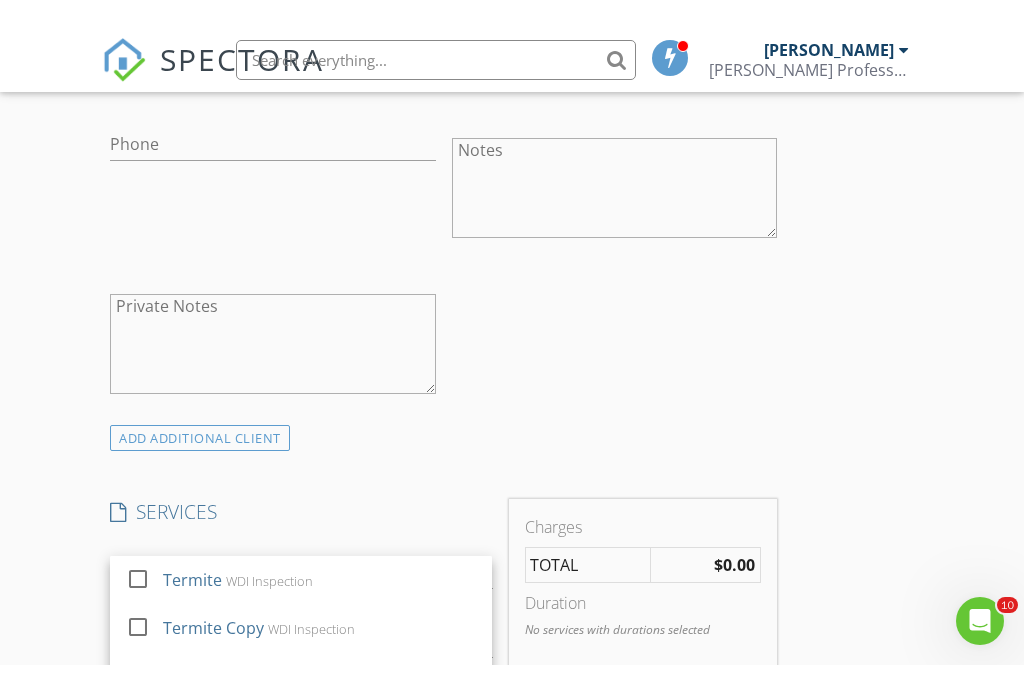 scroll, scrollTop: 1357, scrollLeft: 0, axis: vertical 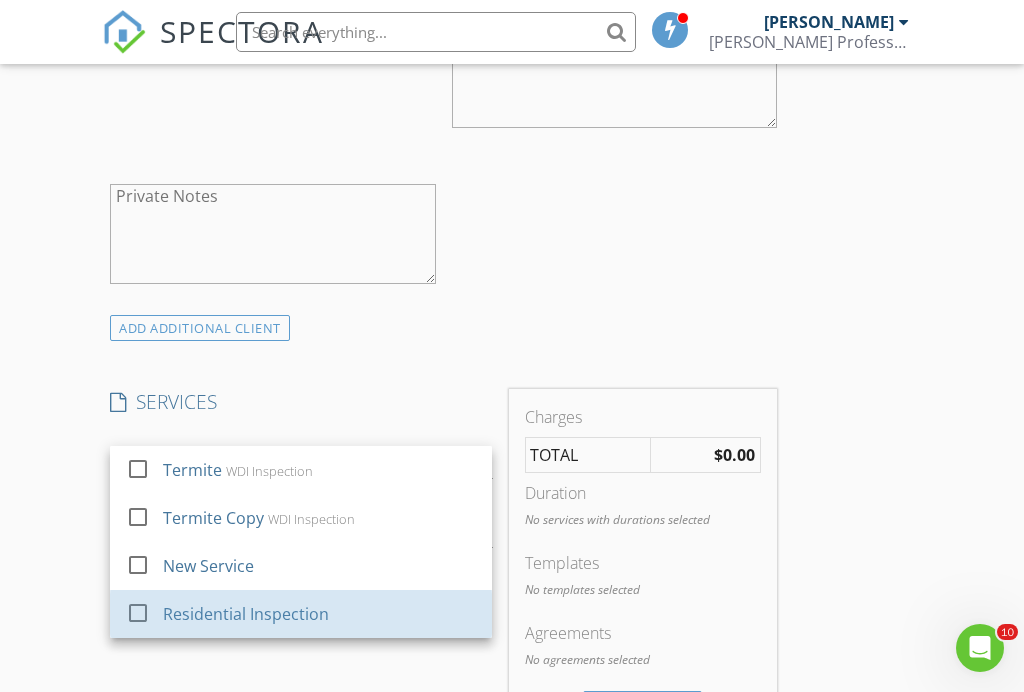 click on "Residential Inspection" at bounding box center (320, 614) 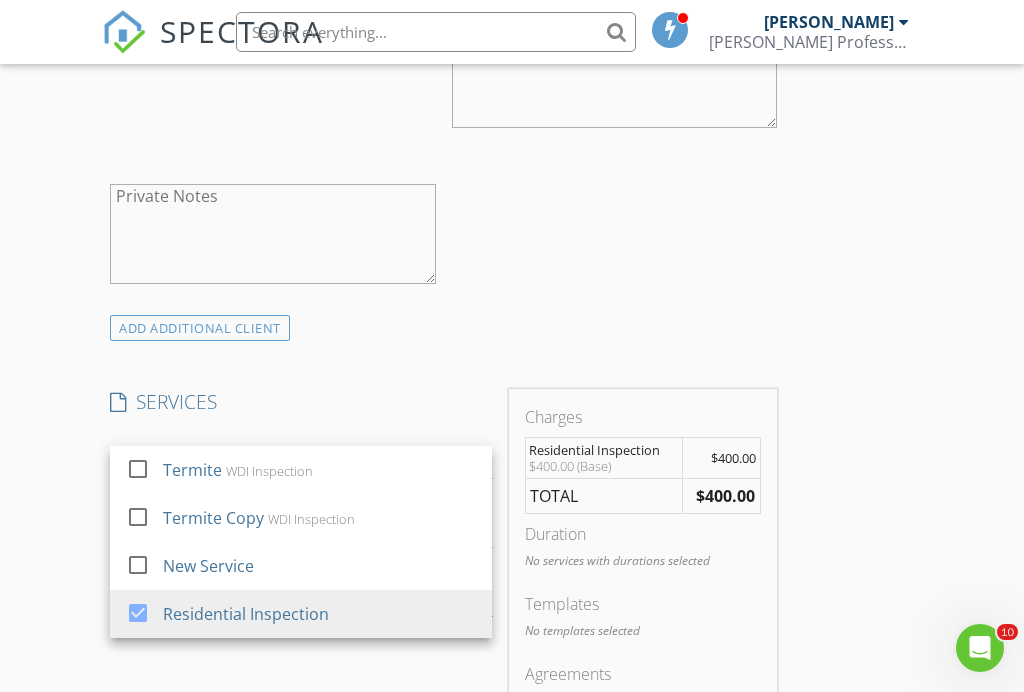 click on "INSPECTOR(S)
check_box   Steve Minchew   PRIMARY   Steve Minchew arrow_drop_down   check_box_outline_blank Steve Minchew specifically requested
Date/Time
07/10/2025 10:00 AM
Location
Address Search       Address 1439 Monterey Dr   Unit   City Longview   State TX   Zip 75601   County Harrison     Square Feet 1610   Year Built 2023   Foundation Slab arrow_drop_down     Steve Minchew     7.5 miles     (11 minutes)
client
check_box Enable Client CC email for this inspection   Client Search     check_box_outline_blank Client is a Company/Organization     First Name Luan   Last Name Ho   Email Honhutluan@gmail.com   CC Email   Phone           Notes   Private Notes
ADD ADDITIONAL client
SERVICES
check_box_outline_blank   Termite   WDI Inspection check_box_outline_blank" at bounding box center (511, 568) 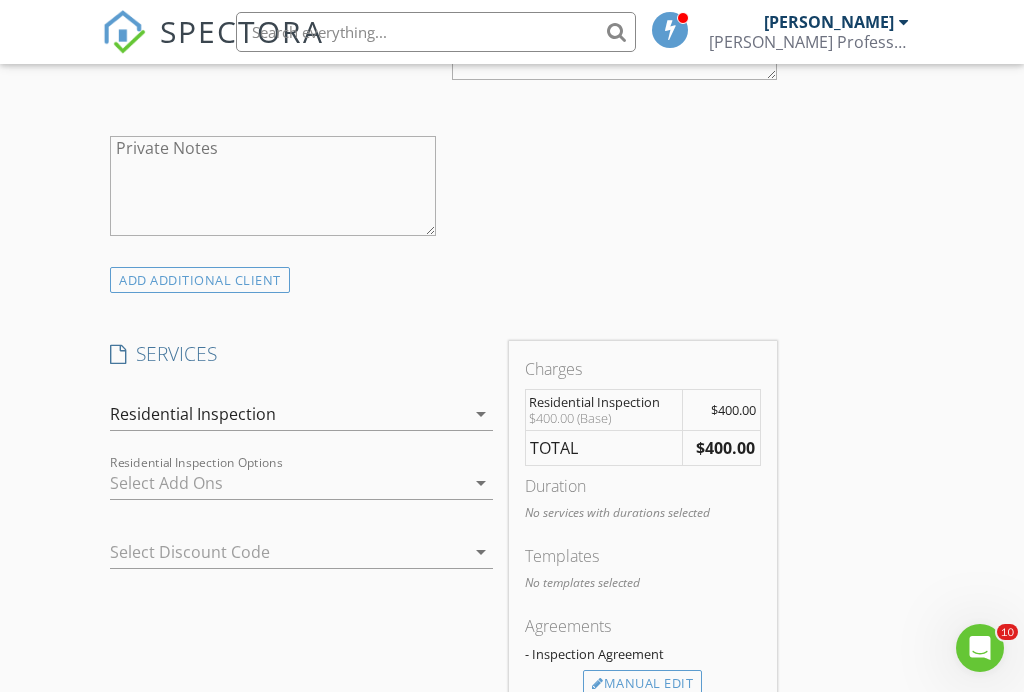 scroll, scrollTop: 1403, scrollLeft: 0, axis: vertical 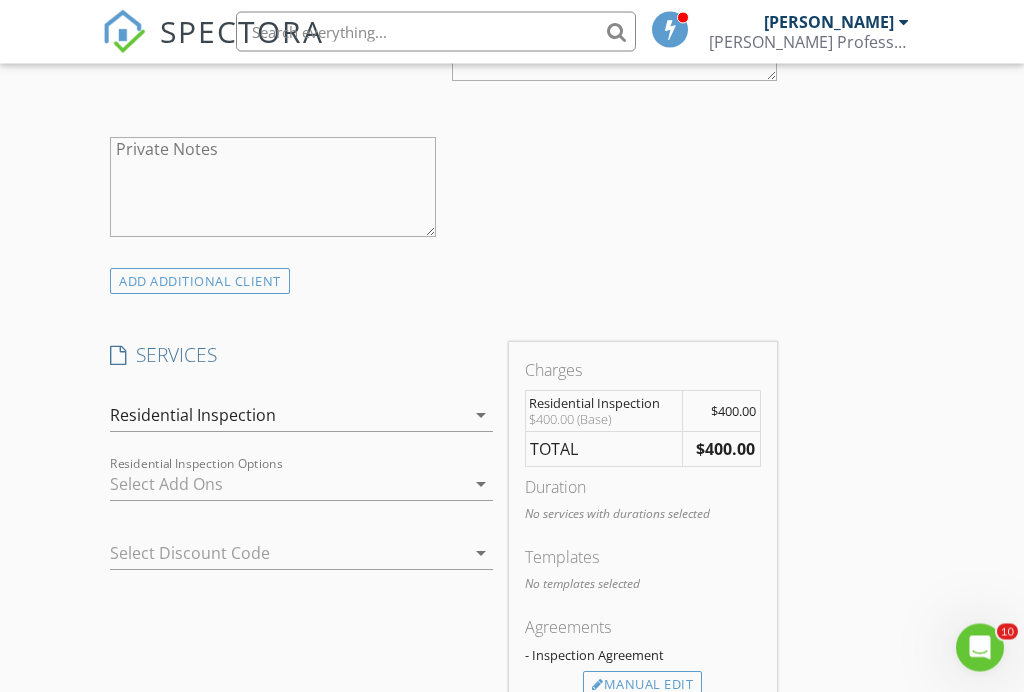 click on "Manual Edit" at bounding box center [642, 686] 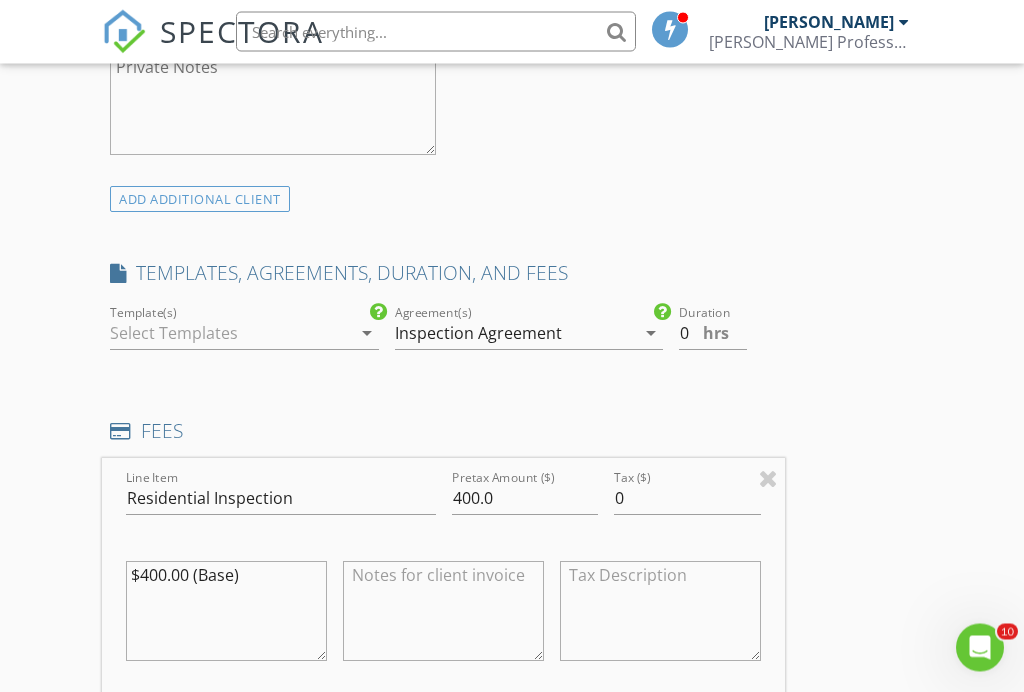 scroll, scrollTop: 1484, scrollLeft: 0, axis: vertical 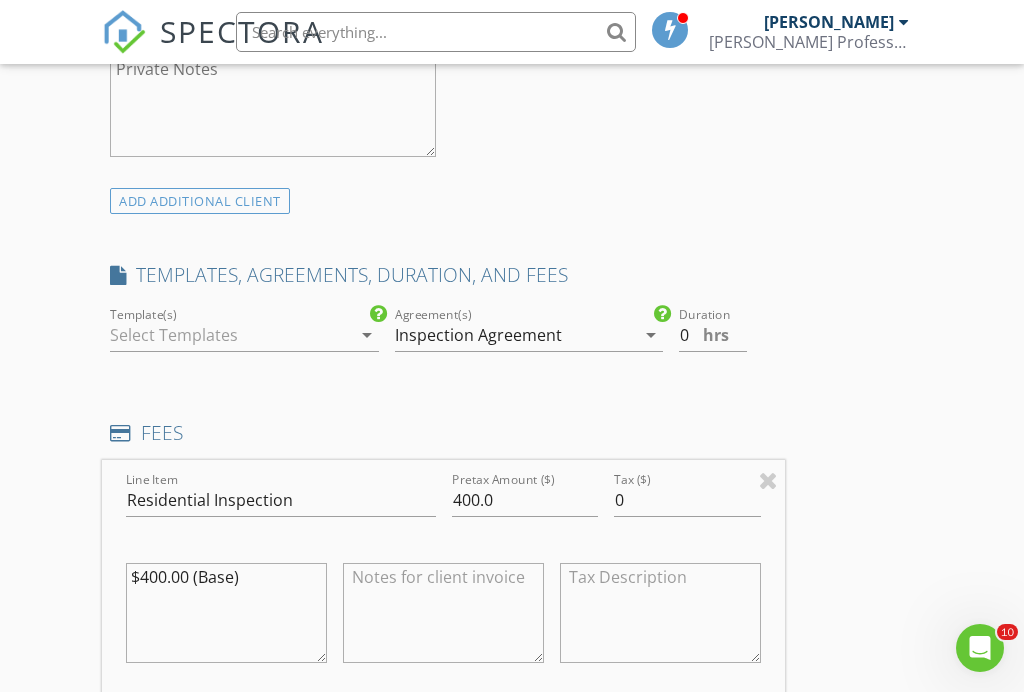 click on "arrow_drop_down" at bounding box center (367, 335) 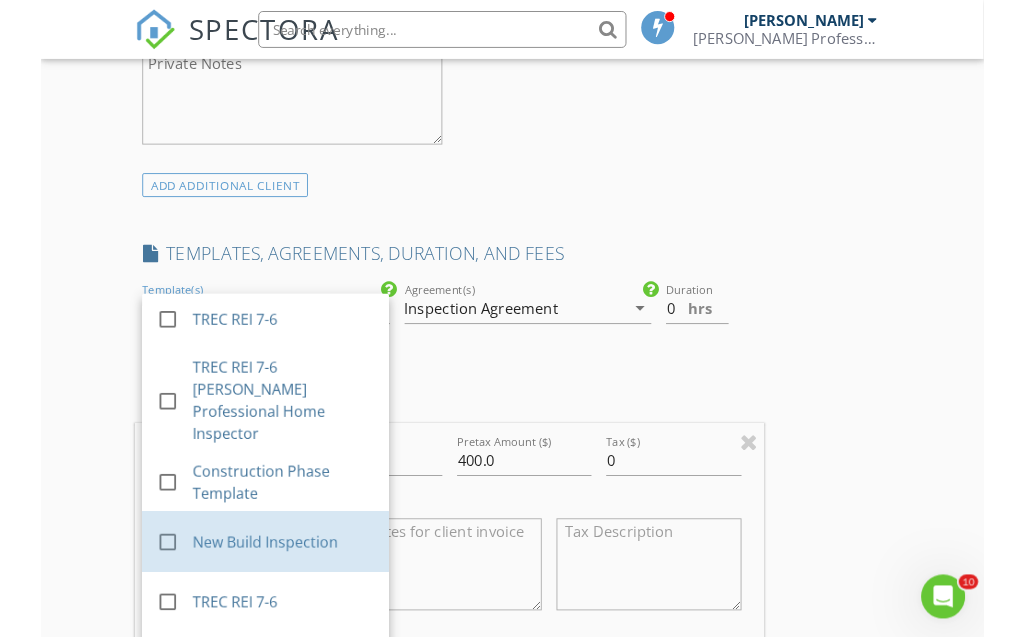 scroll, scrollTop: 743, scrollLeft: 0, axis: vertical 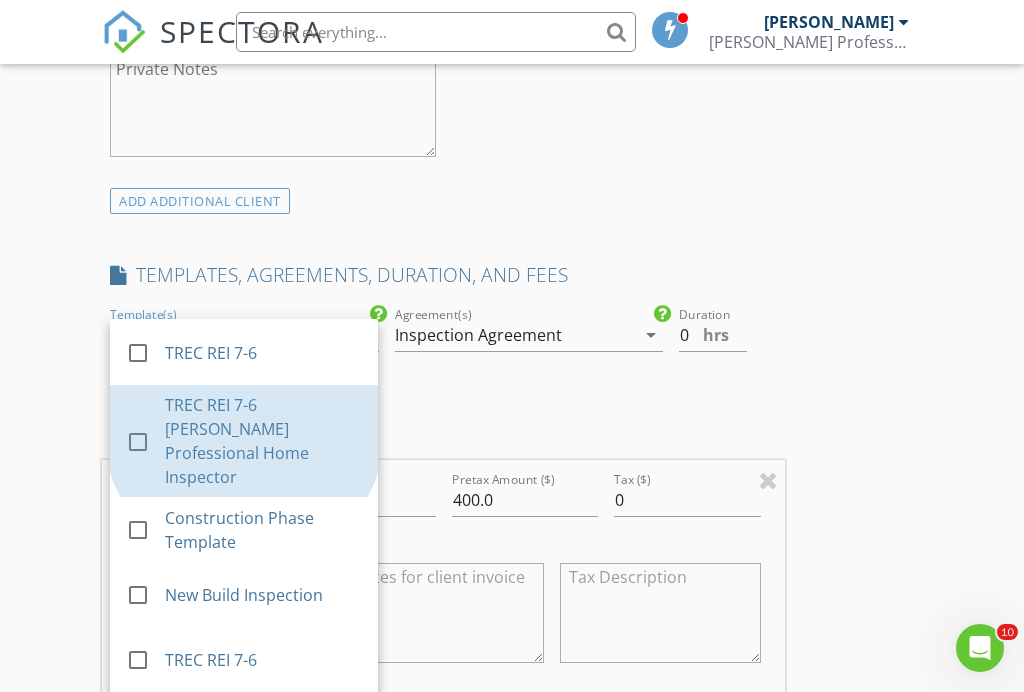 click on "TREC REI 7-6 [PERSON_NAME] Professional Home Inspector" at bounding box center [264, 441] 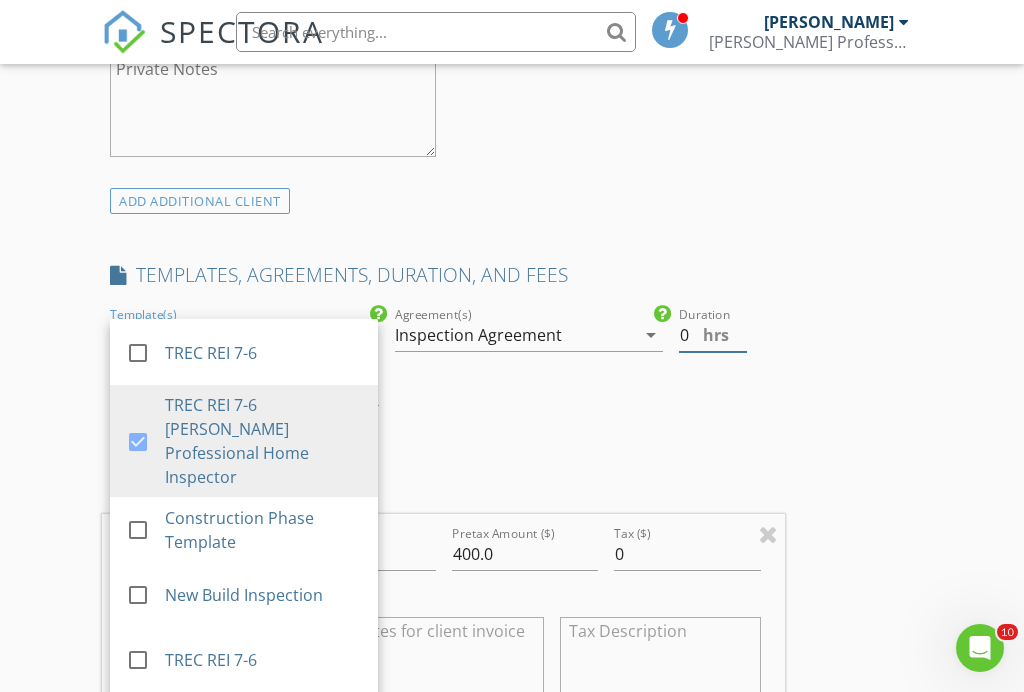 click on "0" at bounding box center (713, 335) 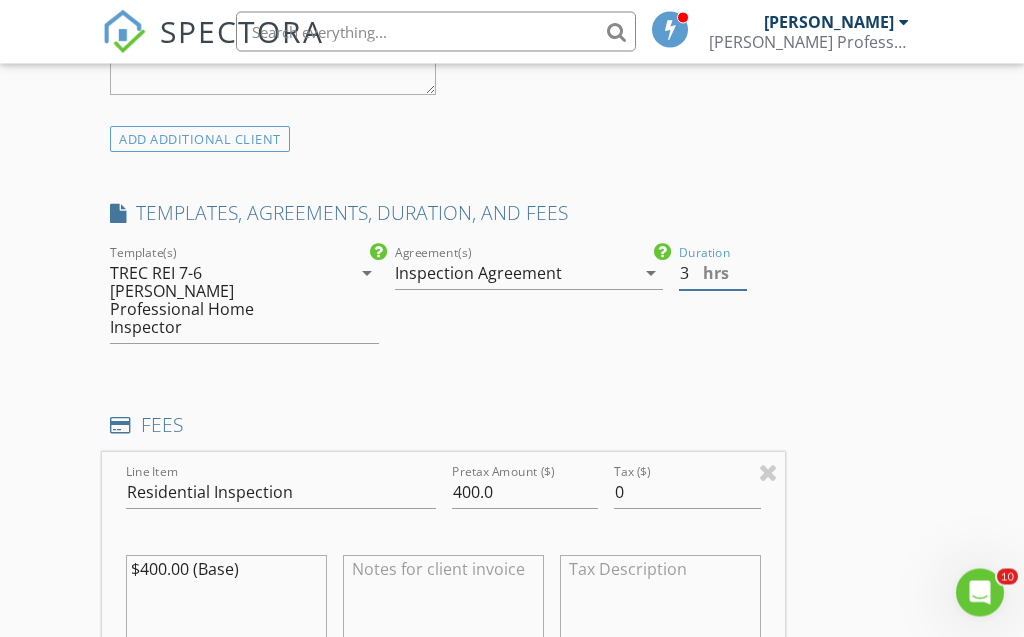scroll, scrollTop: 1546, scrollLeft: 0, axis: vertical 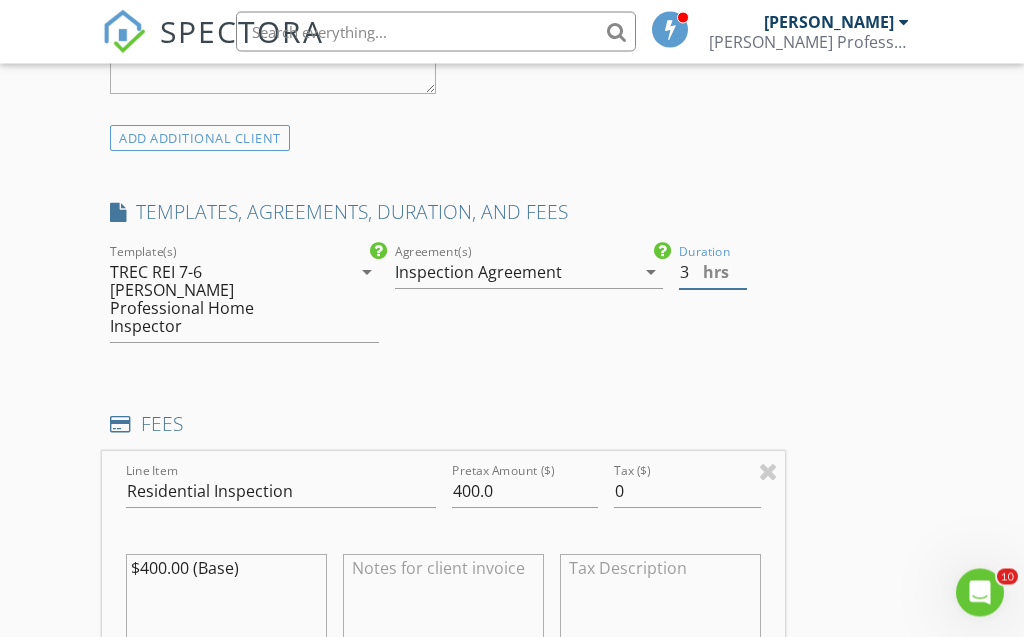 type on "3" 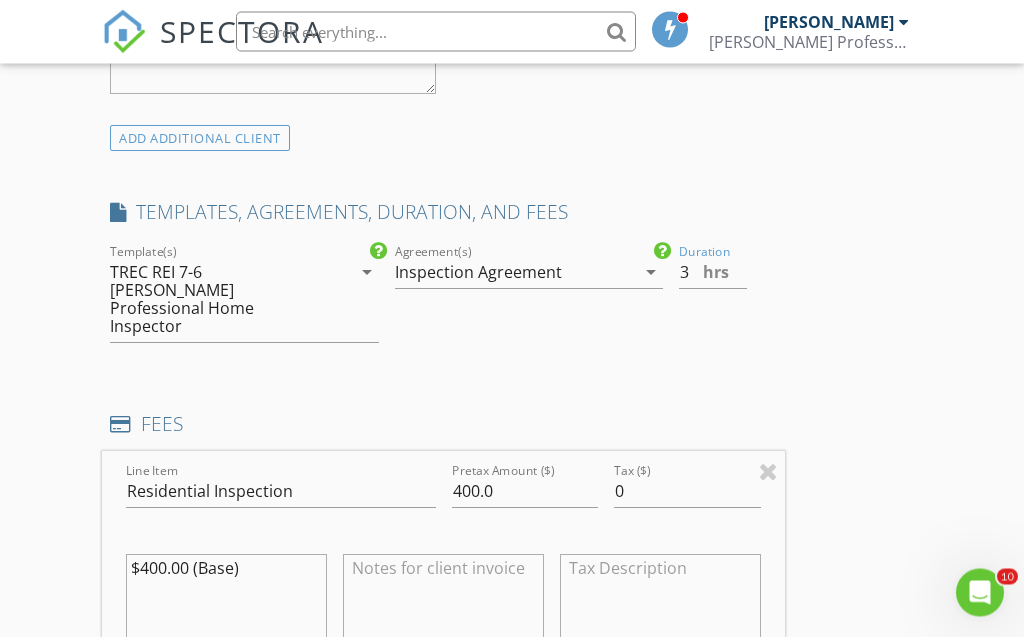 click on "$400.00 (Base)" at bounding box center (226, 605) 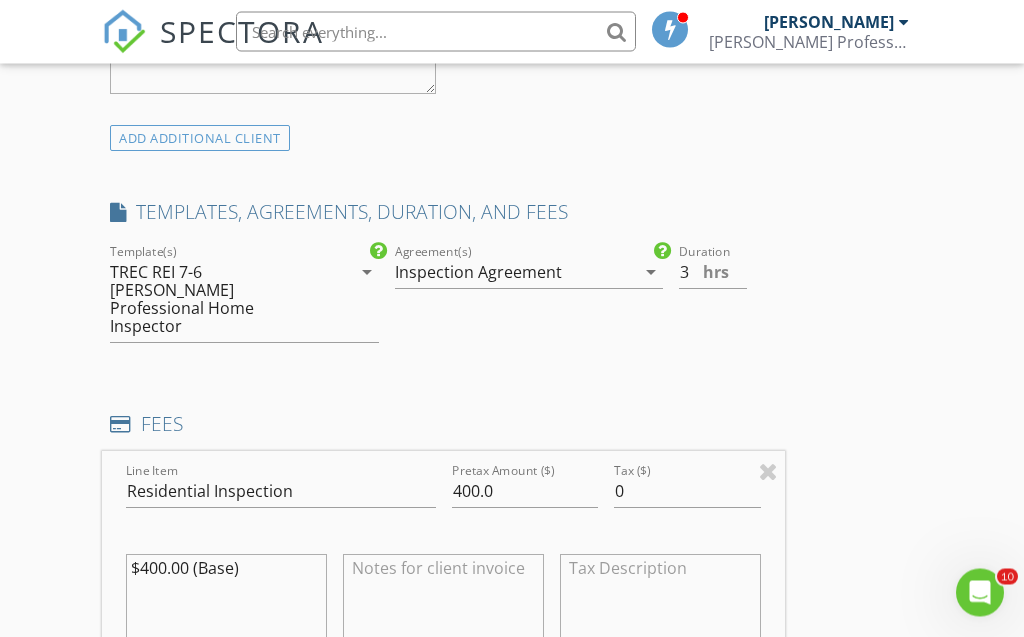 scroll, scrollTop: 1547, scrollLeft: 0, axis: vertical 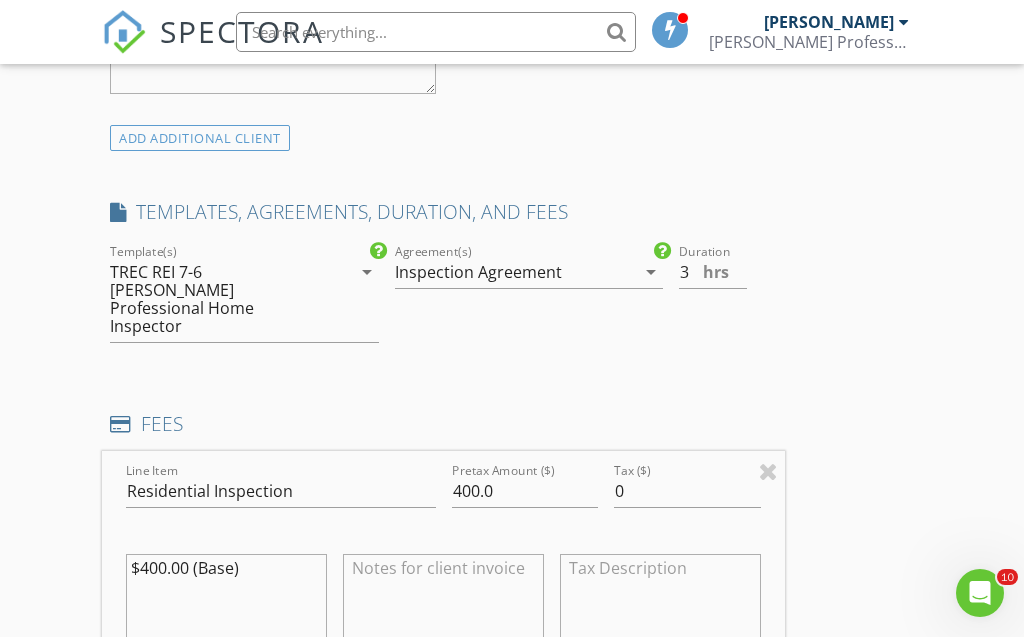 click on "$400.00 (Base)" at bounding box center (226, 604) 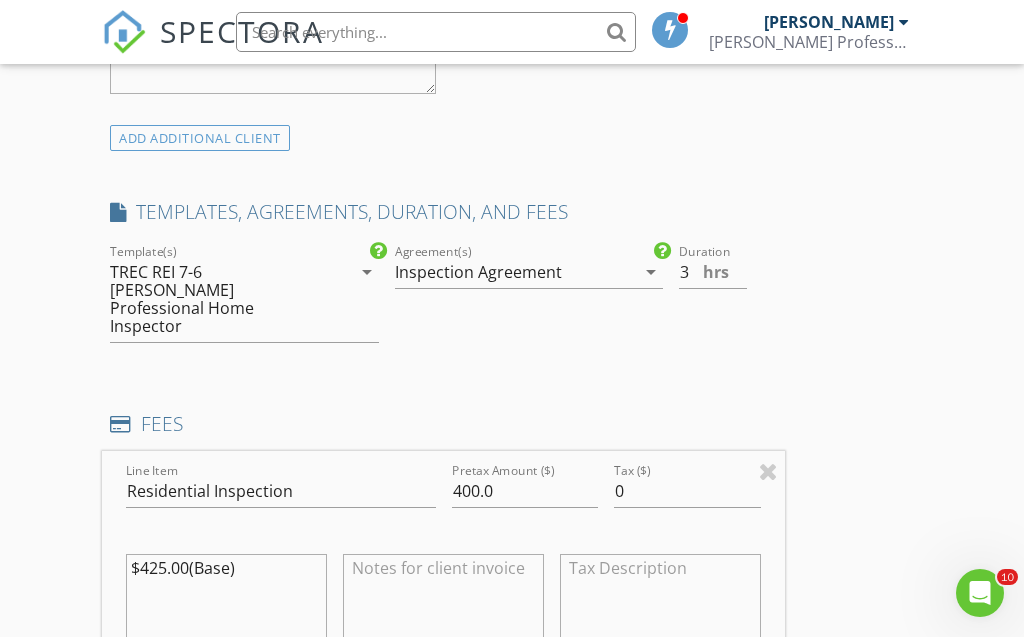 type on "$425.00(Base)" 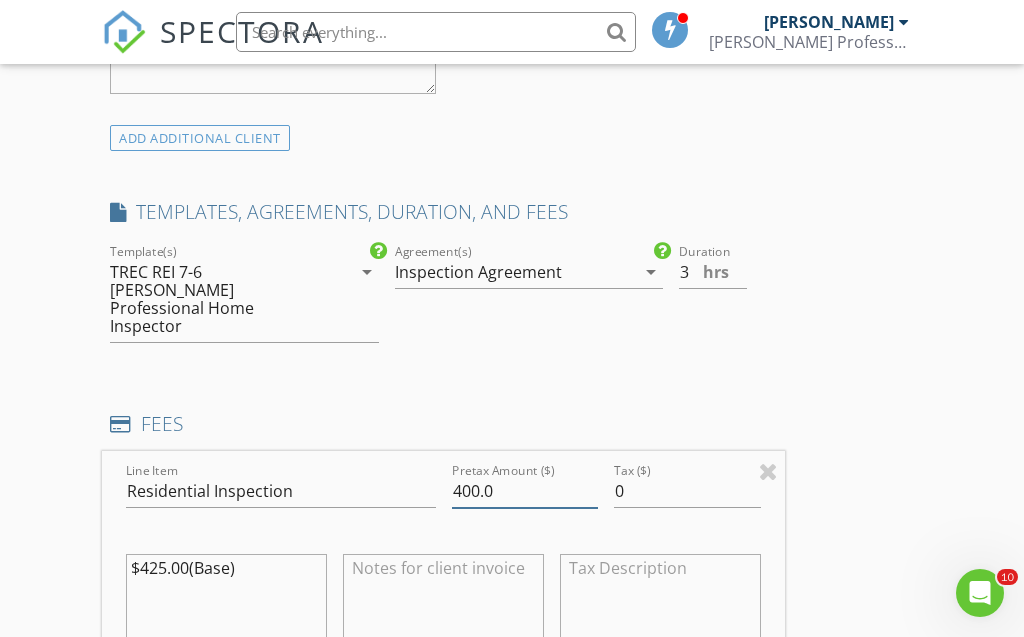 click on "400.0" at bounding box center [525, 491] 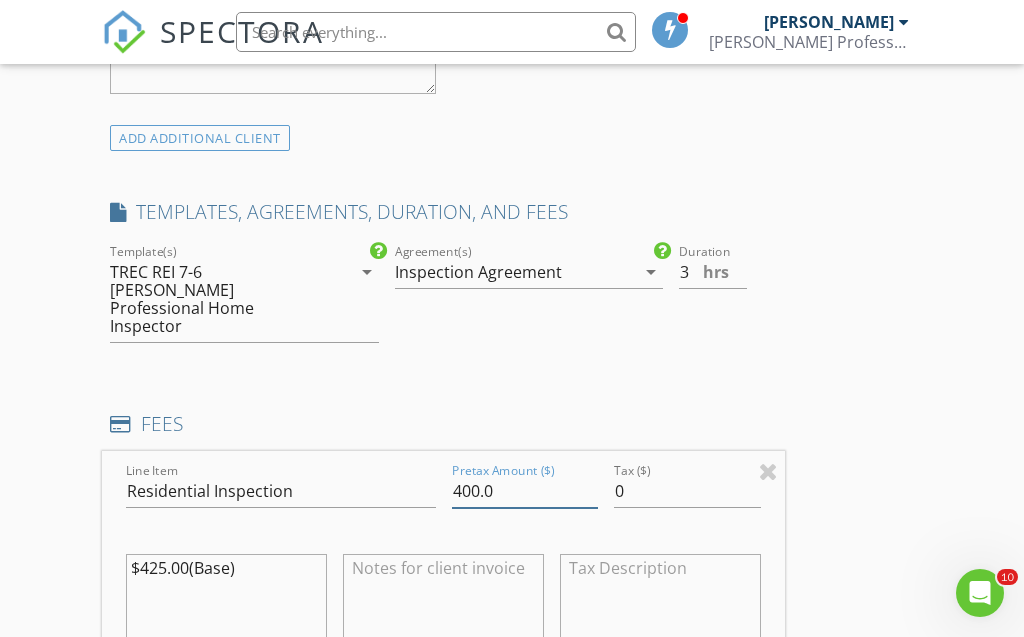 click on "400.0" at bounding box center (525, 491) 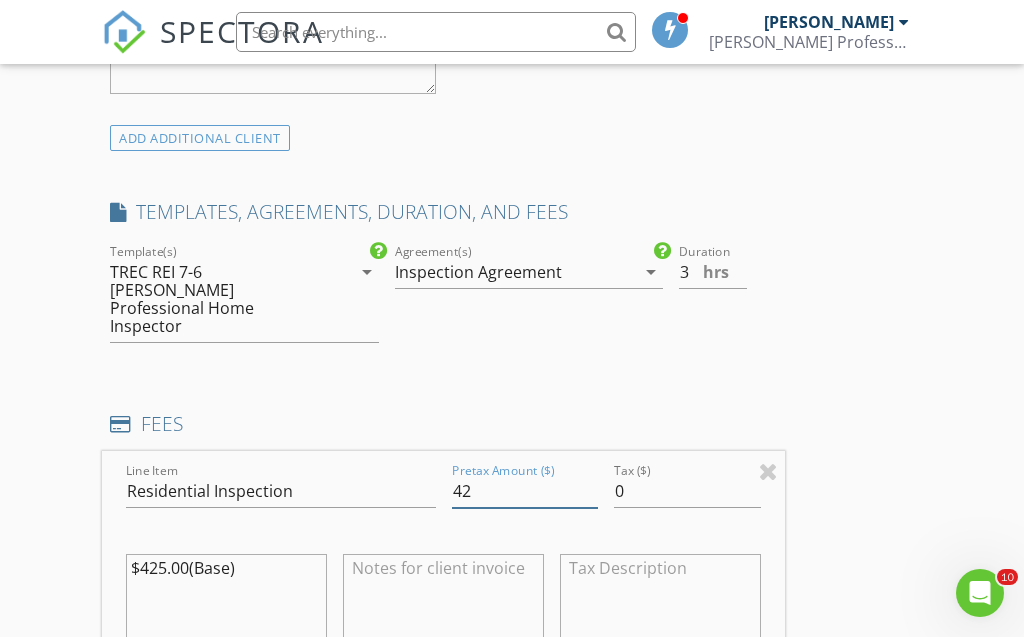 type on "425" 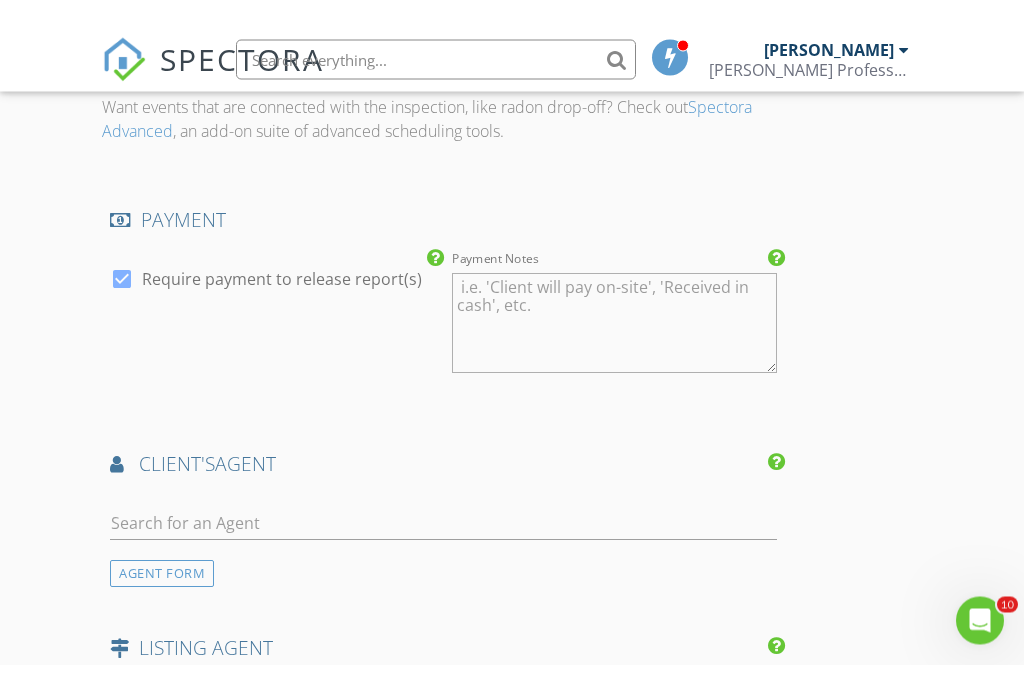 scroll, scrollTop: 2398, scrollLeft: 0, axis: vertical 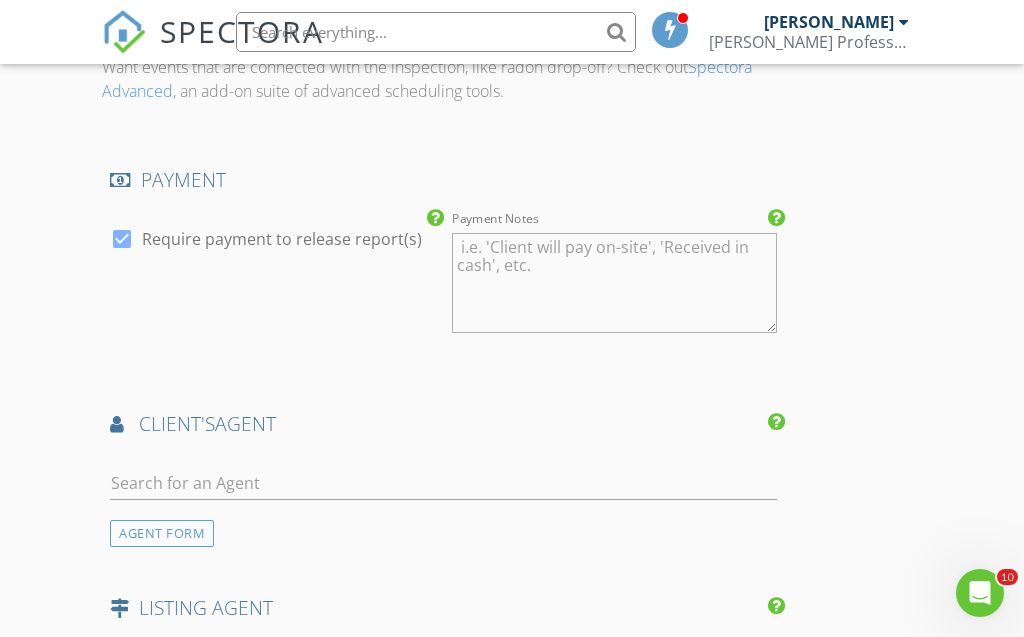 type on "425.00" 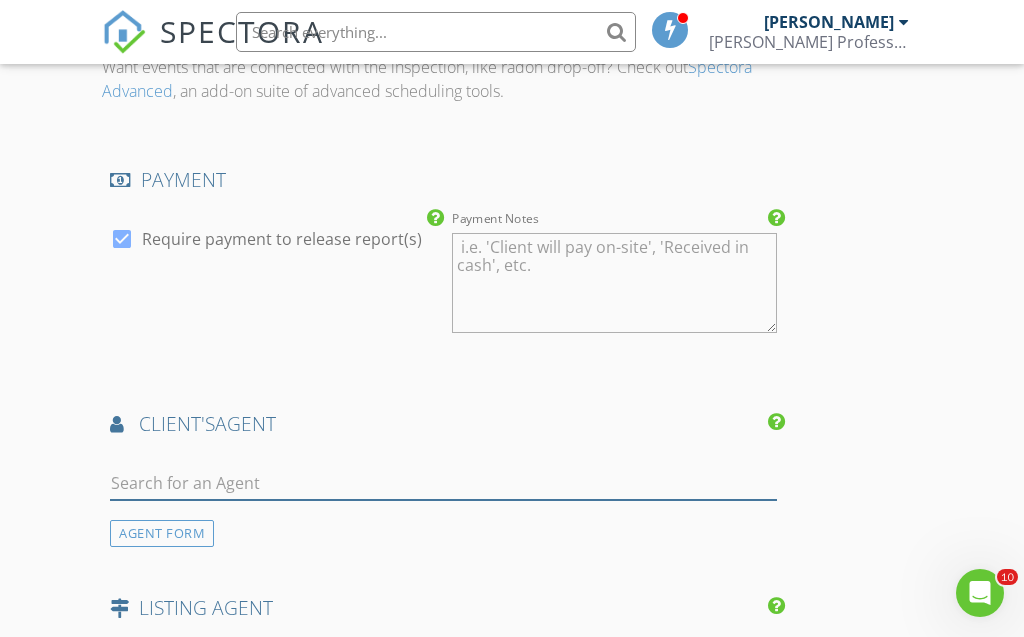 click at bounding box center (443, 483) 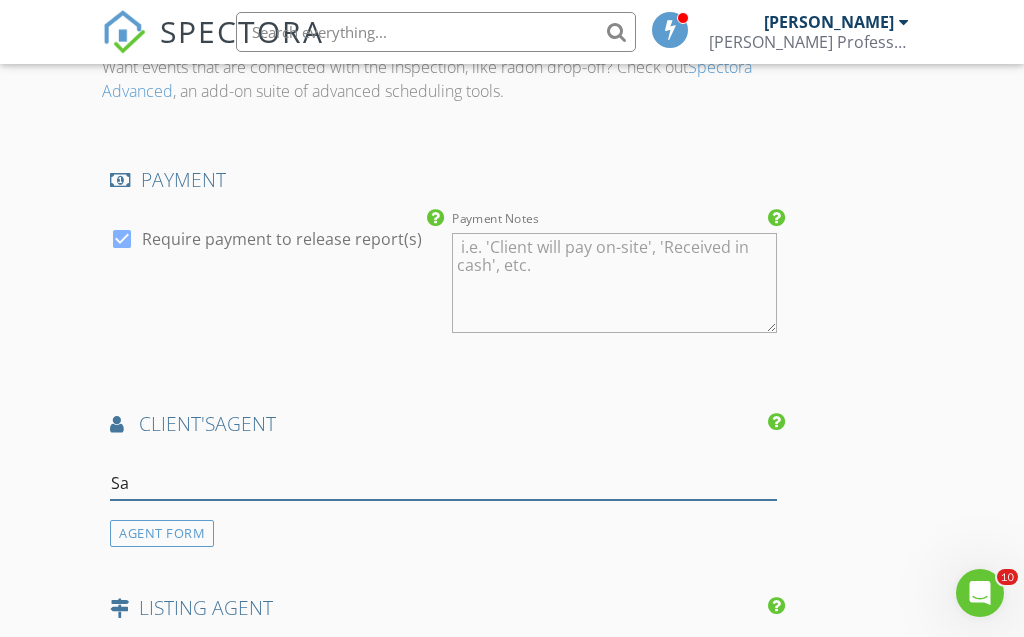 type on "Sar" 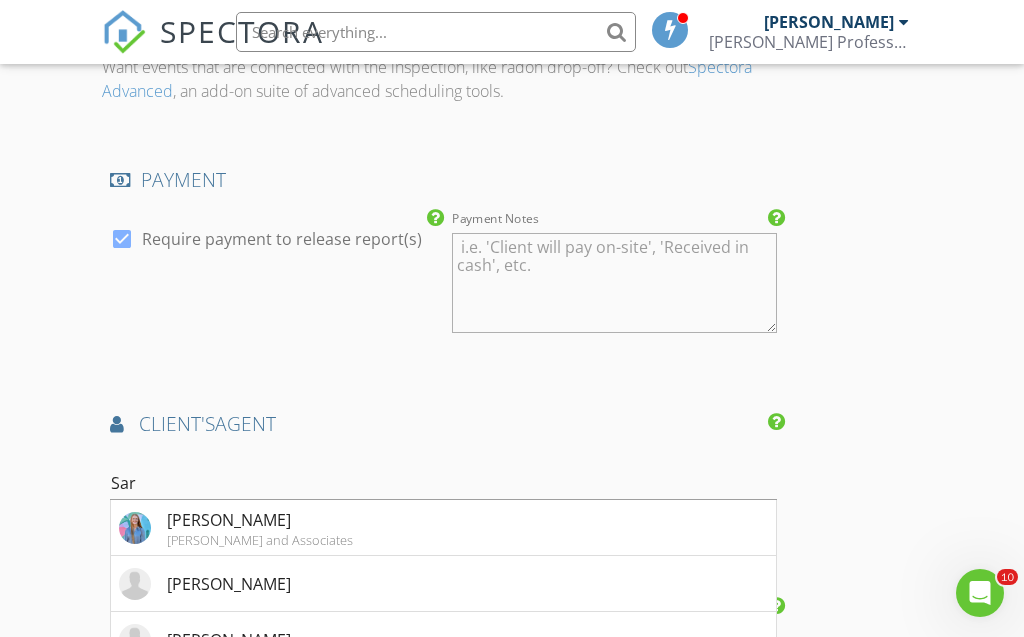 click on "Julie Woods and Associates" at bounding box center (260, 540) 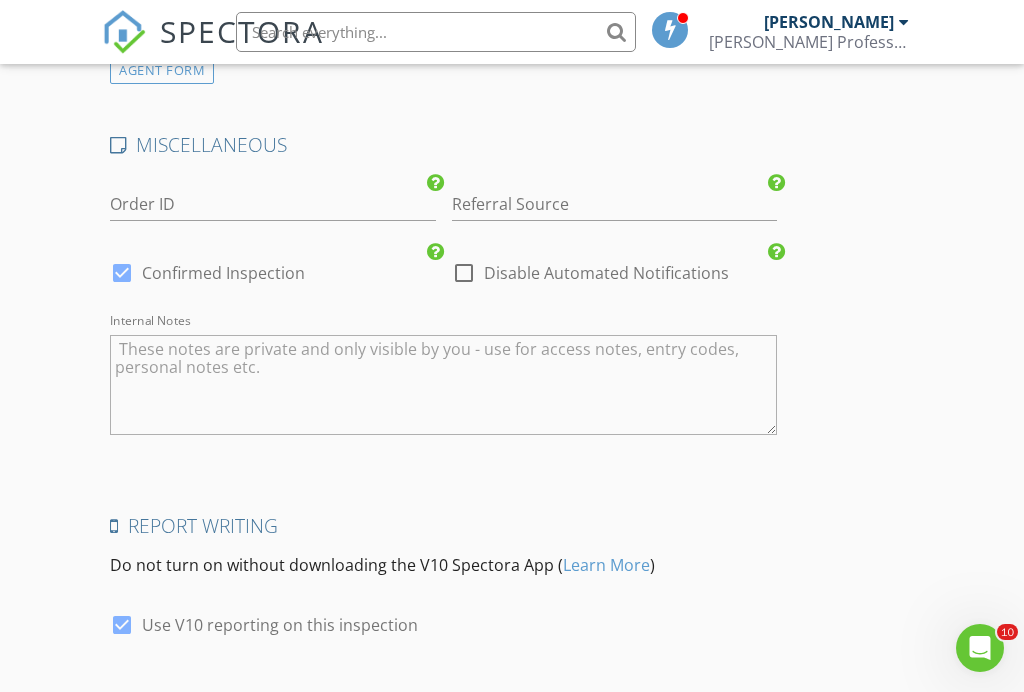 scroll, scrollTop: 3568, scrollLeft: 0, axis: vertical 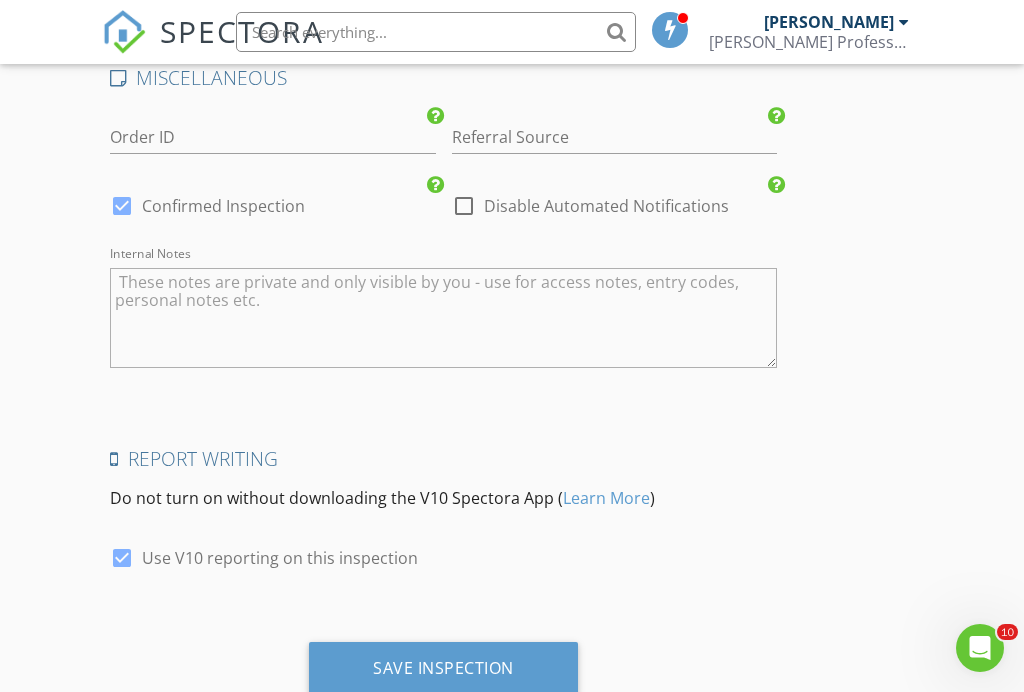 click on "Save Inspection" at bounding box center [443, 668] 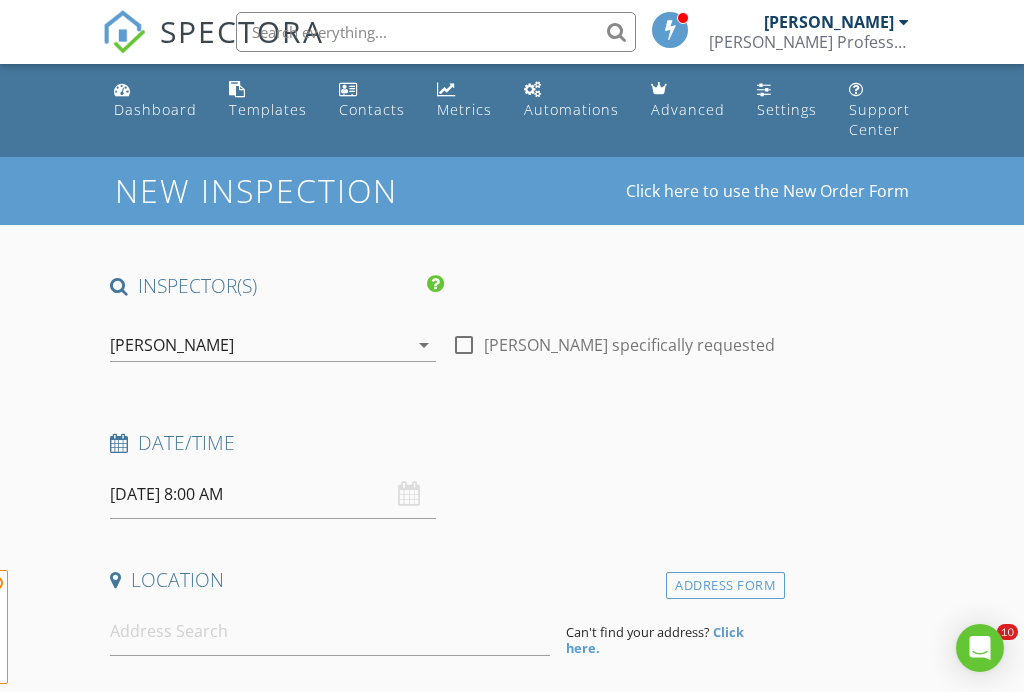 scroll, scrollTop: 0, scrollLeft: 0, axis: both 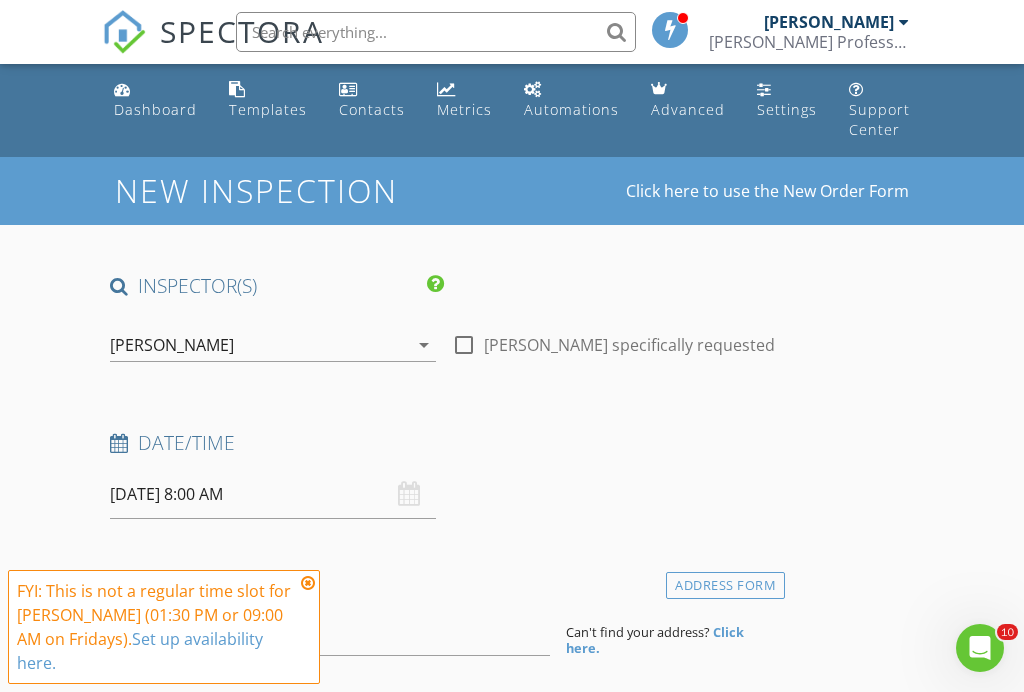 click on "[DATE] 8:00 AM" at bounding box center [272, 494] 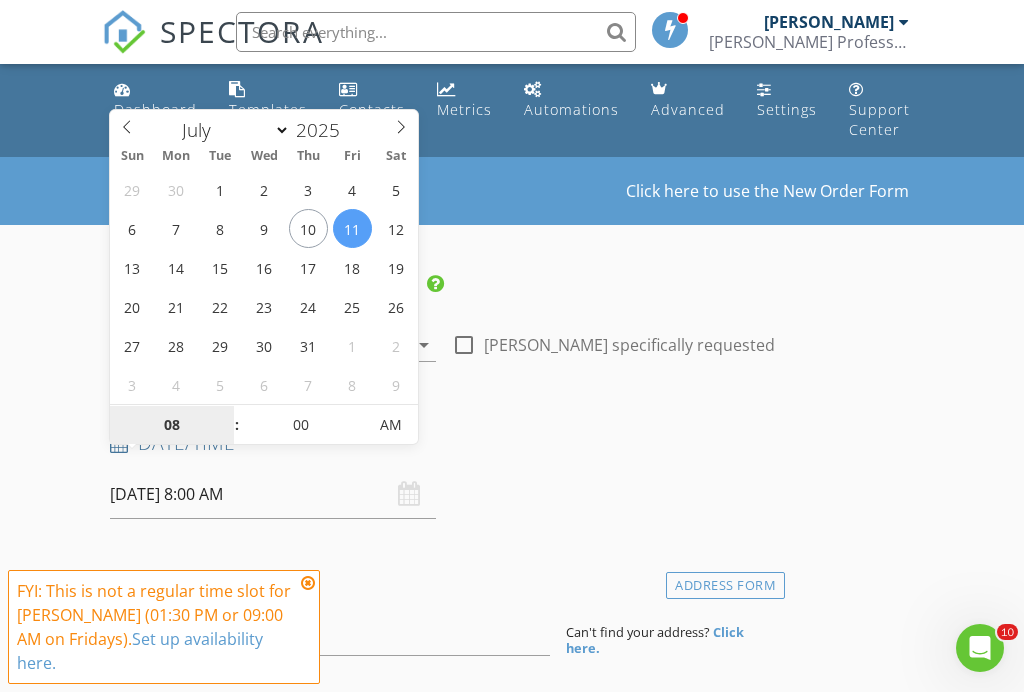type on "07/10/2025 8:00 AM" 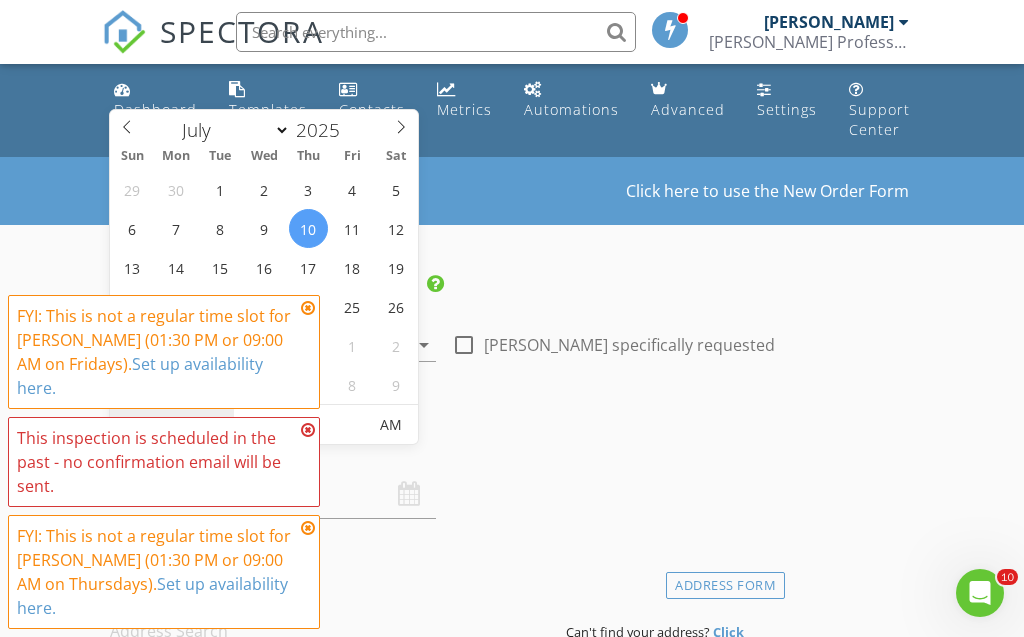 type on "02" 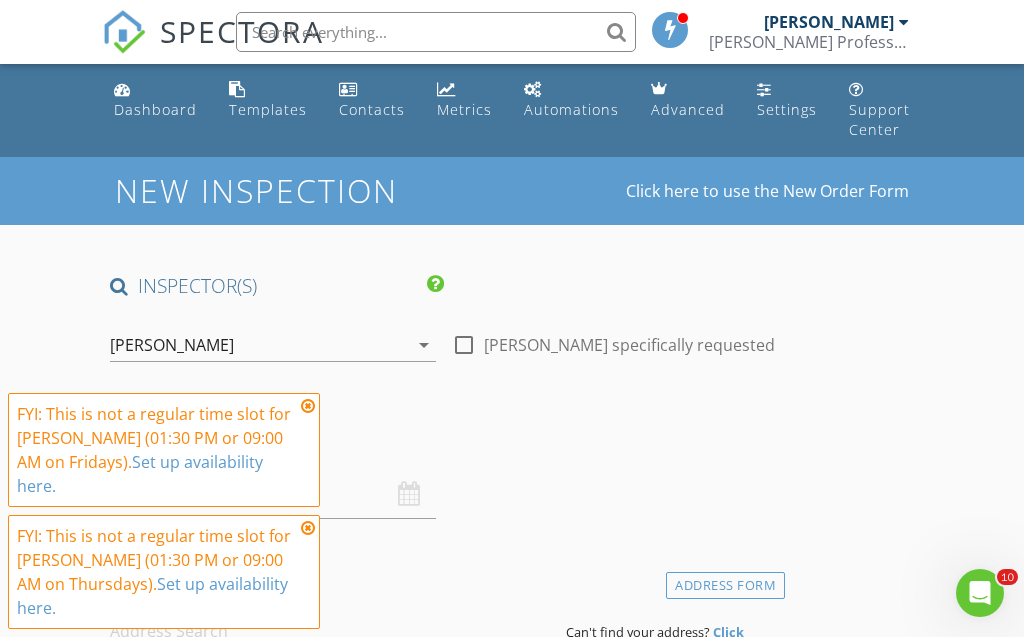 click on "Date/Time" at bounding box center (443, 443) 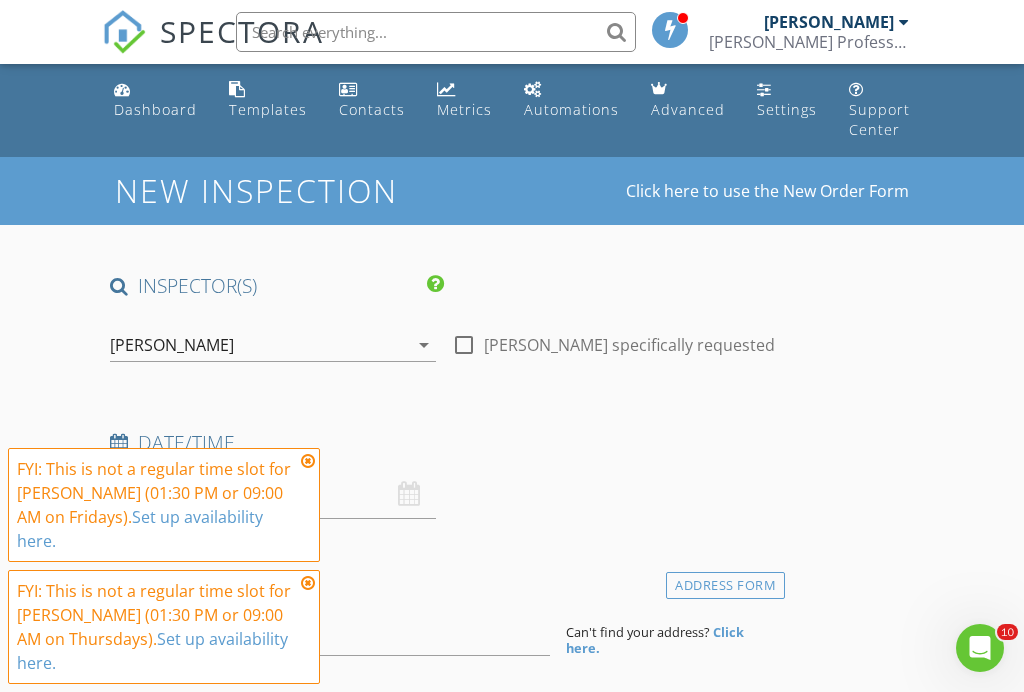 click on "INSPECTOR(S)
check_box   Steve Minchew   PRIMARY   Steve Minchew arrow_drop_down   check_box_outline_blank Steve Minchew specifically requested
Date/Time
07/10/2025 2:00 PM
Location
Address Form       Can't find your address?   Click here.
client
check_box Enable Client CC email for this inspection   Client Search     check_box_outline_blank Client is a Company/Organization     First Name   Last Name   Email   CC Email   Phone           Notes   Private Notes
ADD ADDITIONAL client
SERVICES
arrow_drop_down     Select Discount Code arrow_drop_down    Charges       TOTAL   $0.00    Duration    No services with durations selected      Templates    No templates selected    Agreements    No agreements selected
Manual Edit
FEES" at bounding box center [443, 1649] 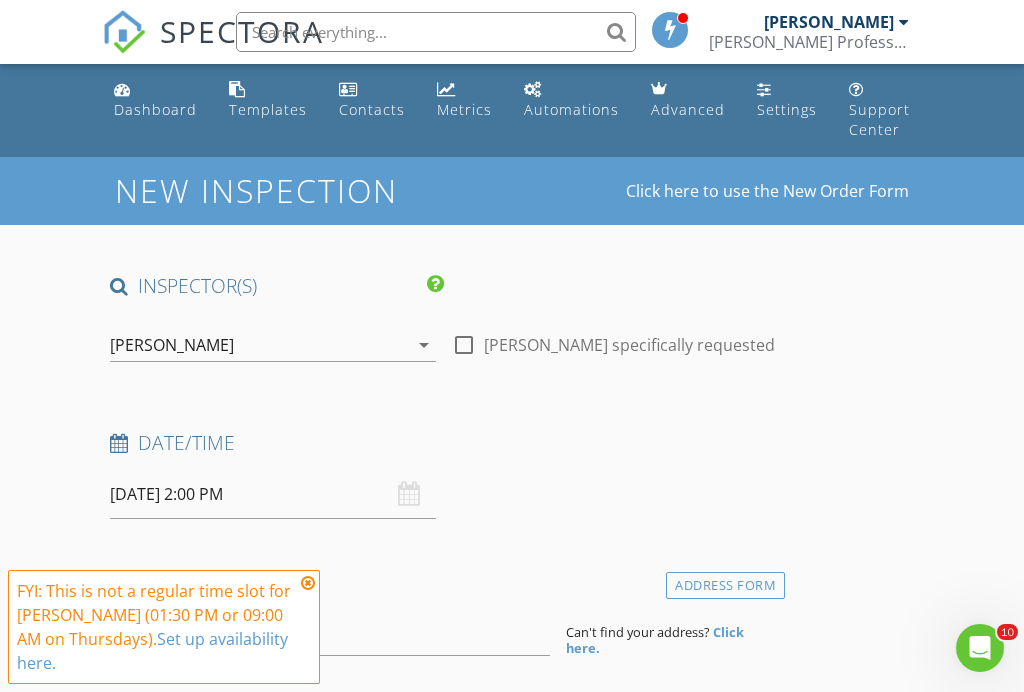 click at bounding box center [308, 583] 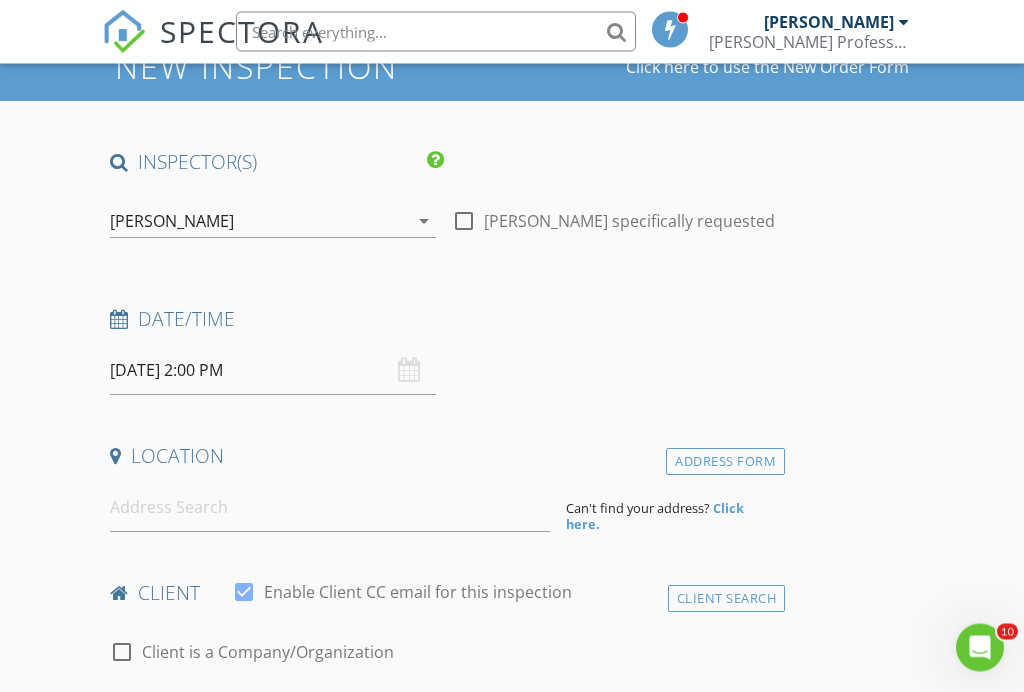 scroll, scrollTop: 124, scrollLeft: 0, axis: vertical 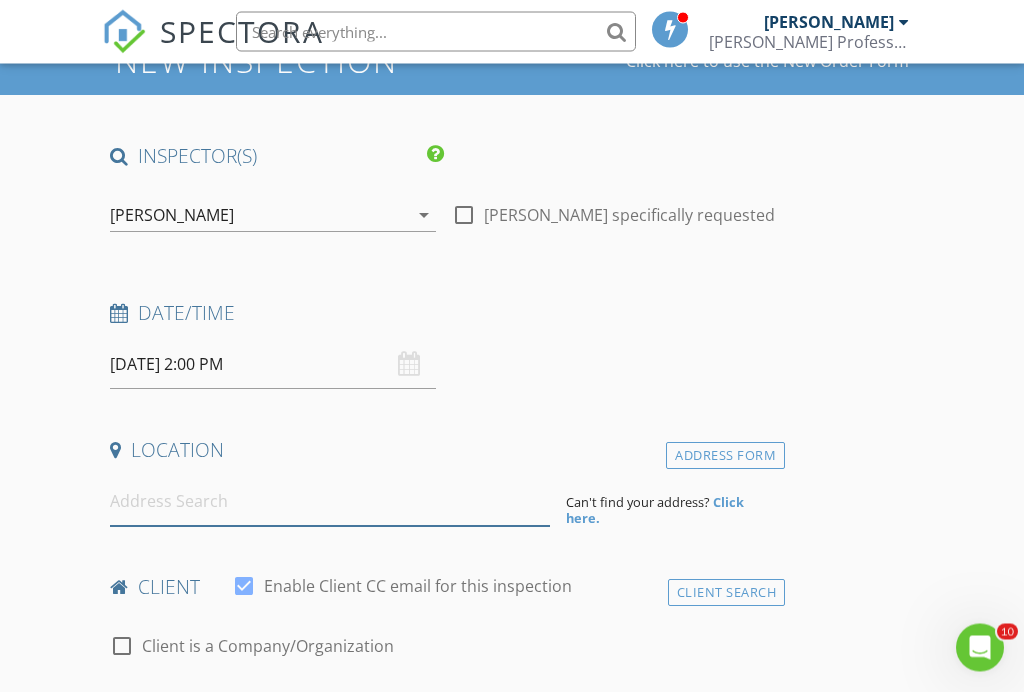 click at bounding box center [329, 502] 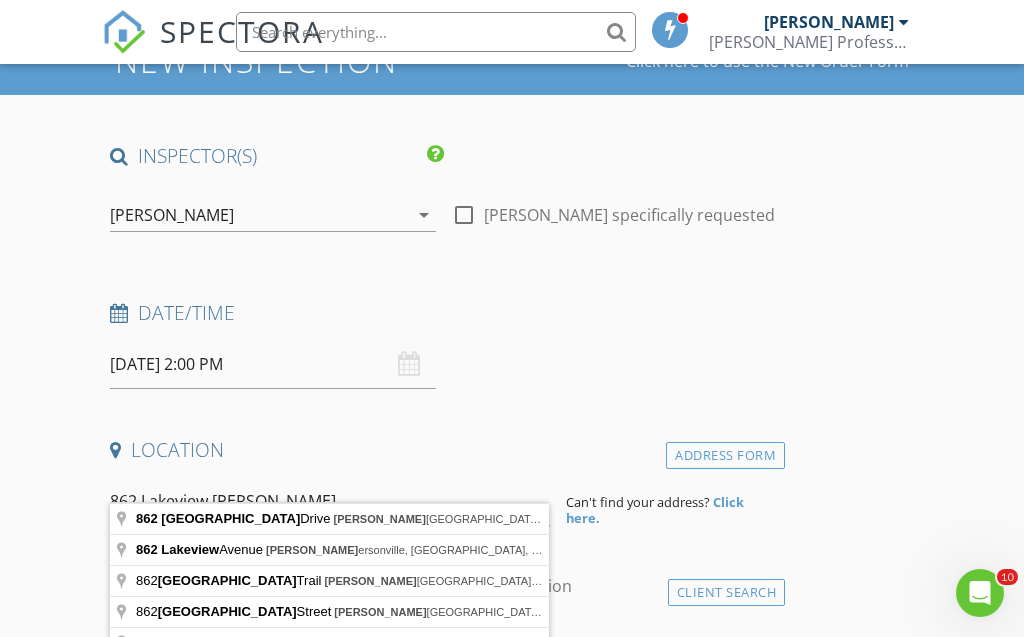type on "862 Lakeview Drive, Jefferson, TX, USA" 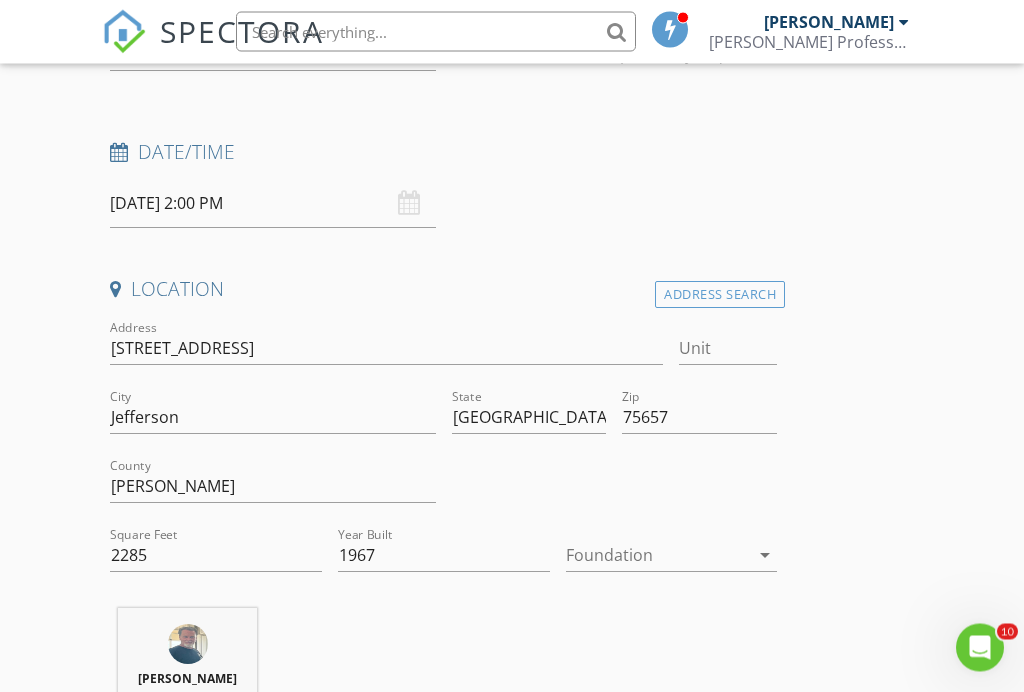 scroll, scrollTop: 291, scrollLeft: 0, axis: vertical 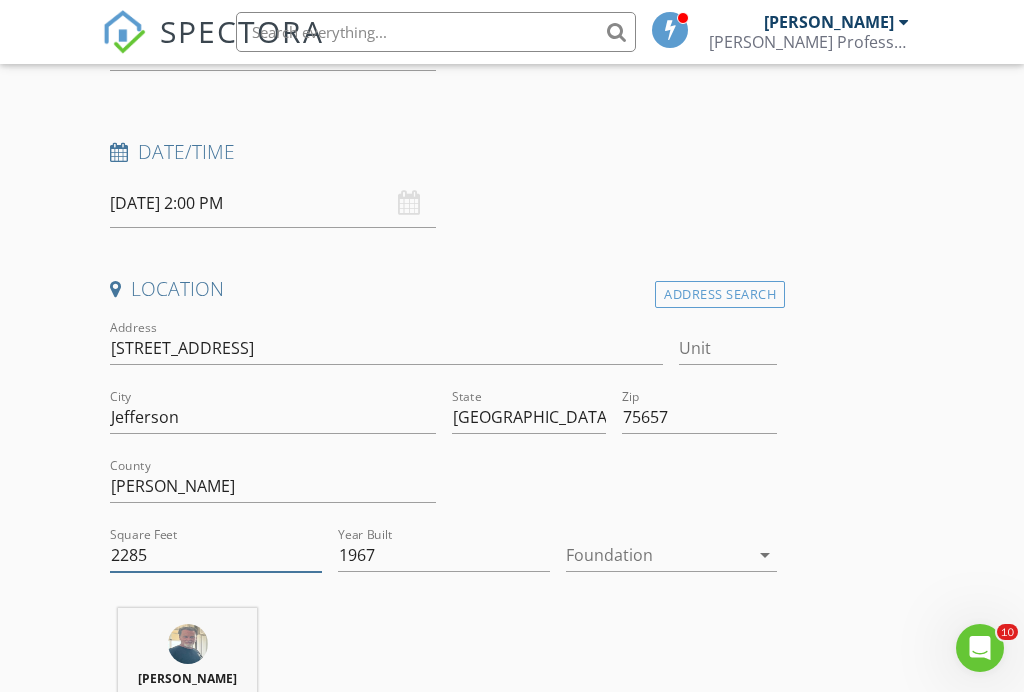 click on "2285" at bounding box center [216, 555] 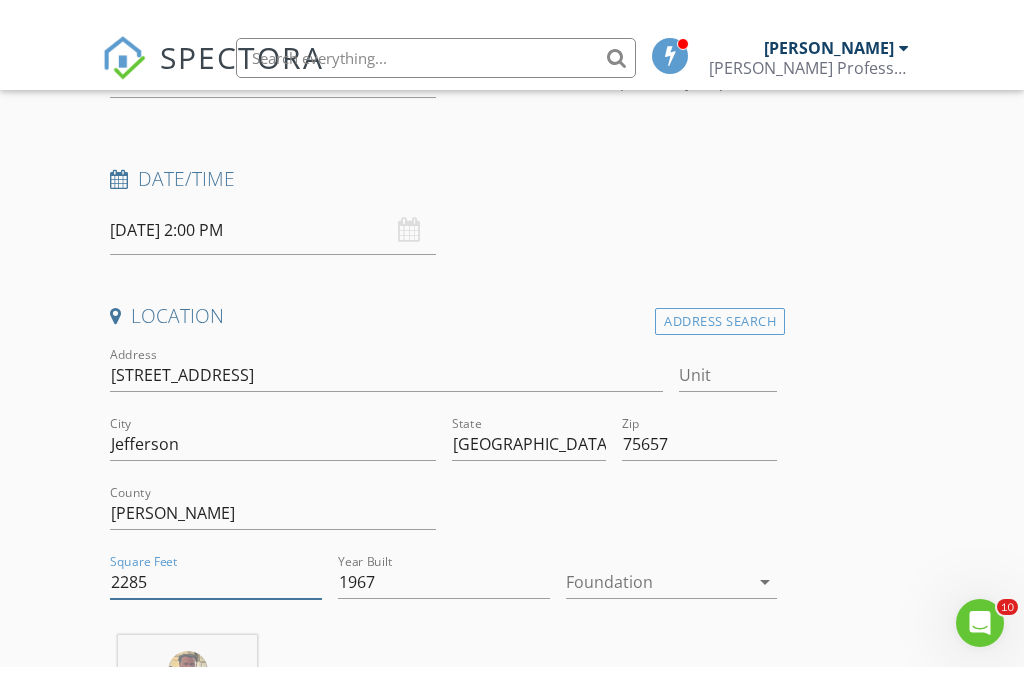 scroll, scrollTop: 291, scrollLeft: 0, axis: vertical 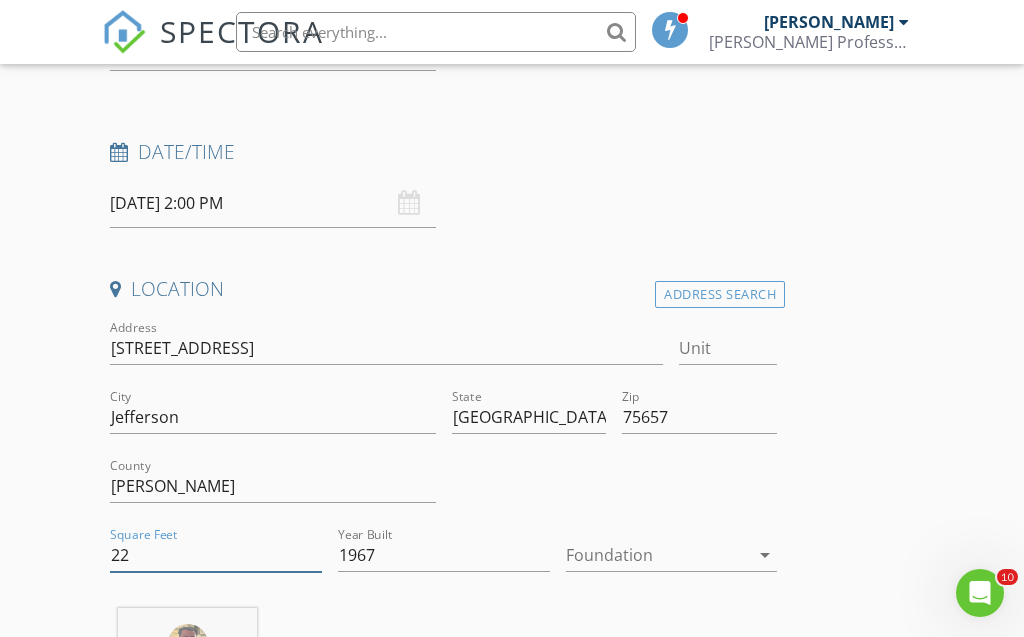 type on "2" 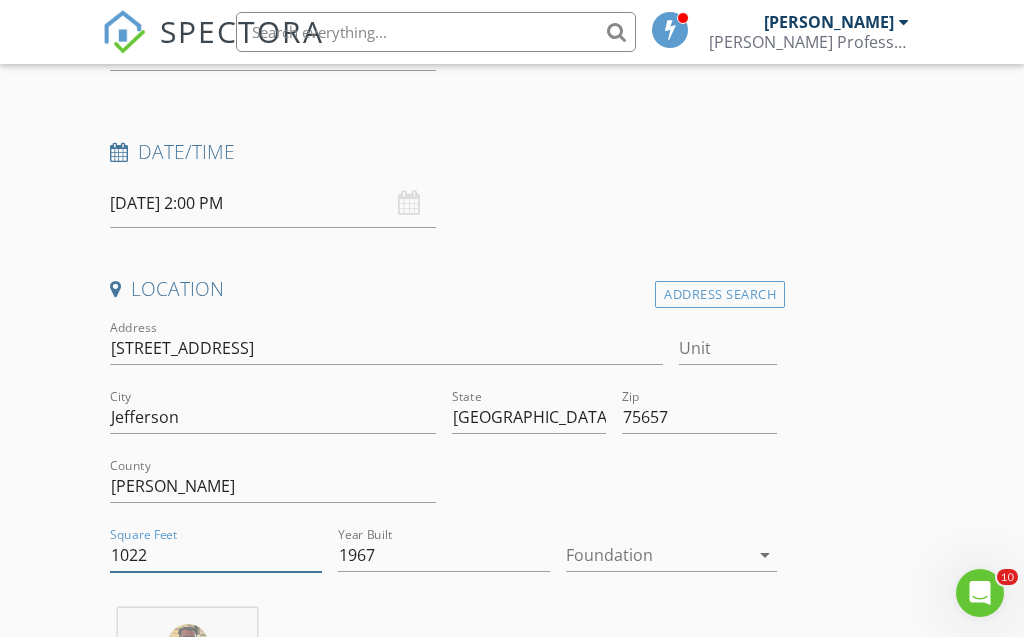 type on "1022" 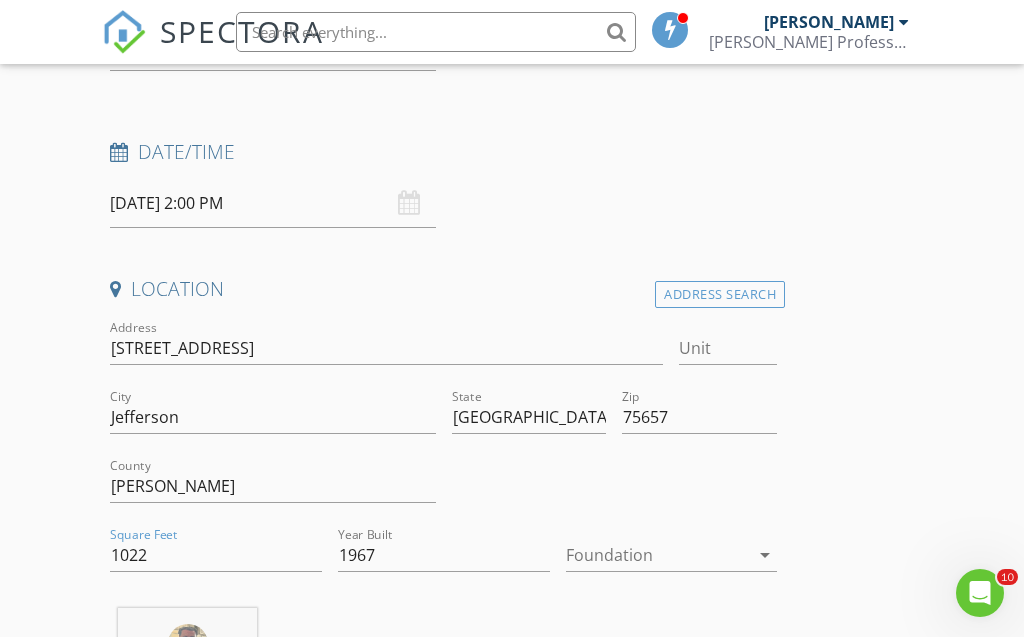 click on "arrow_drop_down" at bounding box center [765, 555] 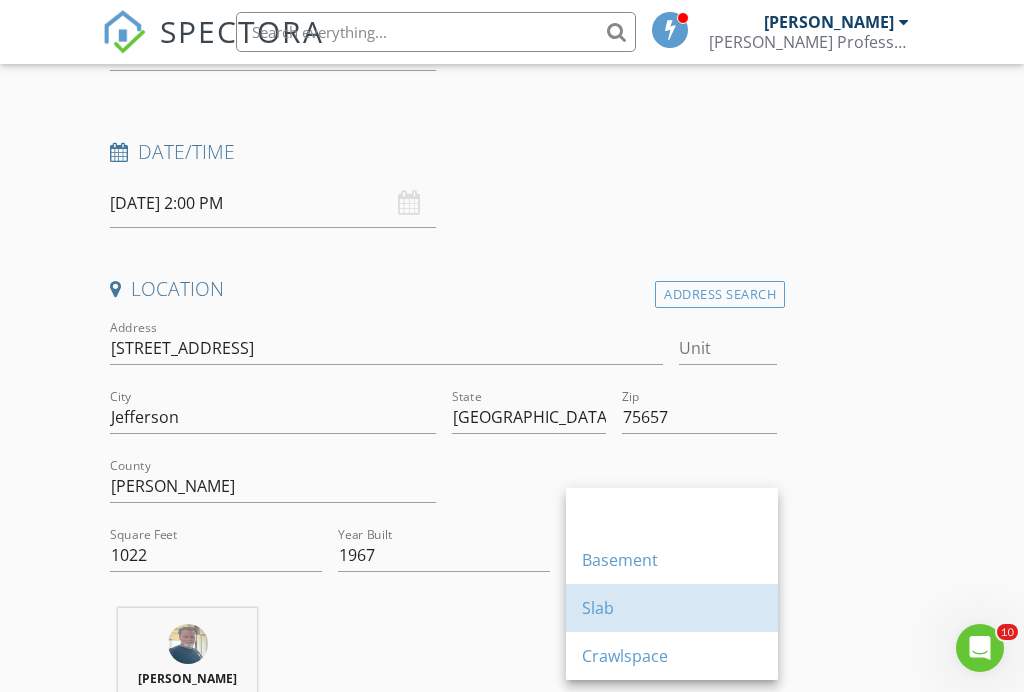 click on "Slab" at bounding box center (672, 608) 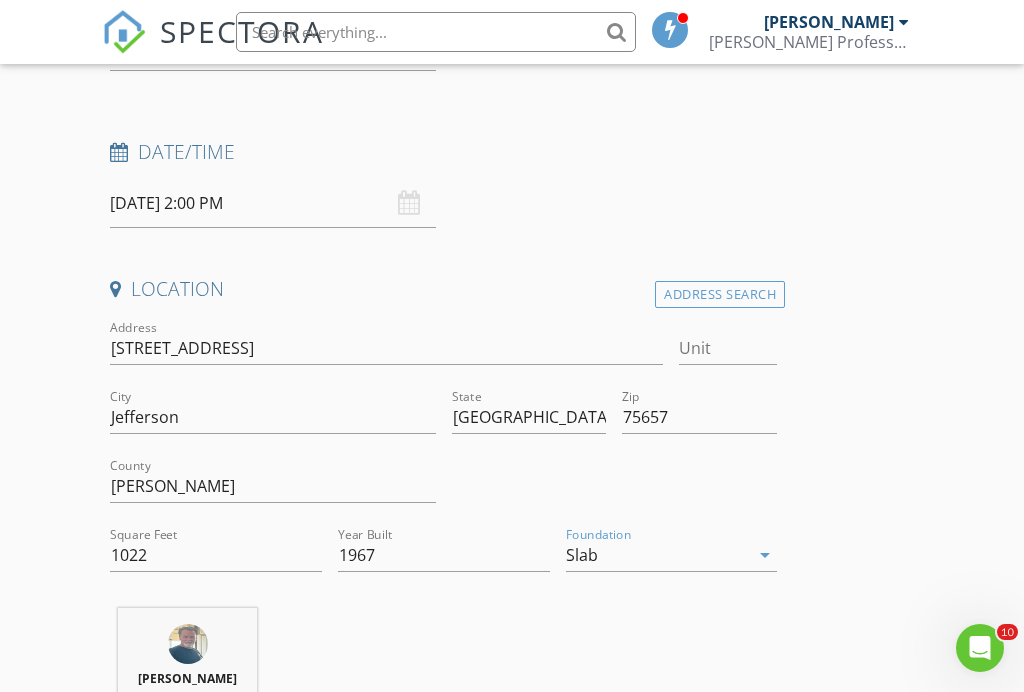 click on "arrow_drop_down" at bounding box center [765, 555] 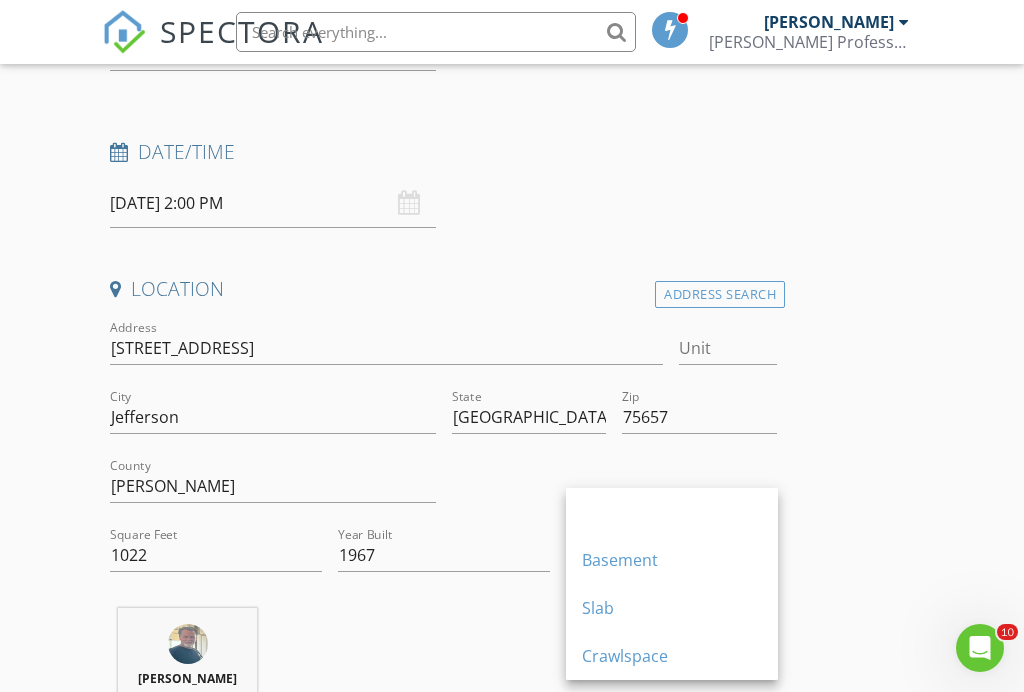 click on "Crawlspace" at bounding box center (672, 656) 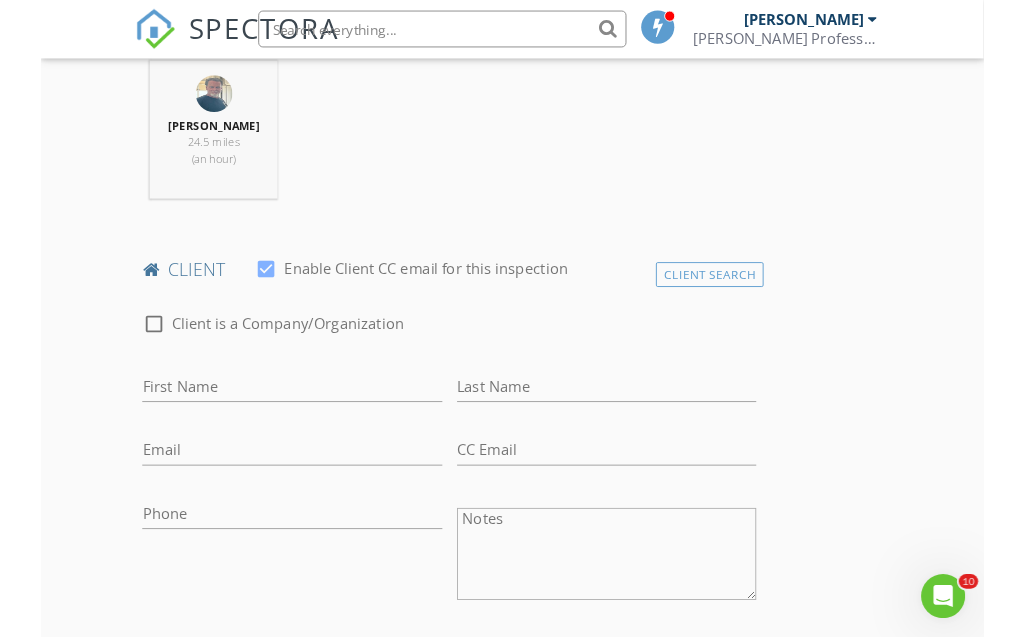 scroll, scrollTop: 834, scrollLeft: 0, axis: vertical 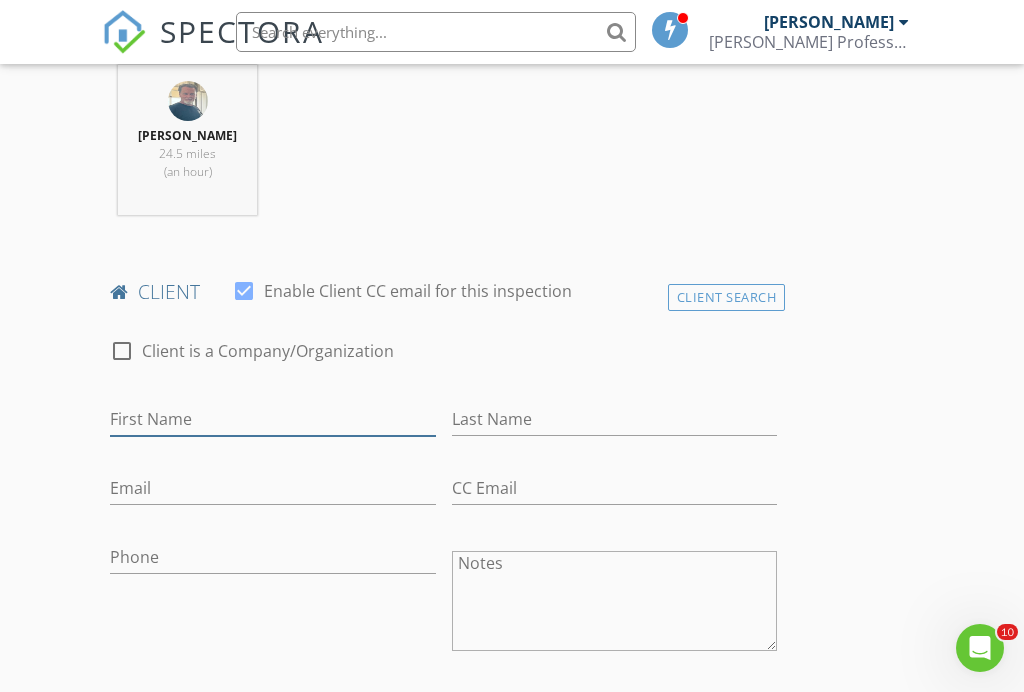 click on "First Name" at bounding box center [272, 419] 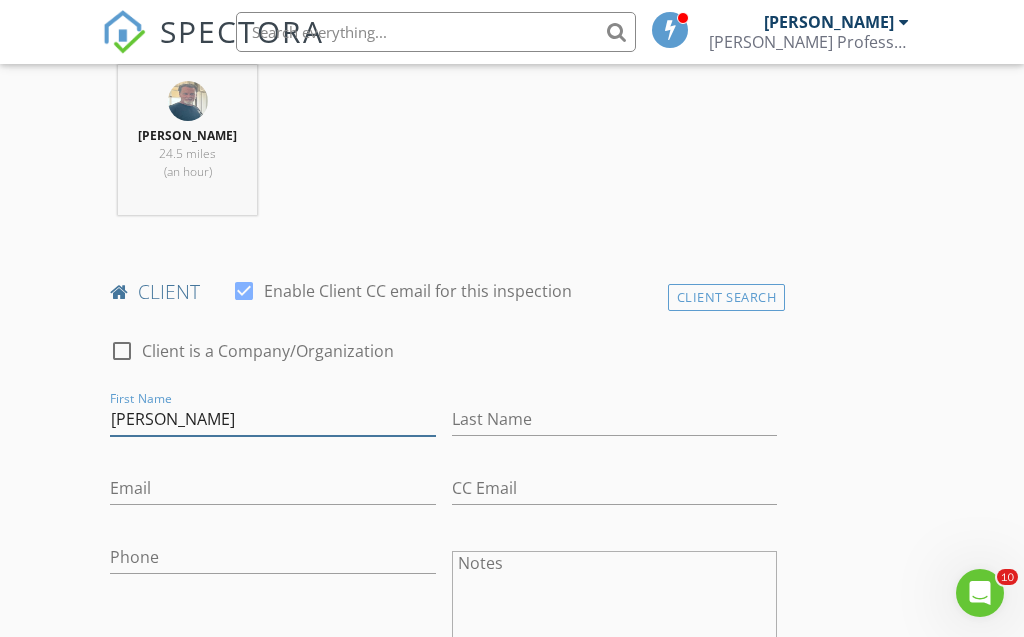 type on "[PERSON_NAME]" 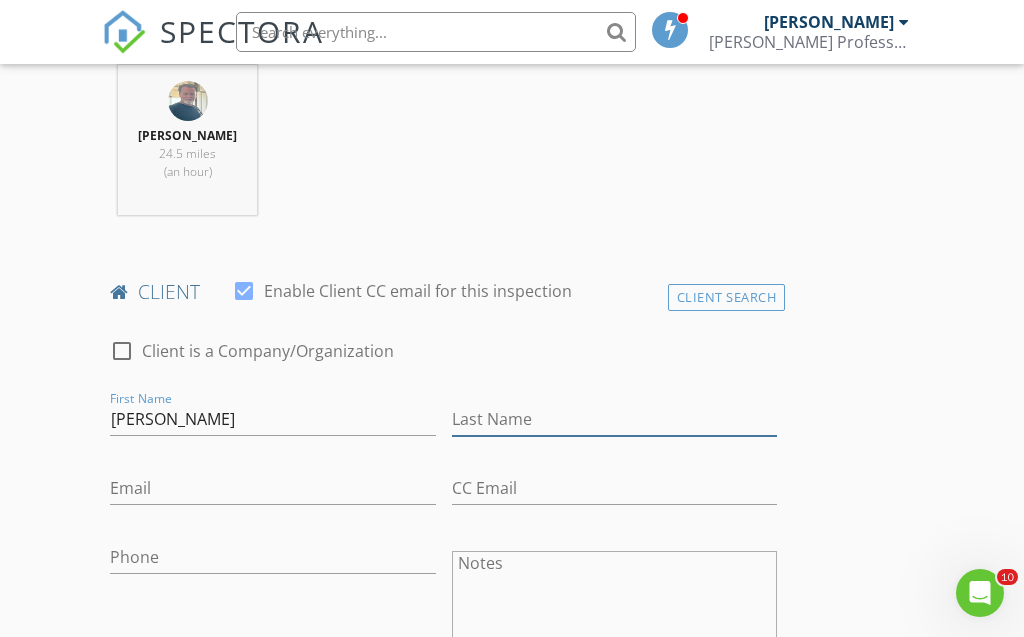 click on "Last Name" at bounding box center [614, 419] 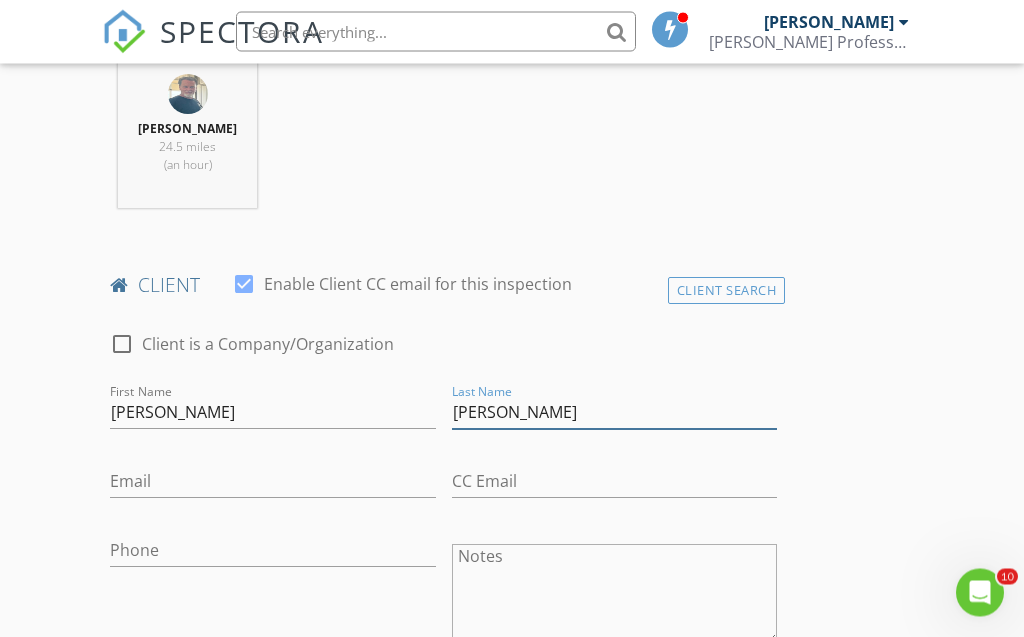 scroll, scrollTop: 843, scrollLeft: 0, axis: vertical 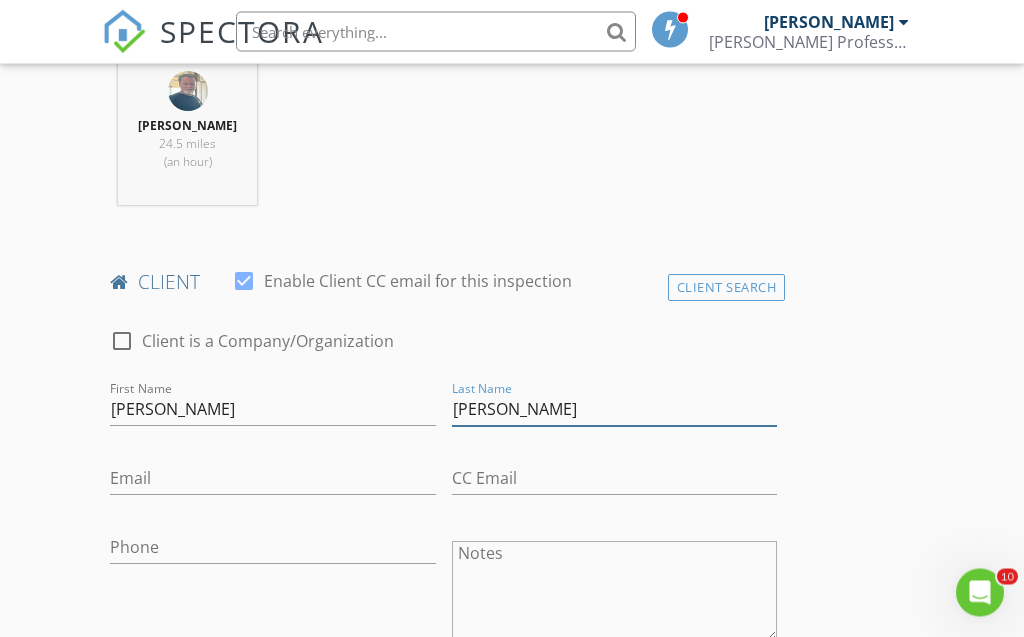 type on "[PERSON_NAME]" 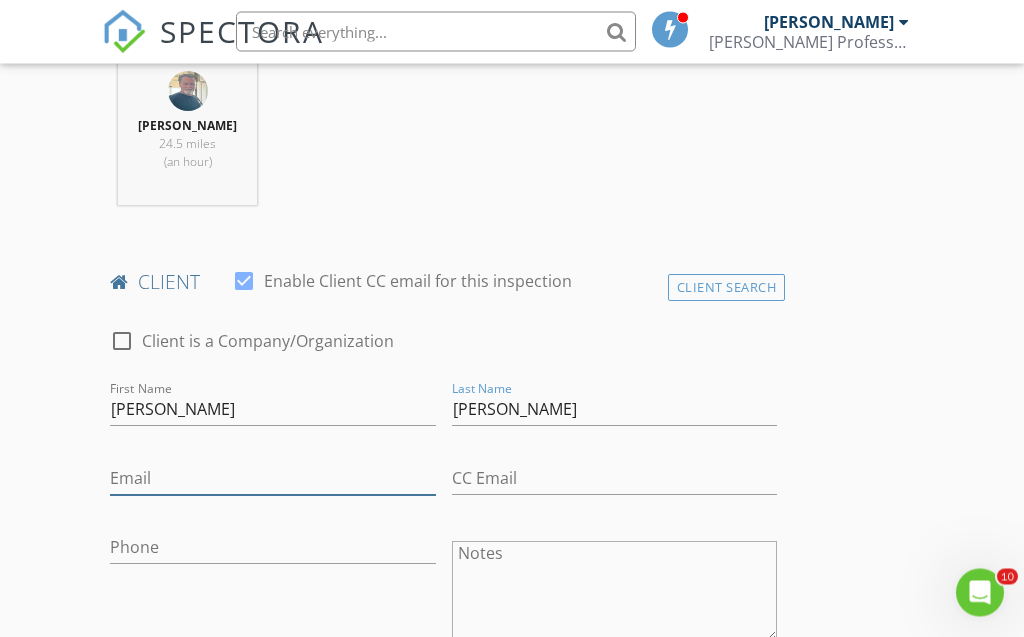 click on "Email" at bounding box center (272, 479) 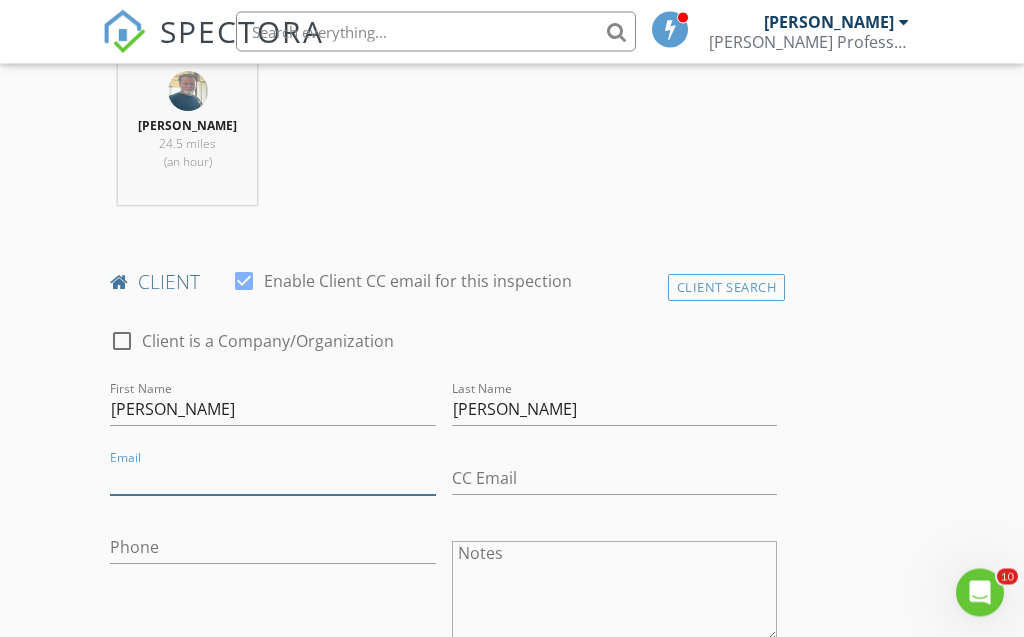 scroll, scrollTop: 844, scrollLeft: 0, axis: vertical 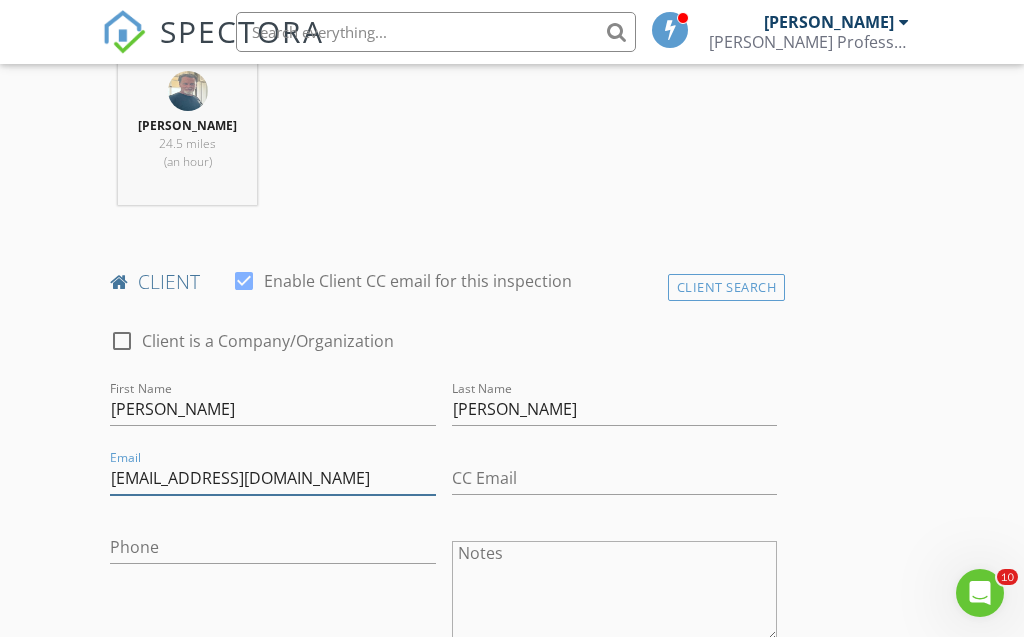 type on "Groganbrayton@gmail.com" 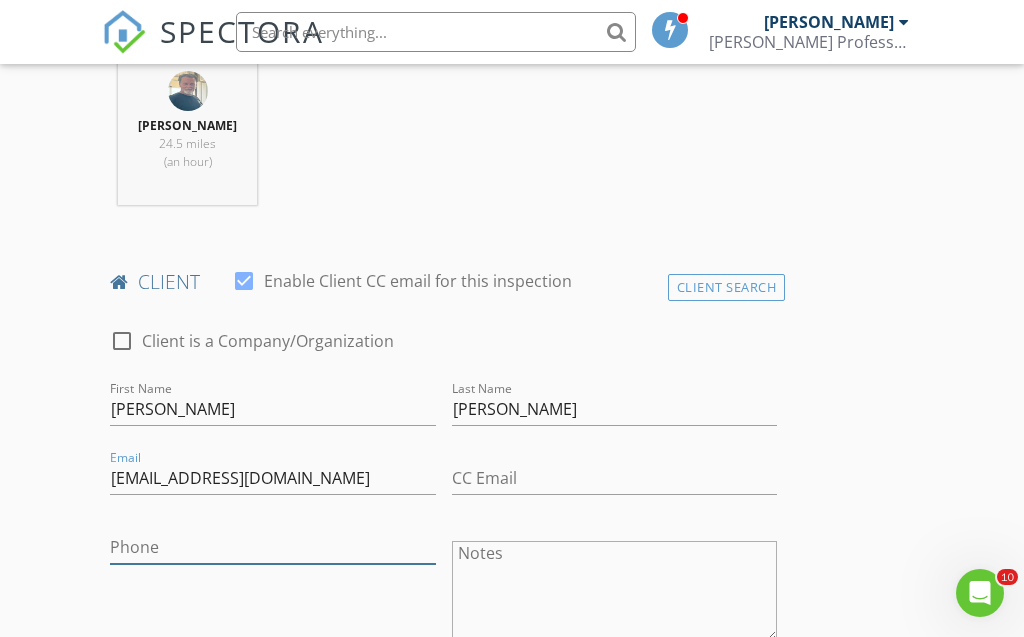 click on "Phone" at bounding box center [272, 547] 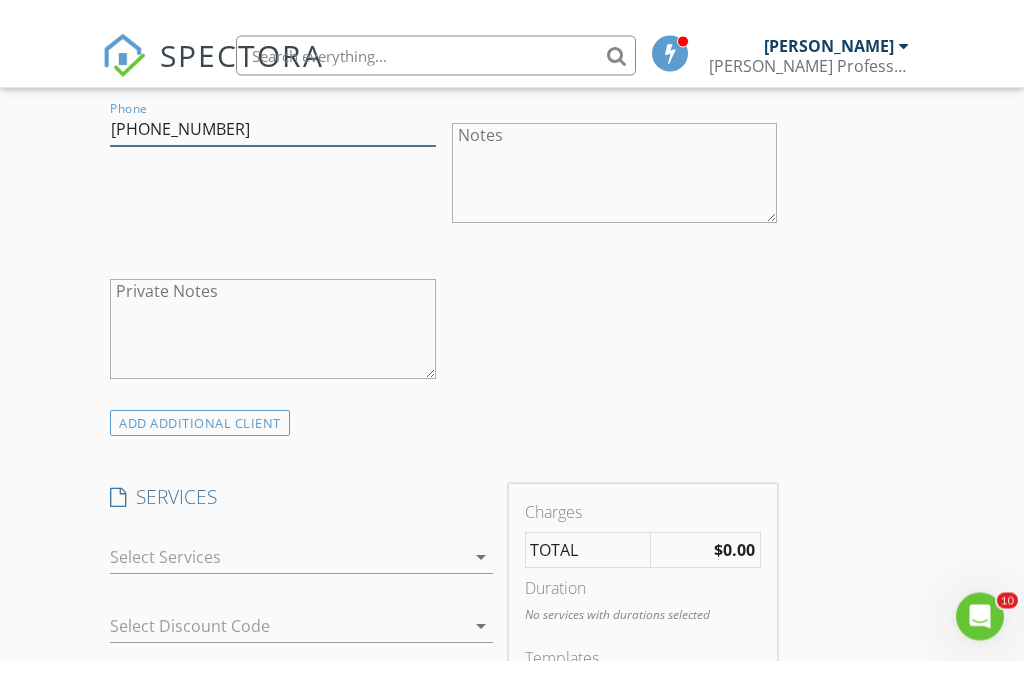 scroll, scrollTop: 1301, scrollLeft: 0, axis: vertical 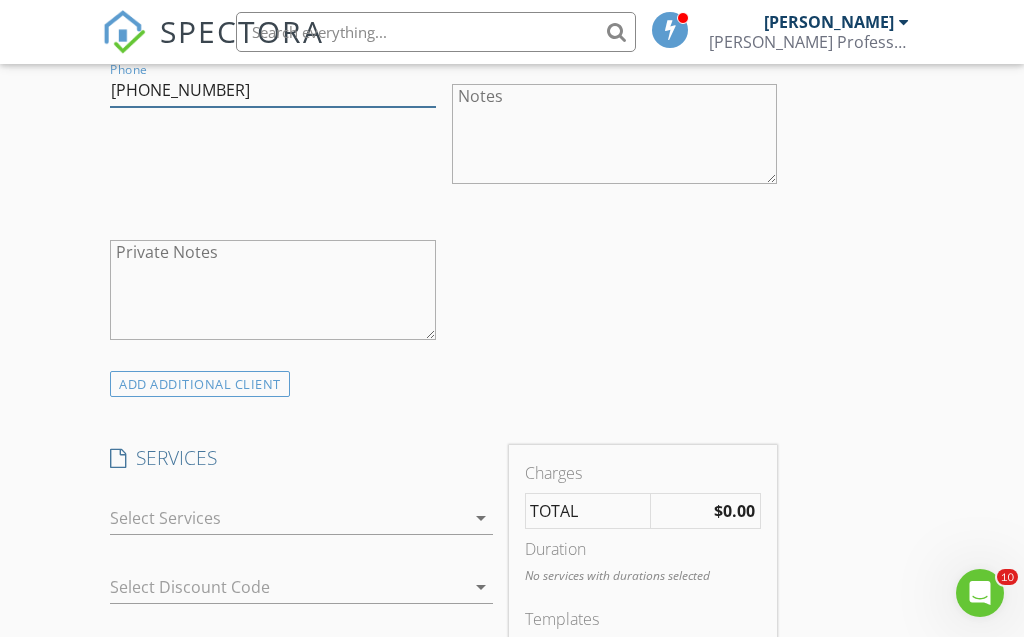 type on "[PHONE_NUMBER]" 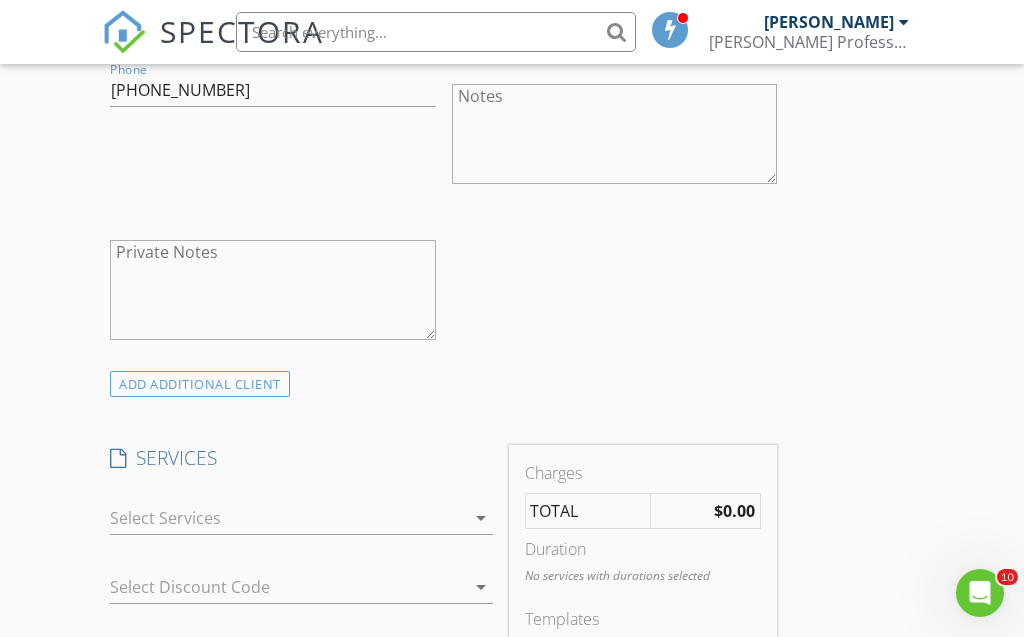 click on "arrow_drop_down" at bounding box center (481, 518) 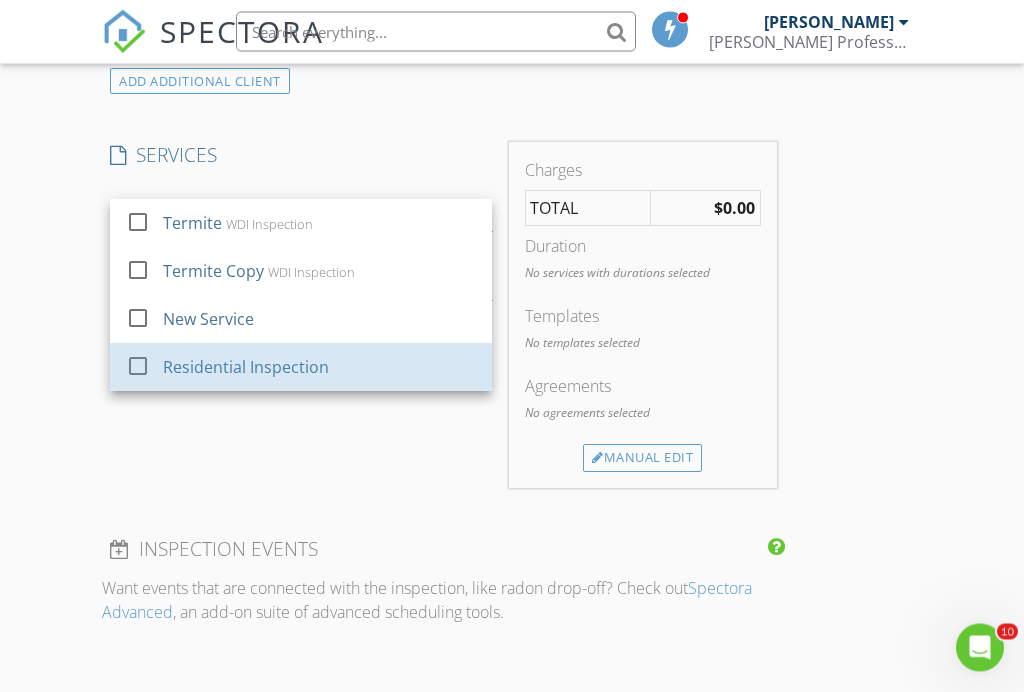scroll, scrollTop: 1604, scrollLeft: 0, axis: vertical 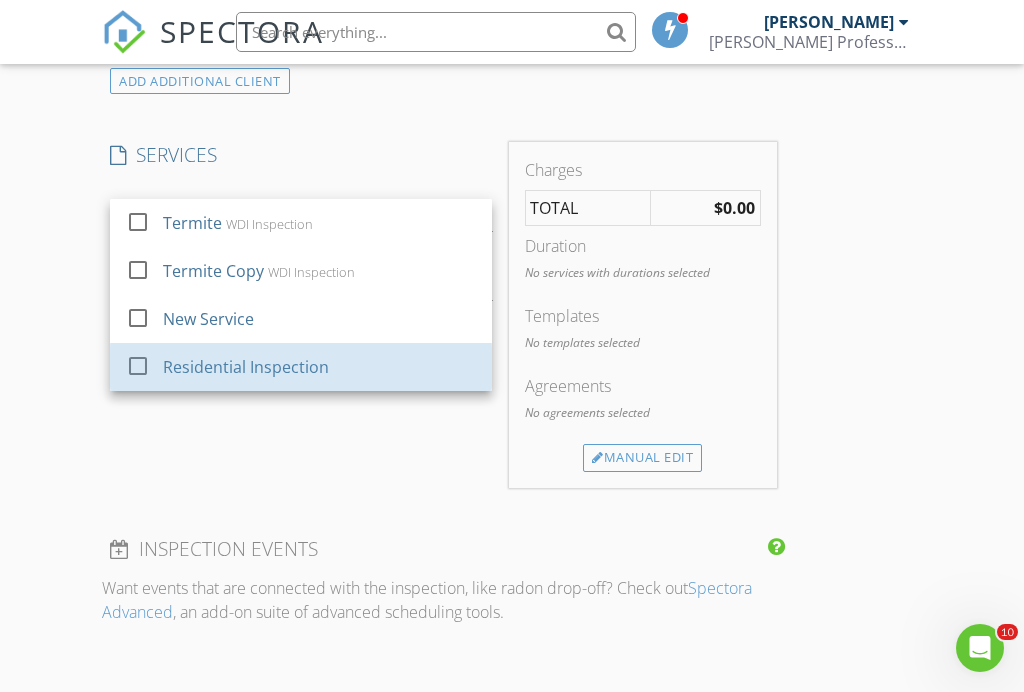 click on "Residential Inspection" at bounding box center (320, 367) 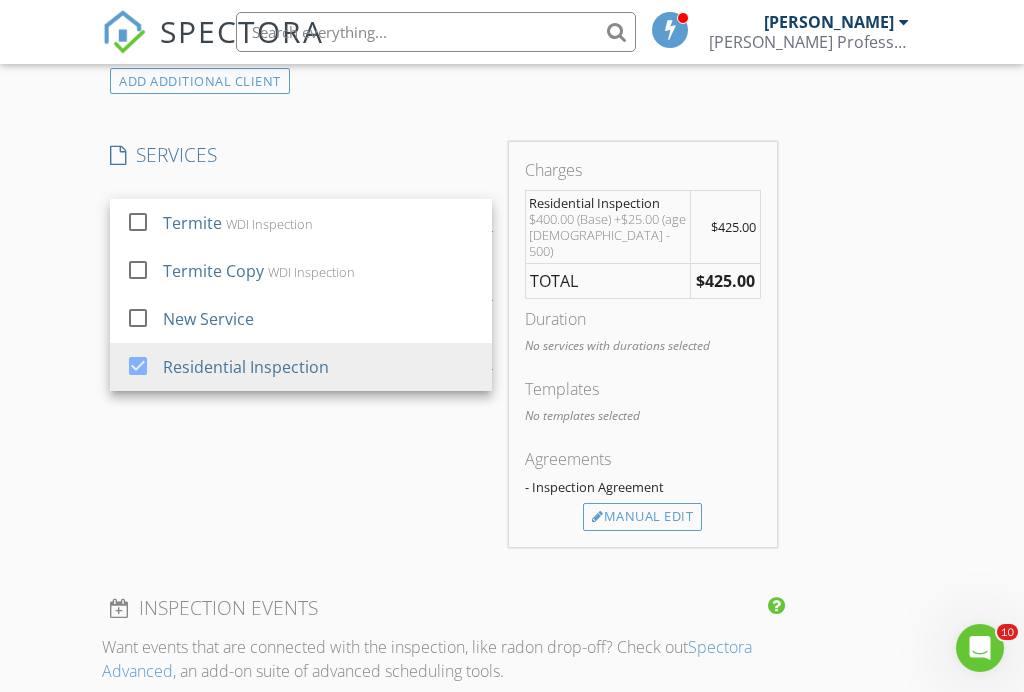 click on "- Inspection Agreement" at bounding box center [643, 487] 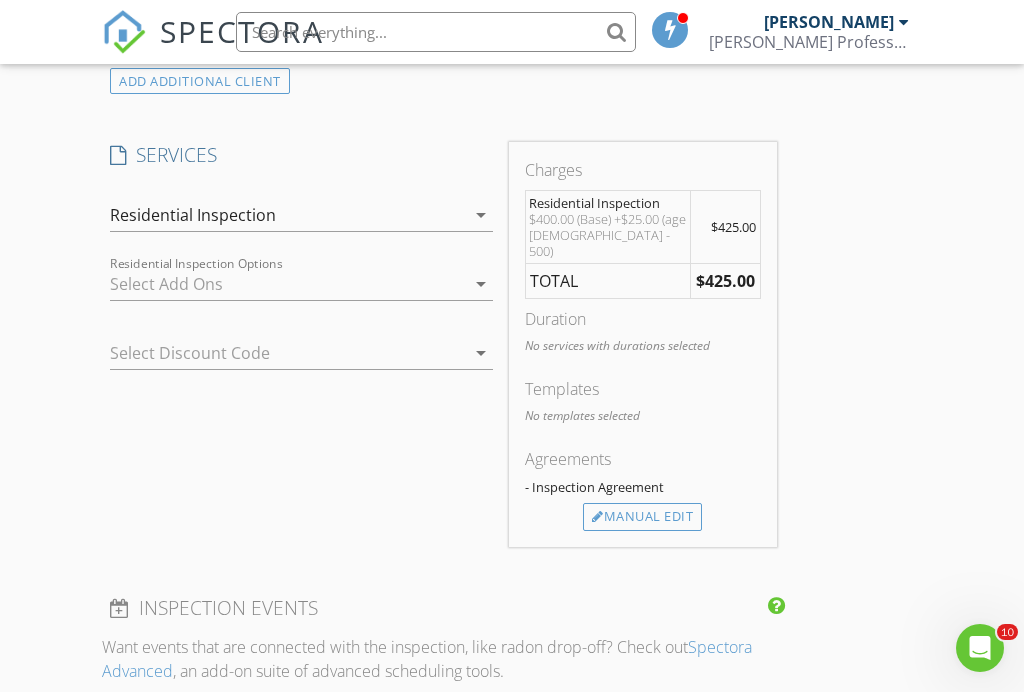 click on "Manual Edit" at bounding box center [642, 517] 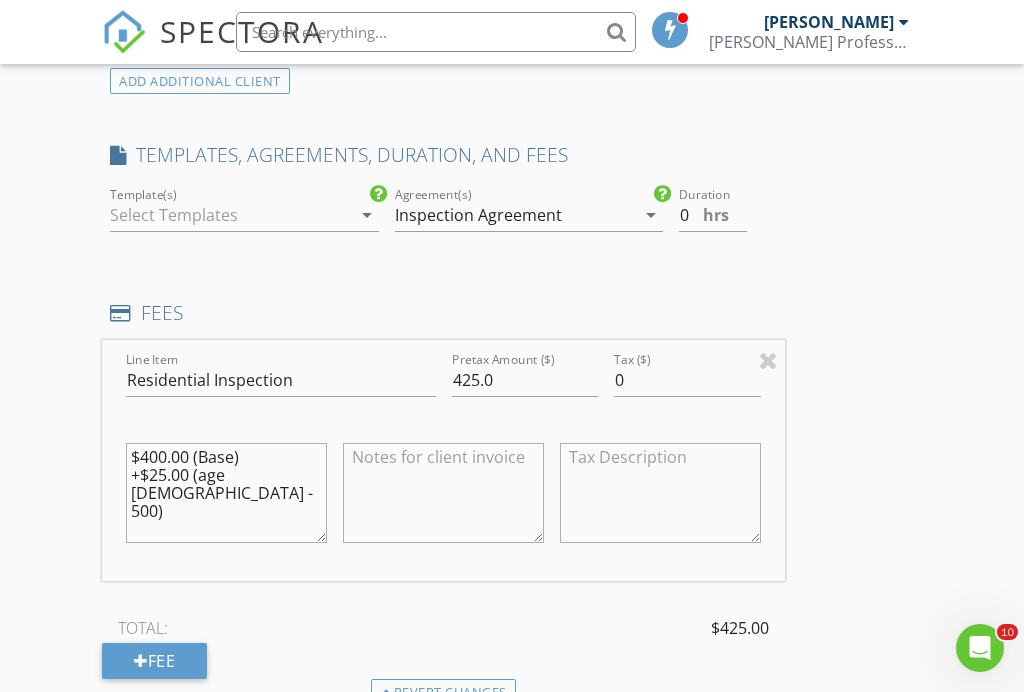 click on "$400.00 (Base)
+$25.00 (age 15 - 500)" at bounding box center [226, 493] 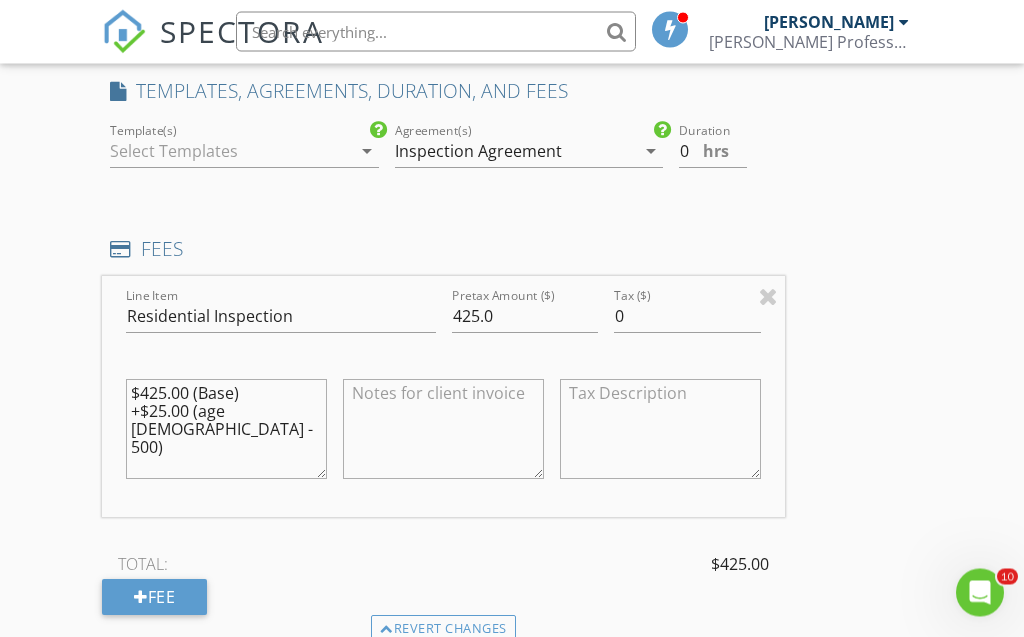 scroll, scrollTop: 1677, scrollLeft: 0, axis: vertical 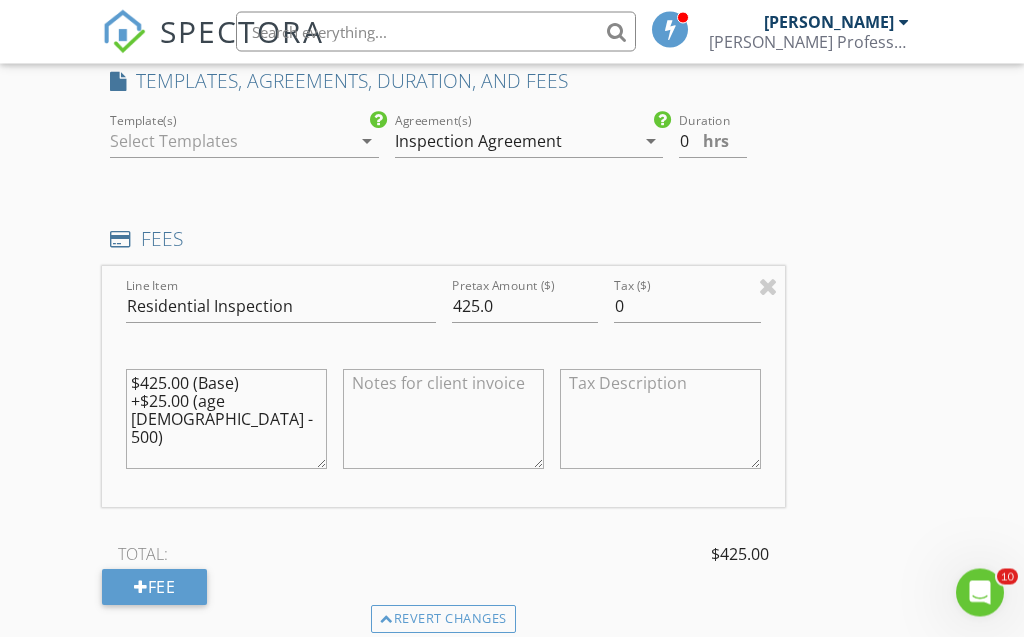 type on "$425.00 (Base)
+$25.00 (age [DEMOGRAPHIC_DATA] - 500)" 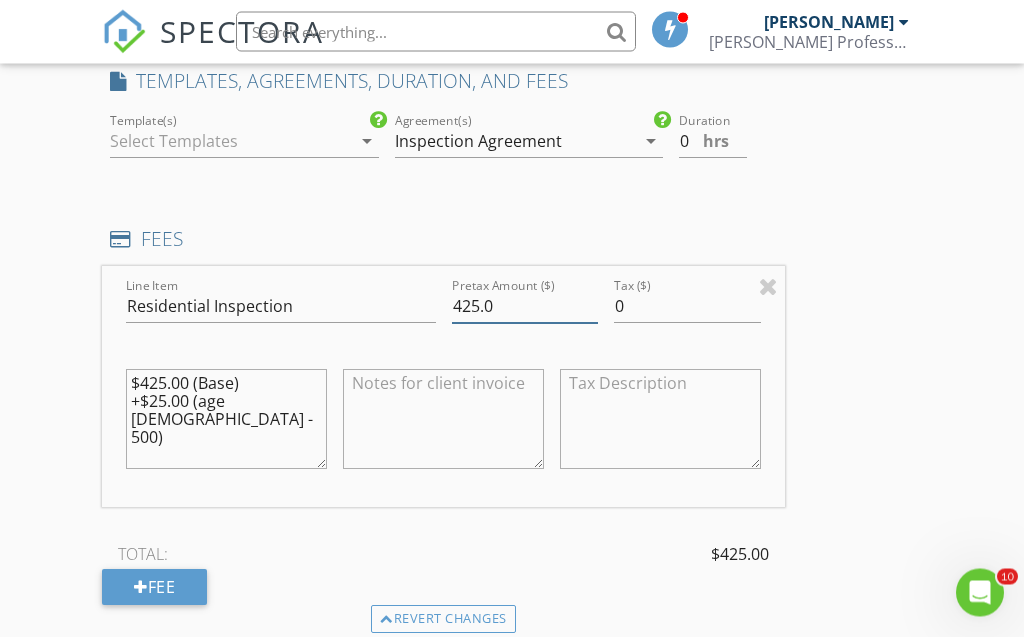 click on "425.0" at bounding box center (525, 307) 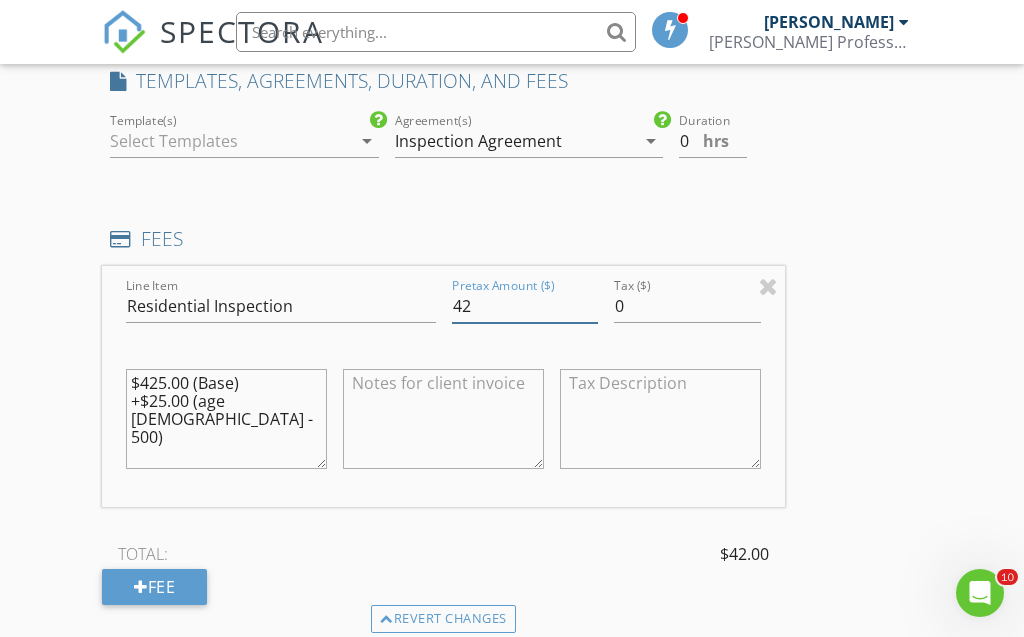 type on "4" 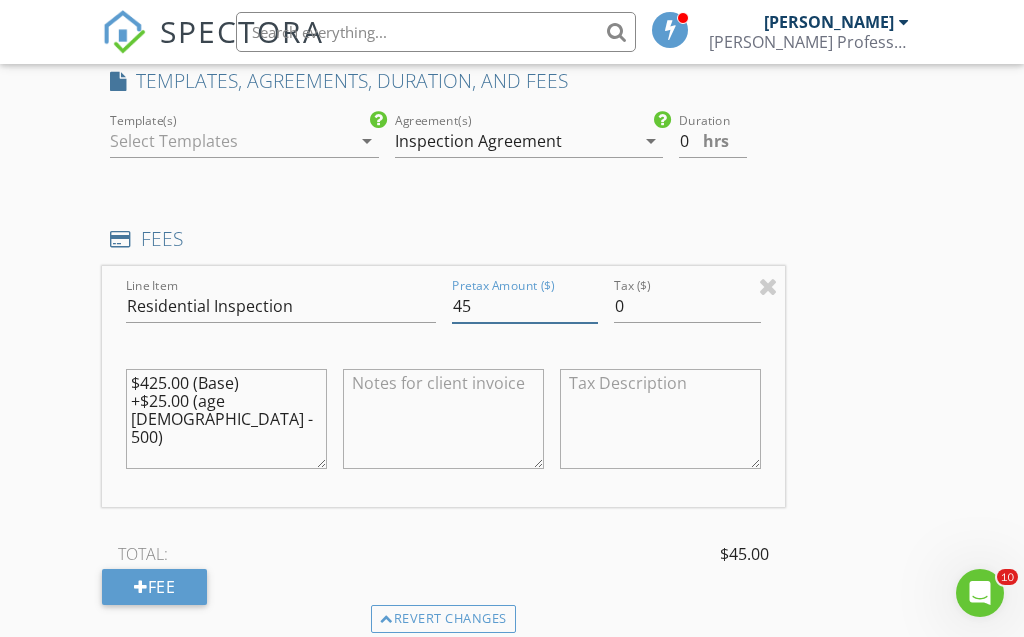 type on "450" 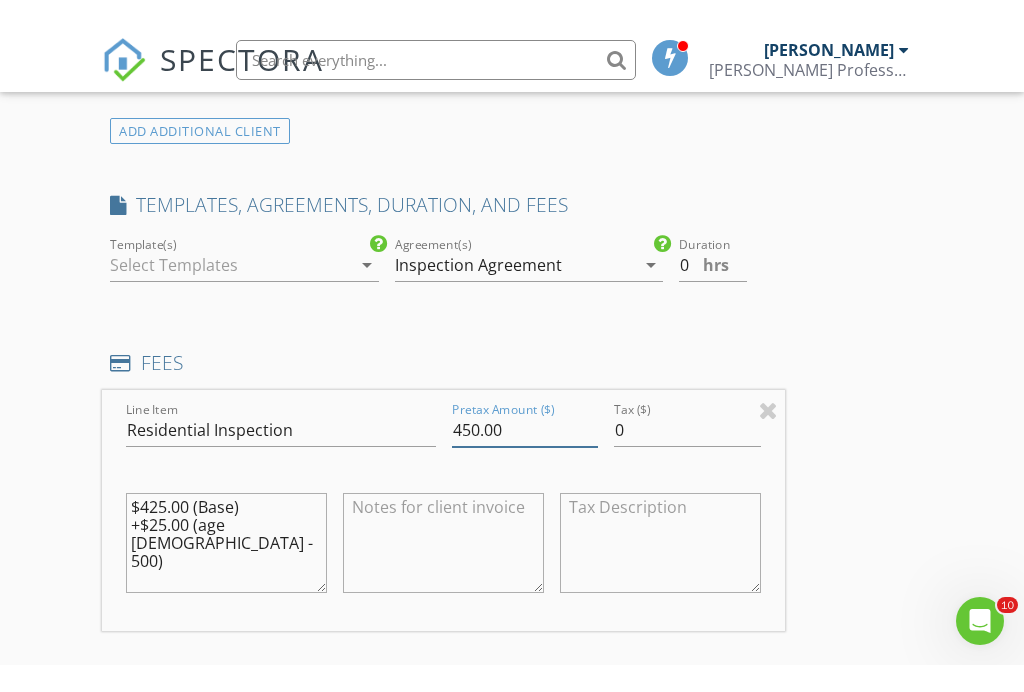 scroll, scrollTop: 1577, scrollLeft: 0, axis: vertical 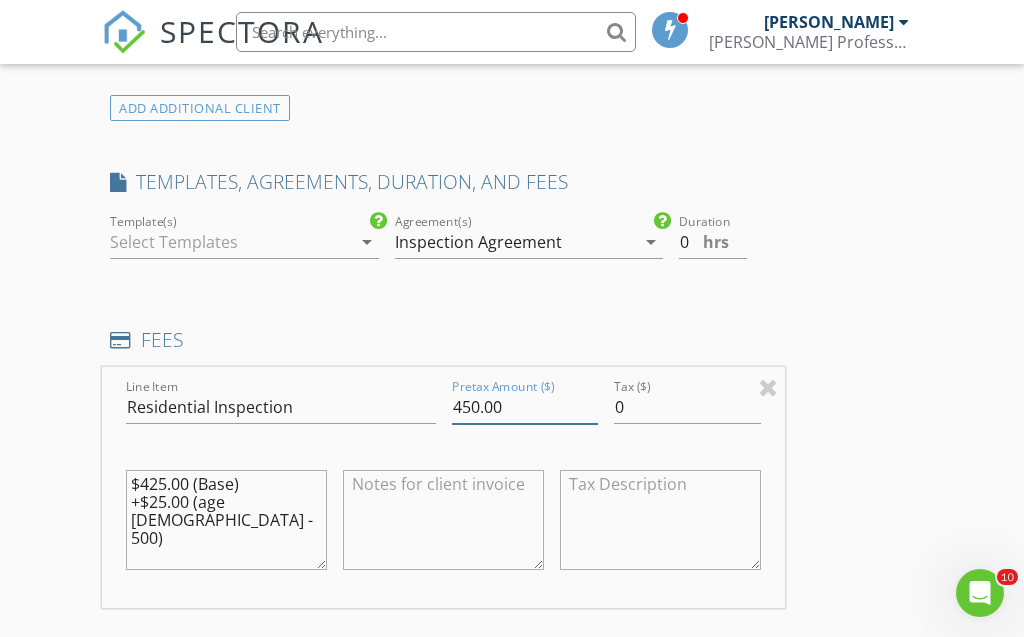 type on "450.00" 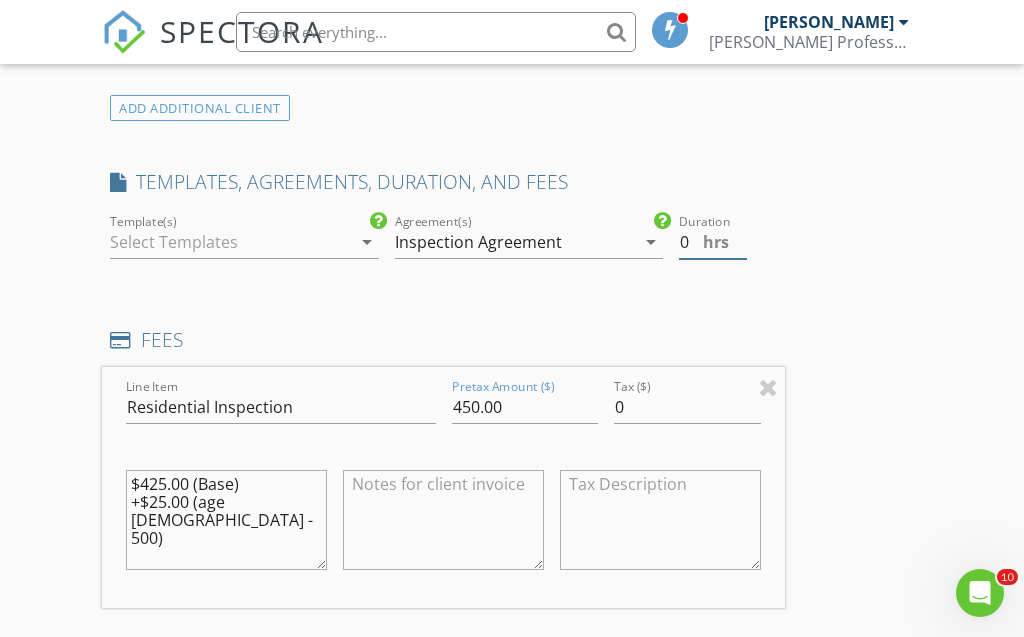click on "0" at bounding box center (713, 242) 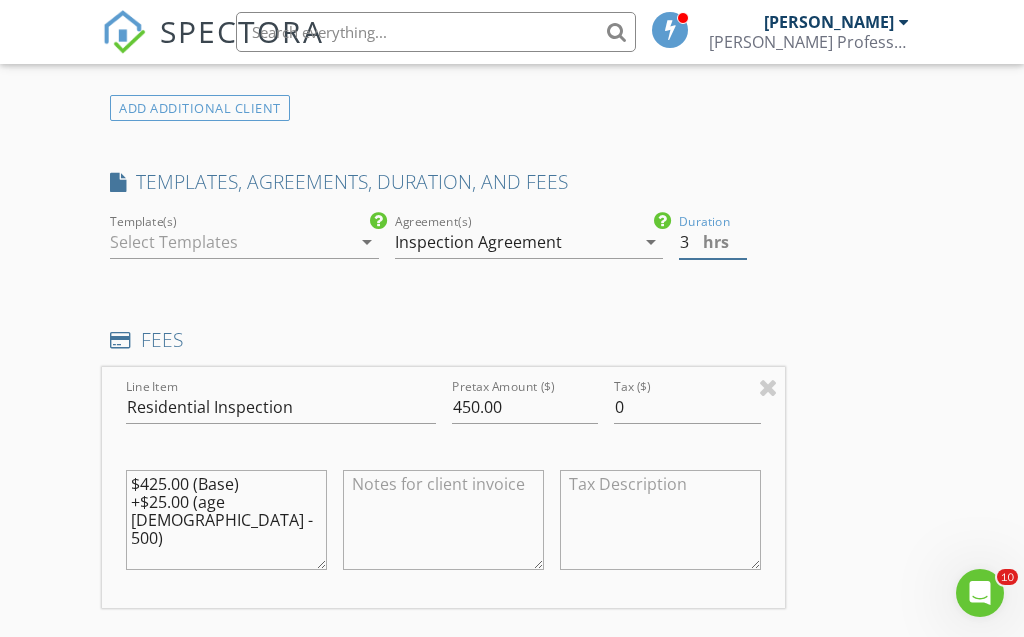 type on "3" 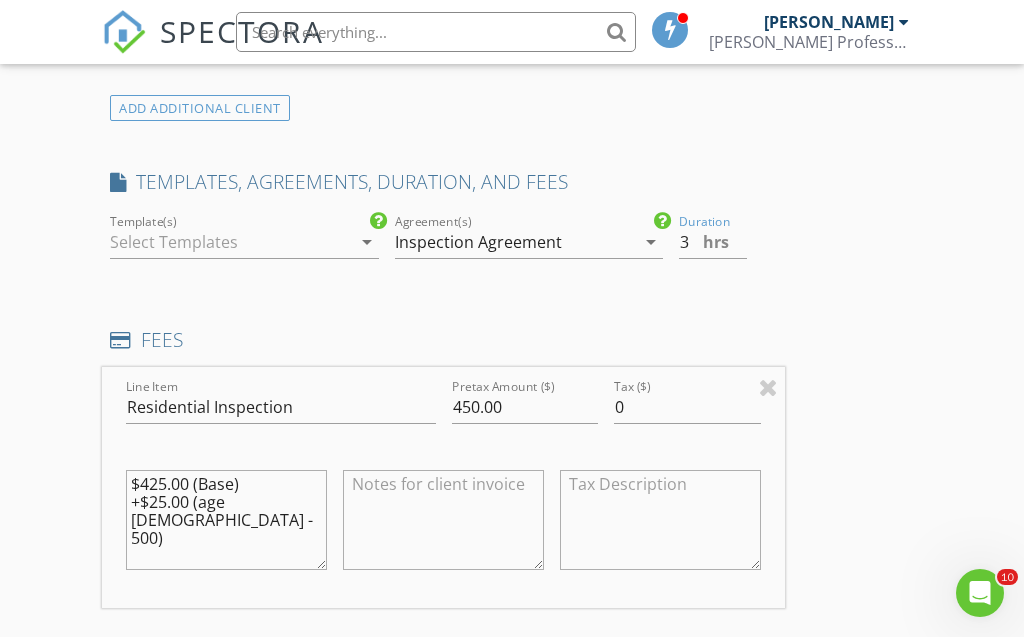 click on "arrow_drop_down" at bounding box center (367, 242) 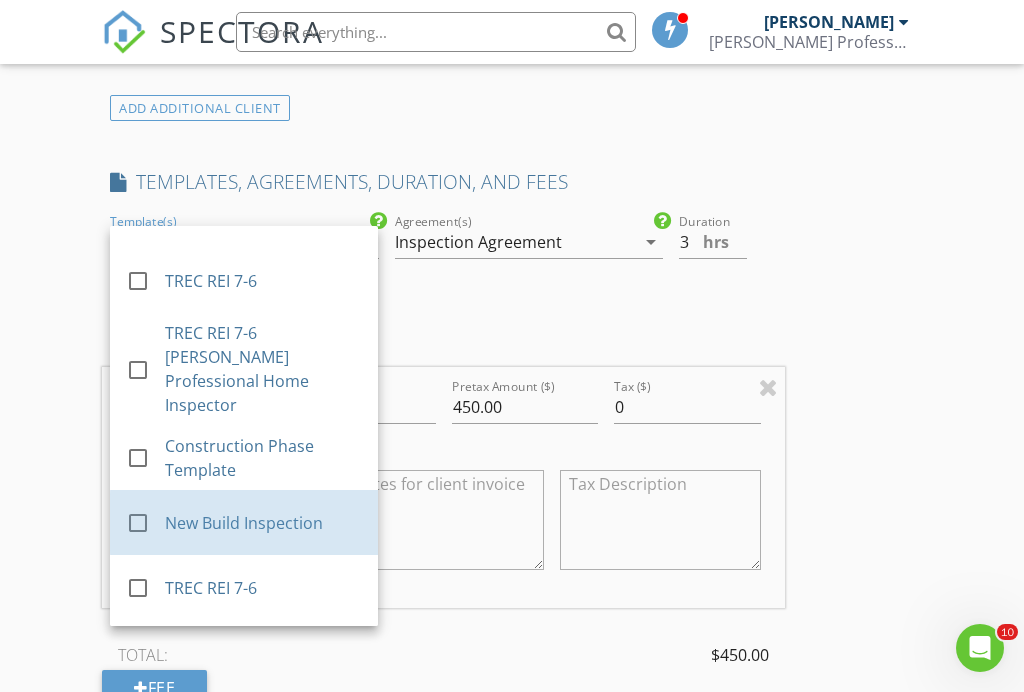 scroll, scrollTop: 722, scrollLeft: 0, axis: vertical 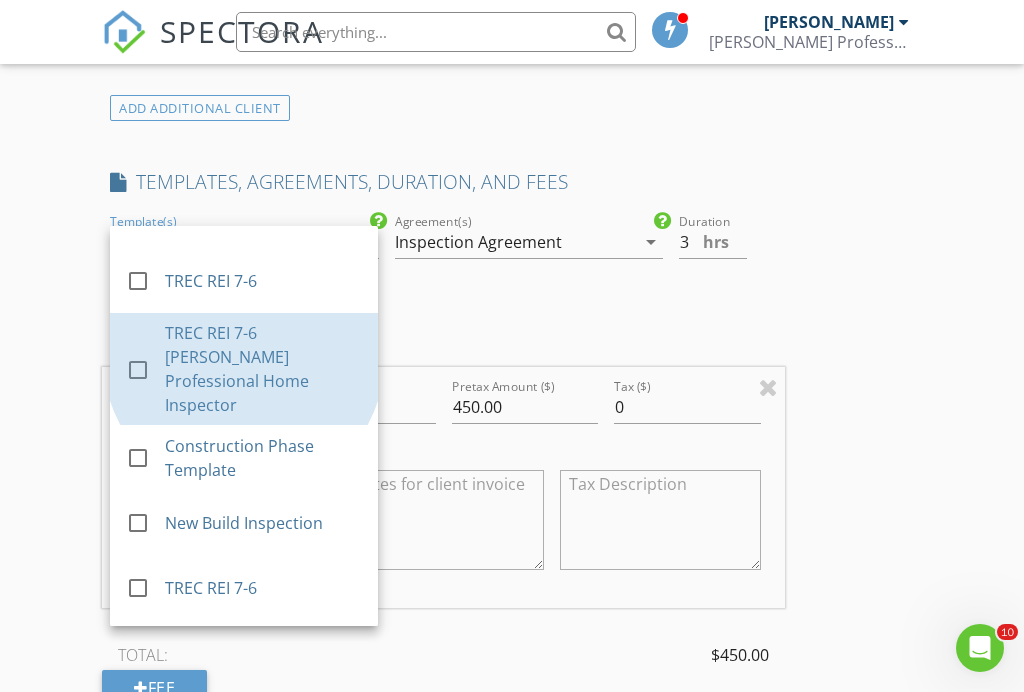 click on "TREC REI 7-6 [PERSON_NAME] Professional Home Inspector" at bounding box center [264, 369] 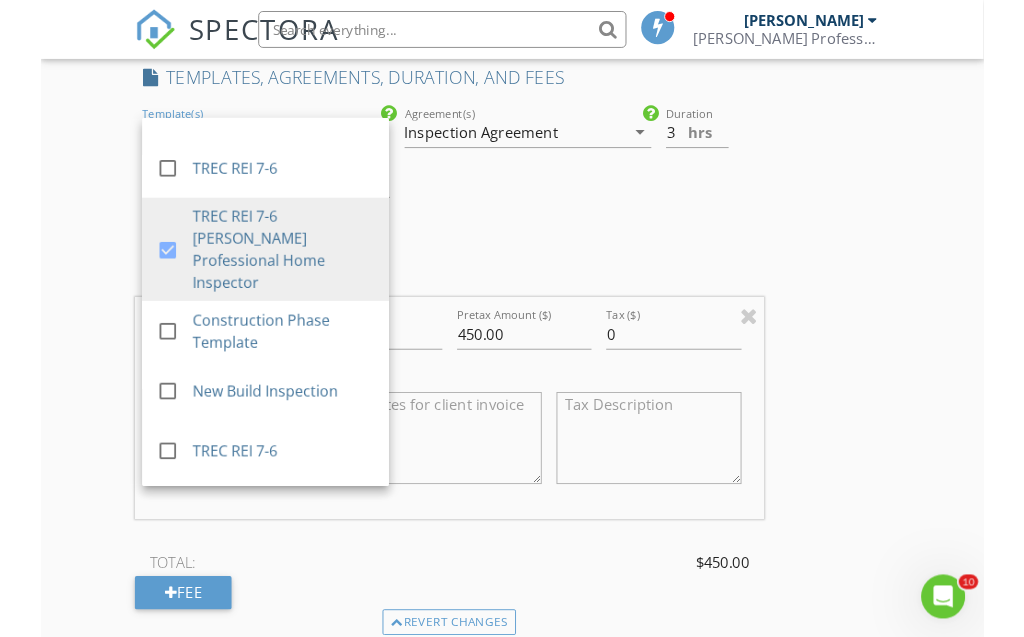 scroll, scrollTop: 1701, scrollLeft: 0, axis: vertical 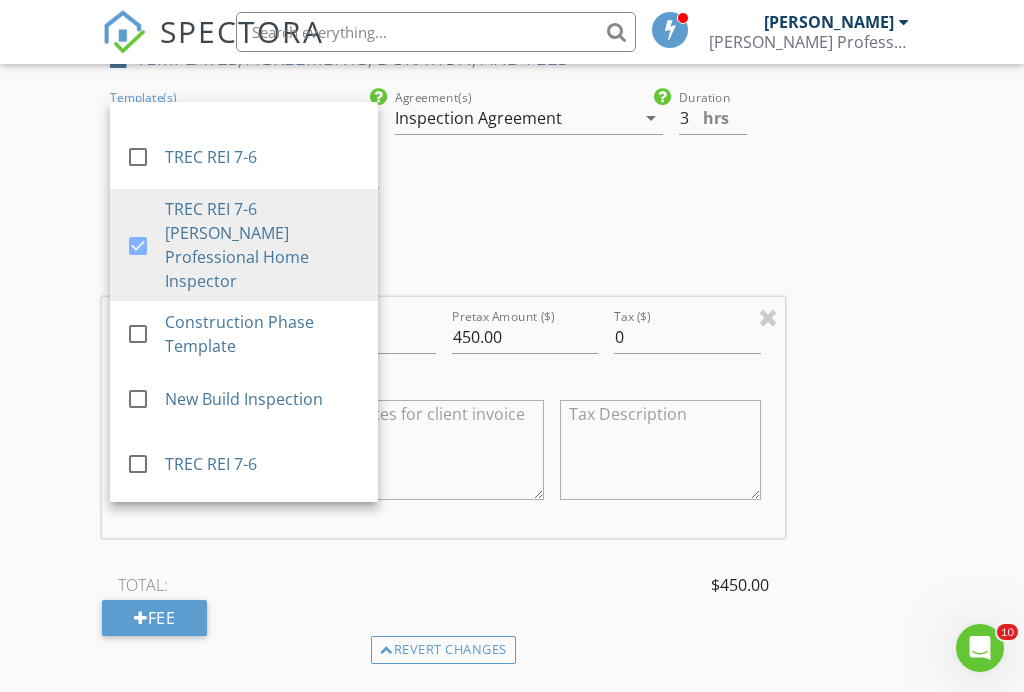 click on "TOTAL:   $450.00" at bounding box center (443, 585) 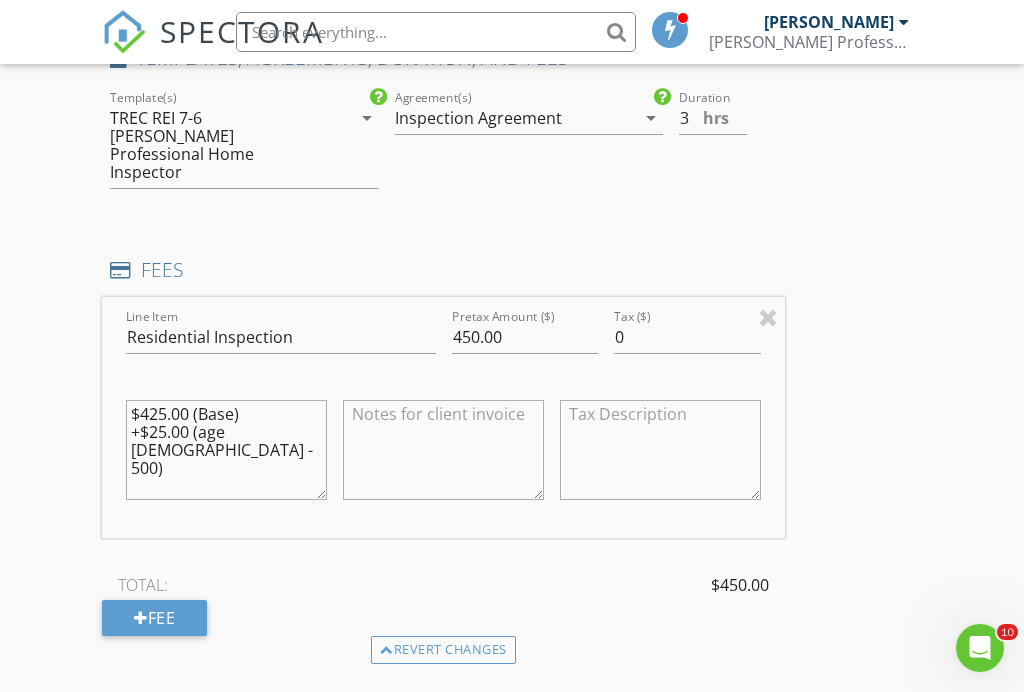 click on "Fee" at bounding box center (154, 618) 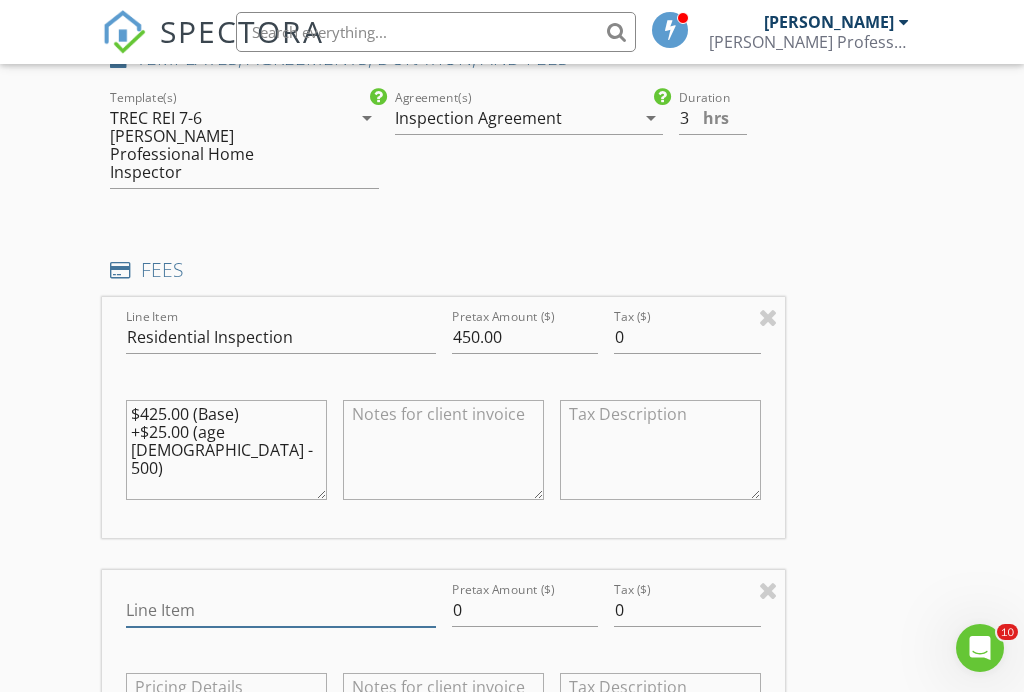 click on "Line Item" at bounding box center (280, 610) 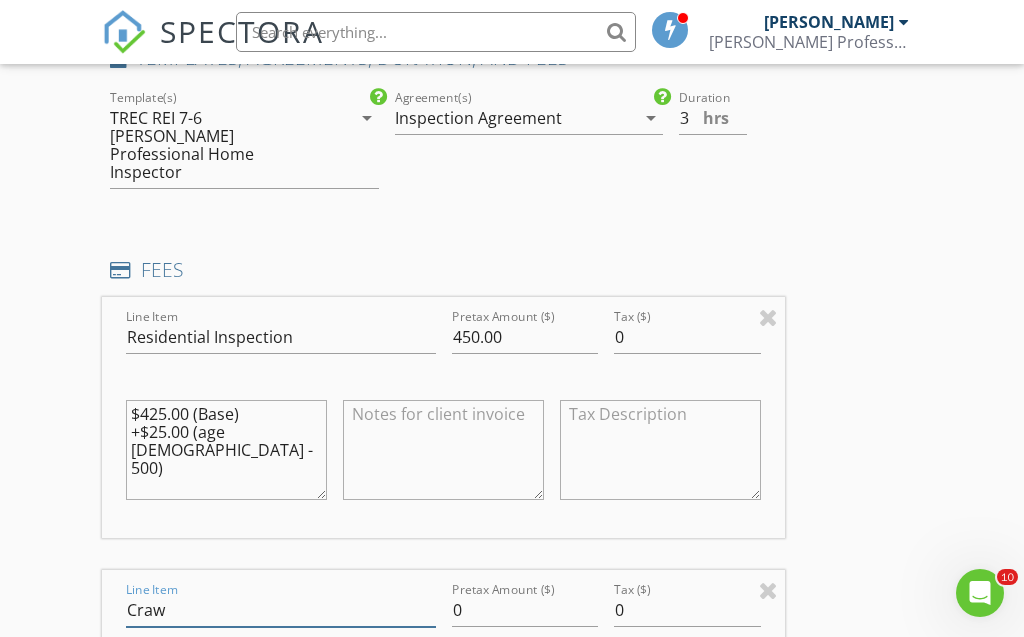 type on "Crawl" 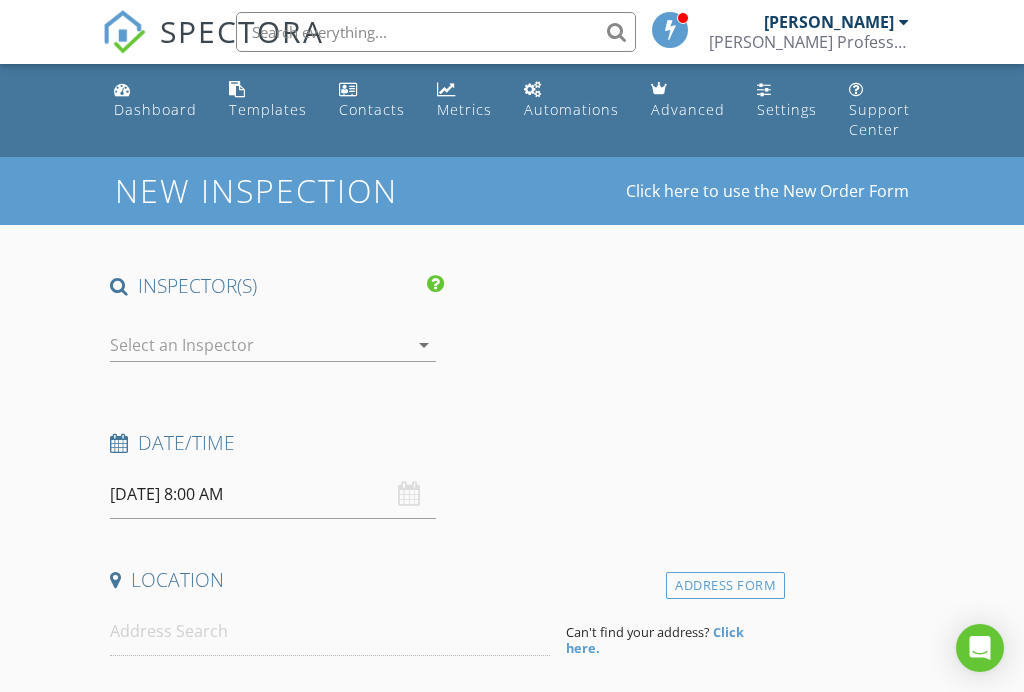 select on "6" 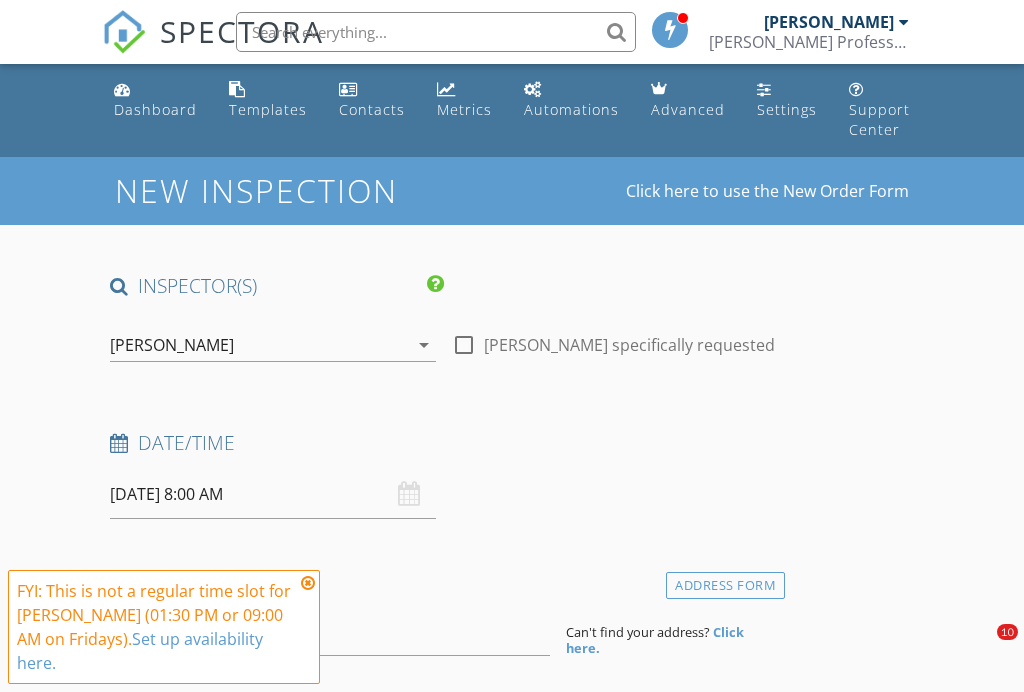 scroll, scrollTop: 0, scrollLeft: 0, axis: both 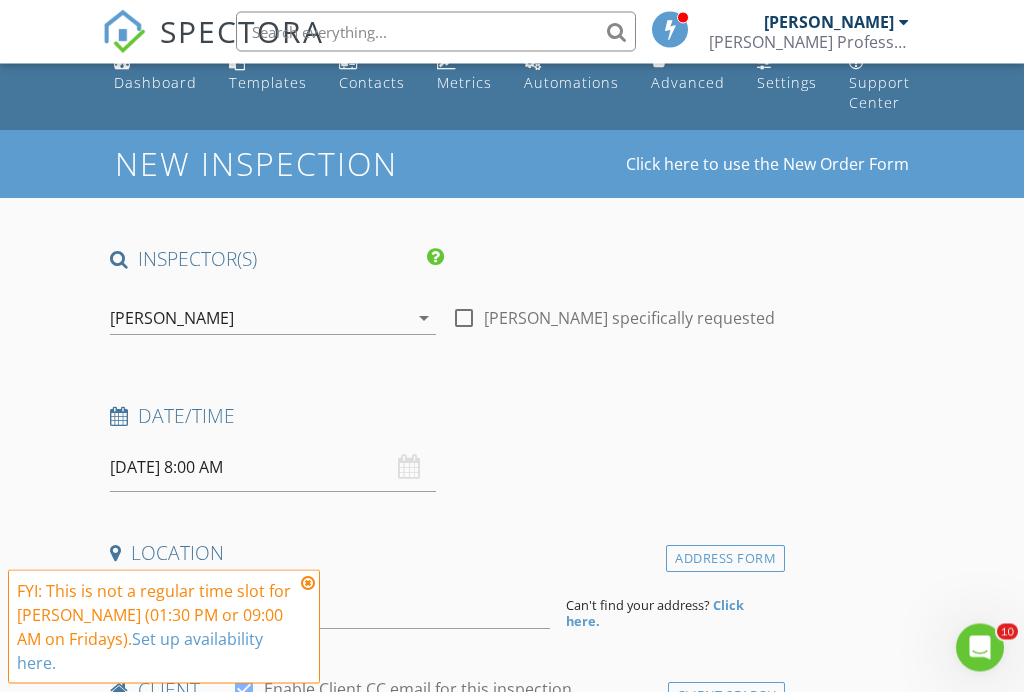 click on "[DATE] 8:00 AM" at bounding box center (272, 468) 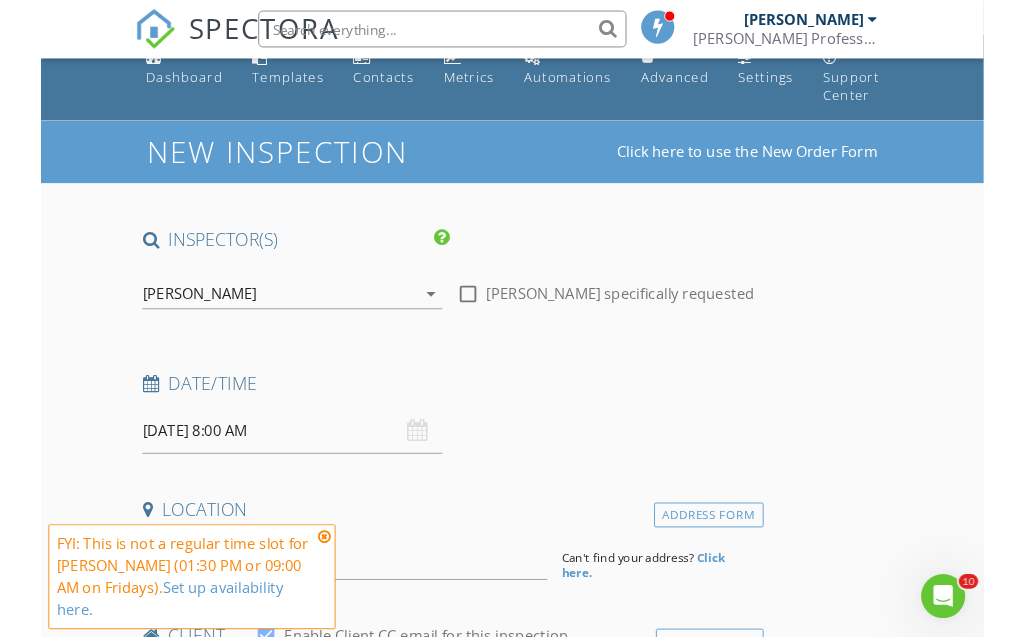 scroll, scrollTop: 27, scrollLeft: 0, axis: vertical 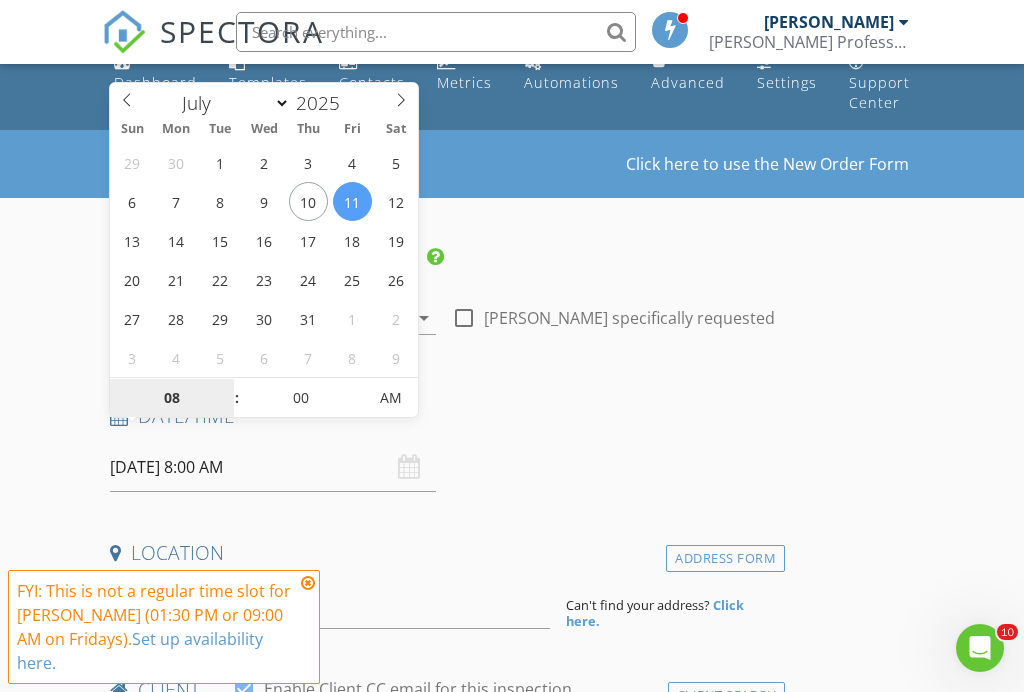 type on "07/10/2025 8:00 AM" 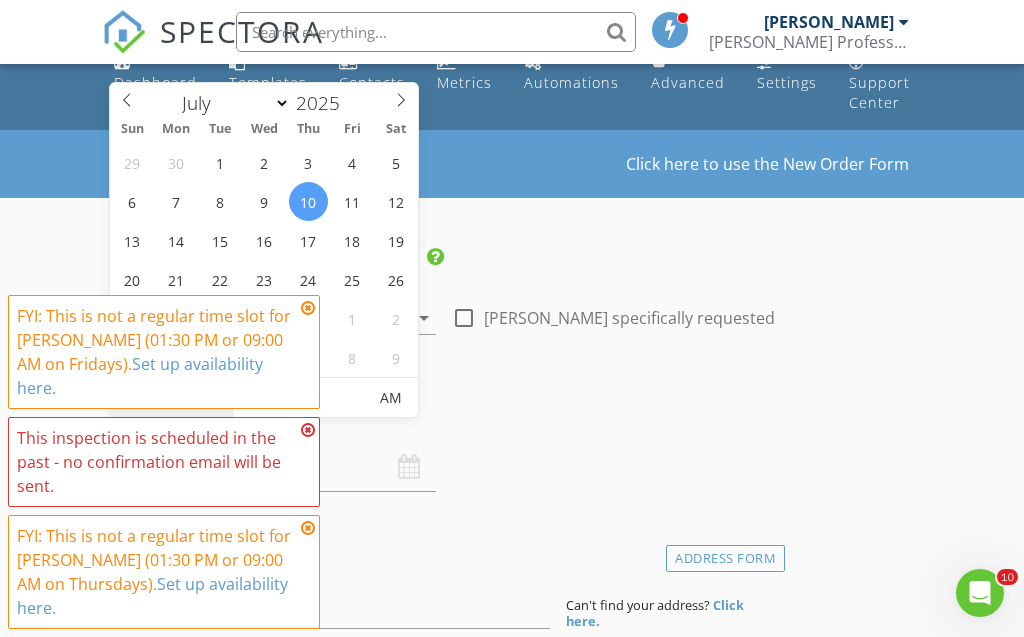 type on "02" 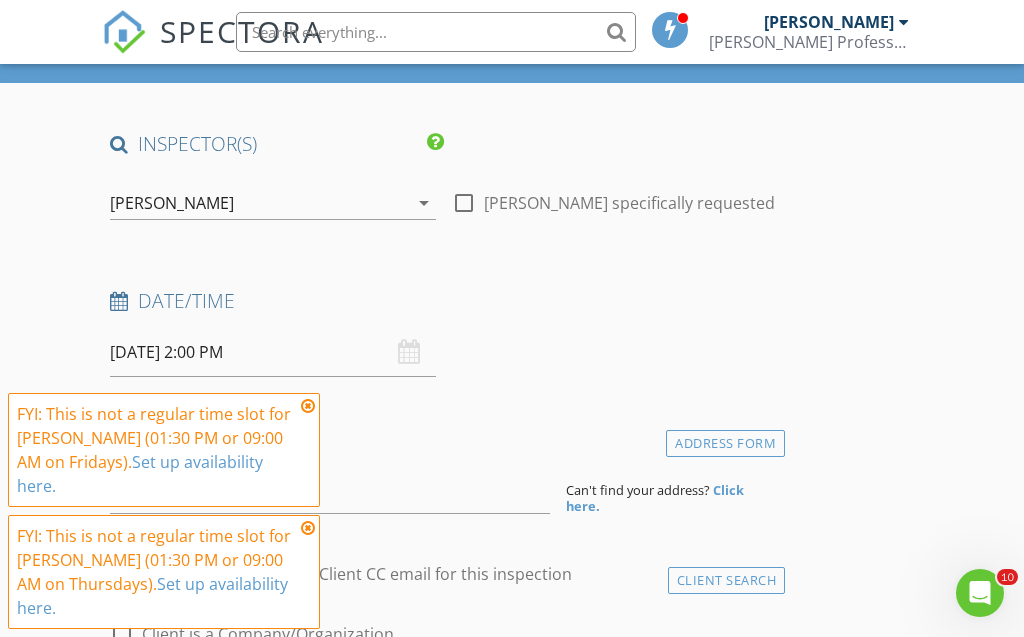 scroll, scrollTop: 144, scrollLeft: 0, axis: vertical 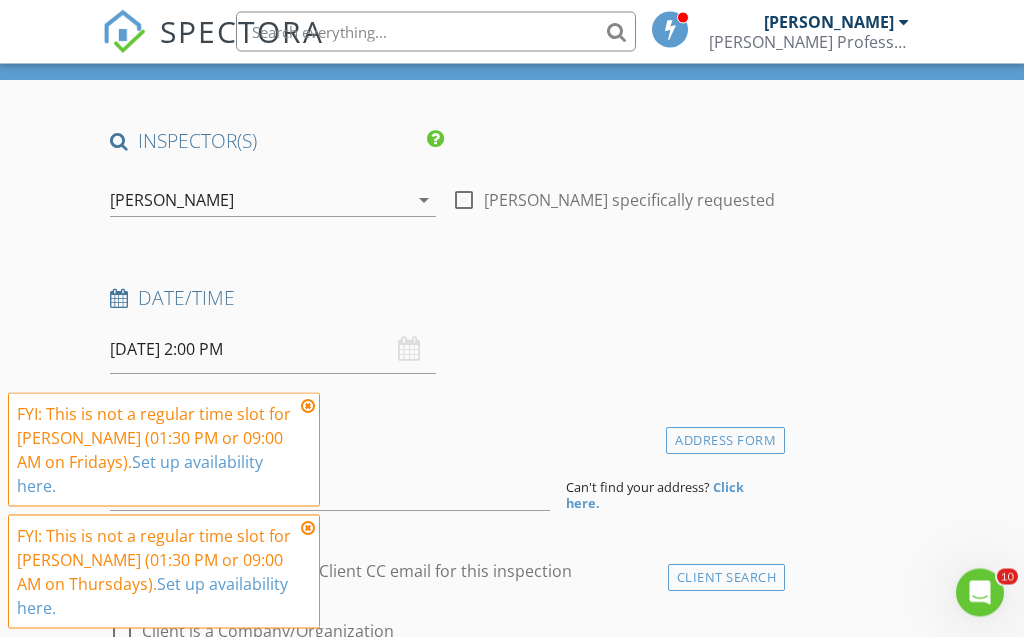 click at bounding box center [308, 406] 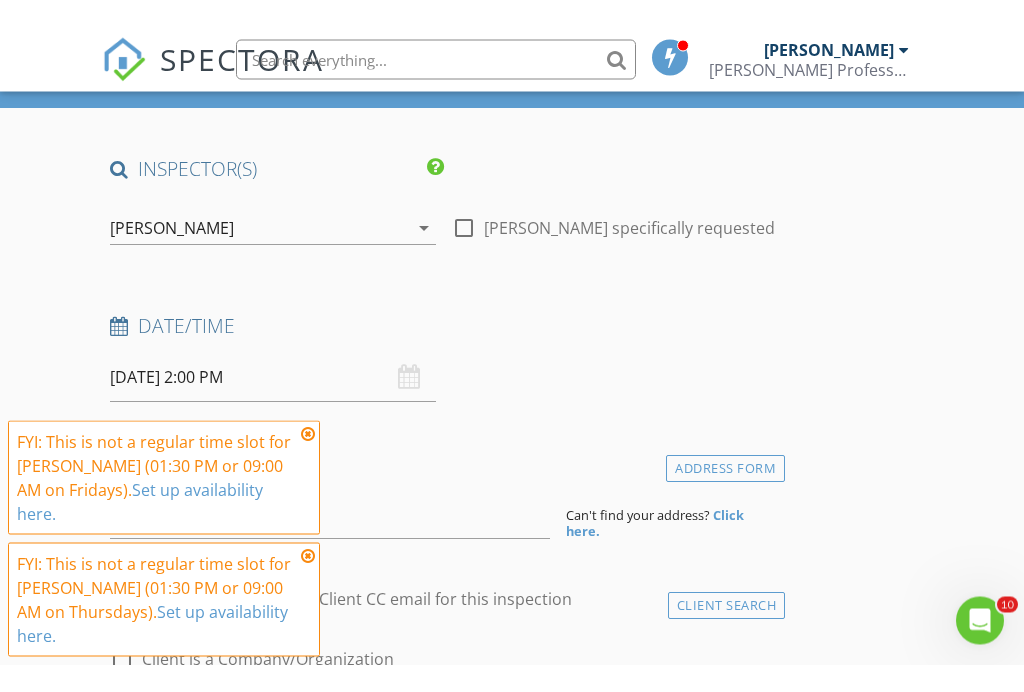 scroll, scrollTop: 145, scrollLeft: 0, axis: vertical 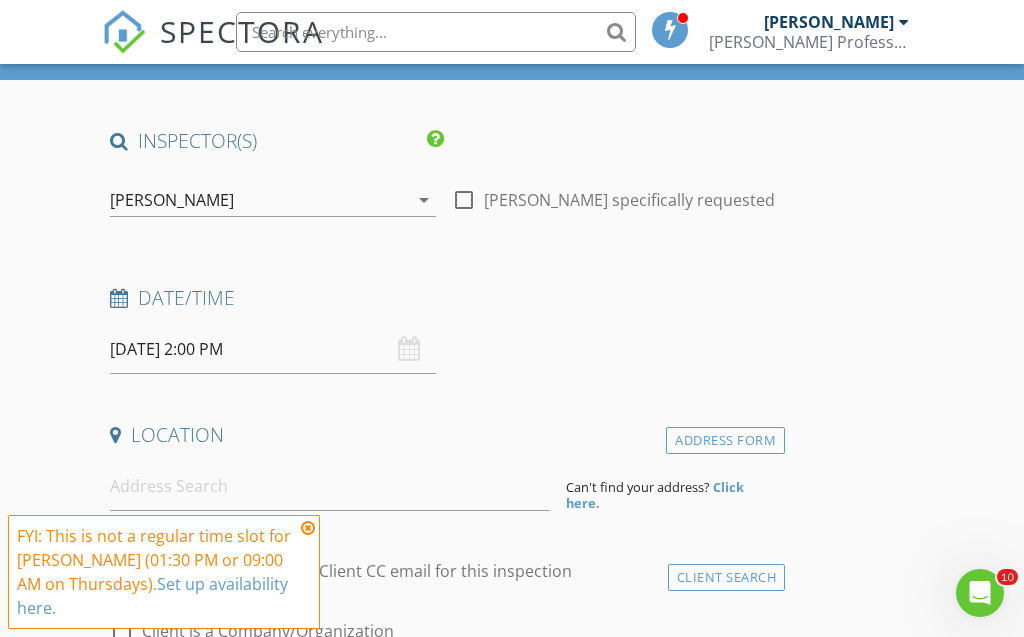 click on "INSPECTOR(S)
check_box   Steve Minchew   PRIMARY   Steve Minchew arrow_drop_down   check_box_outline_blank Steve Minchew specifically requested
Date/Time
07/10/2025 2:00 PM
Location
Address Form       Can't find your address?   Click here.
client
check_box Enable Client CC email for this inspection   Client Search     check_box_outline_blank Client is a Company/Organization     First Name   Last Name   Email   CC Email   Phone           Notes   Private Notes
ADD ADDITIONAL client
SERVICES
check_box_outline_blank   Termite   WDI Inspection check_box_outline_blank   Termite Copy   WDI Inspection check_box_outline_blank   New Service   check_box_outline_blank   Residential Inspection   arrow_drop_down     Select Discount Code arrow_drop_down    Charges       TOTAL   $0.00    Duration" at bounding box center [443, 1504] 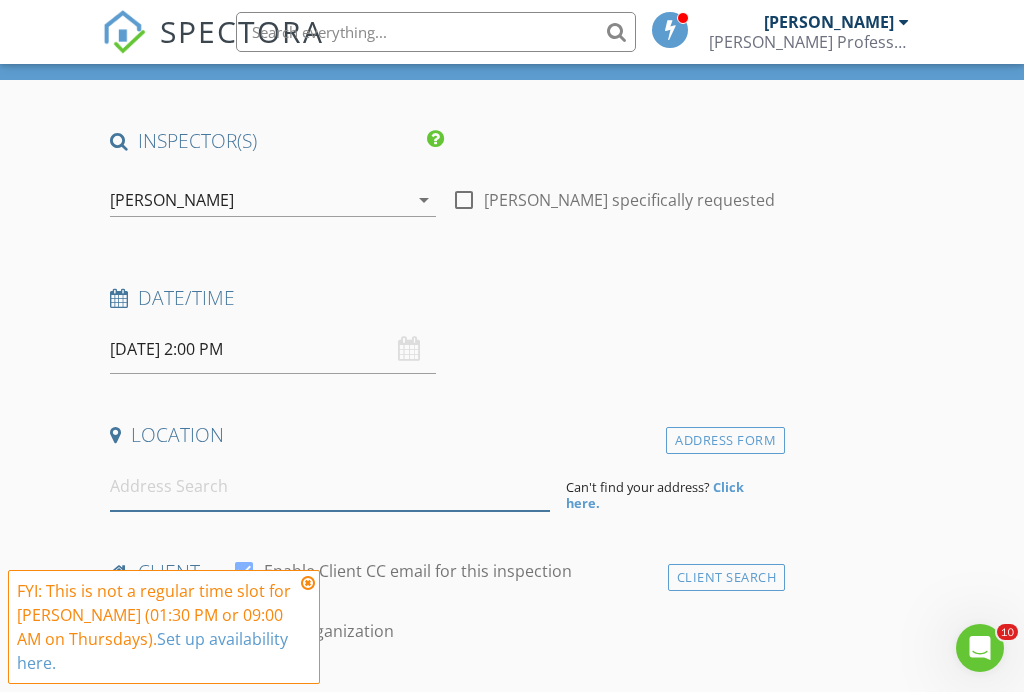 click at bounding box center [329, 486] 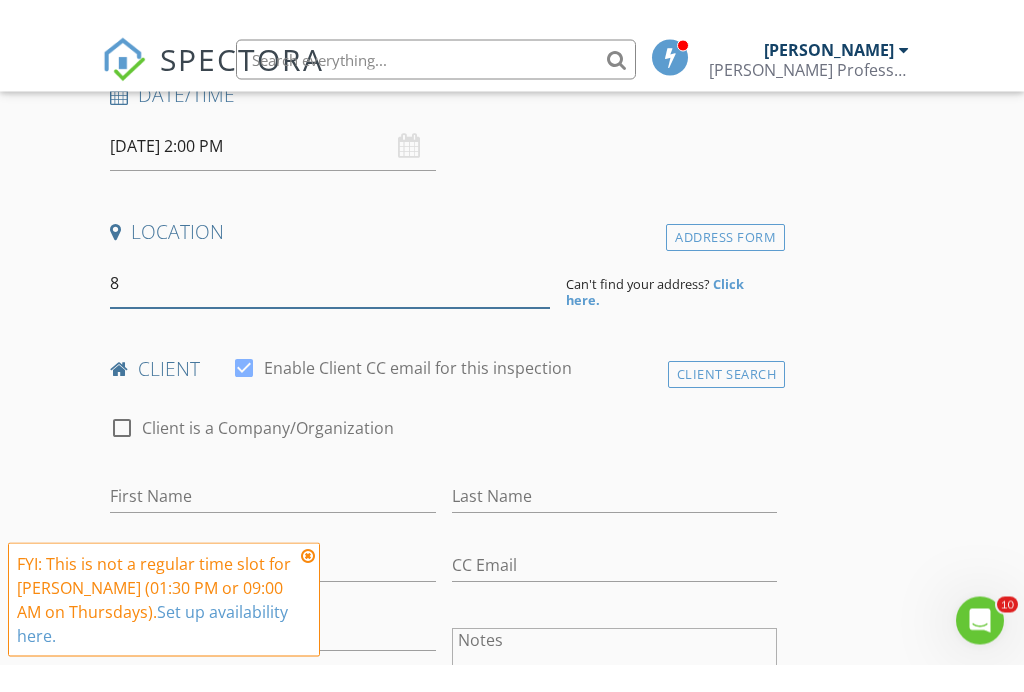 scroll, scrollTop: 376, scrollLeft: 0, axis: vertical 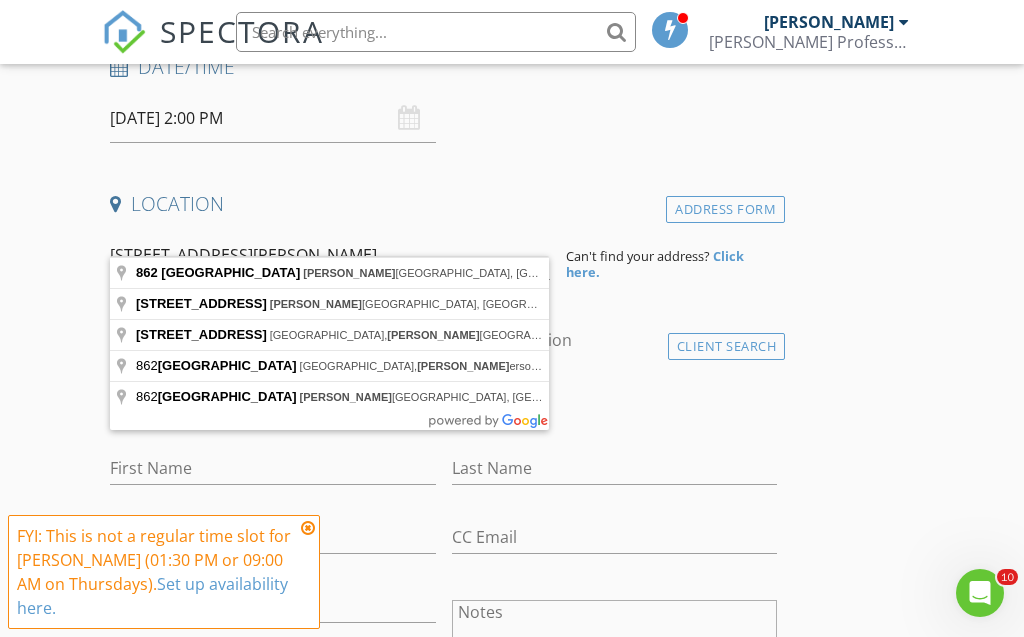 type on "862 Lakeview Dr, Jefferson, TX, USA" 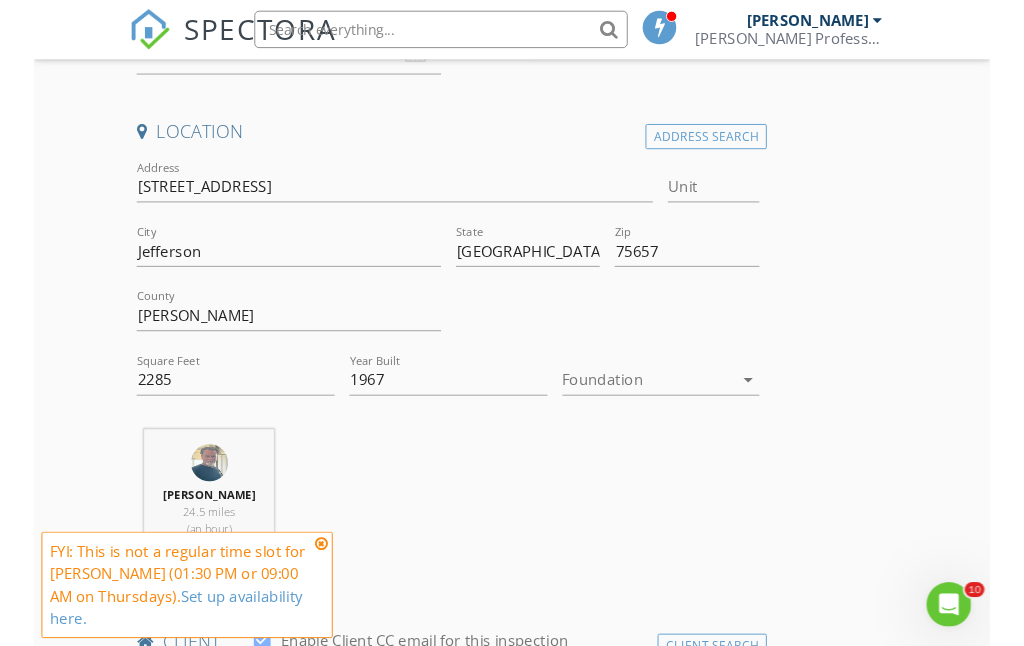 scroll, scrollTop: 447, scrollLeft: 0, axis: vertical 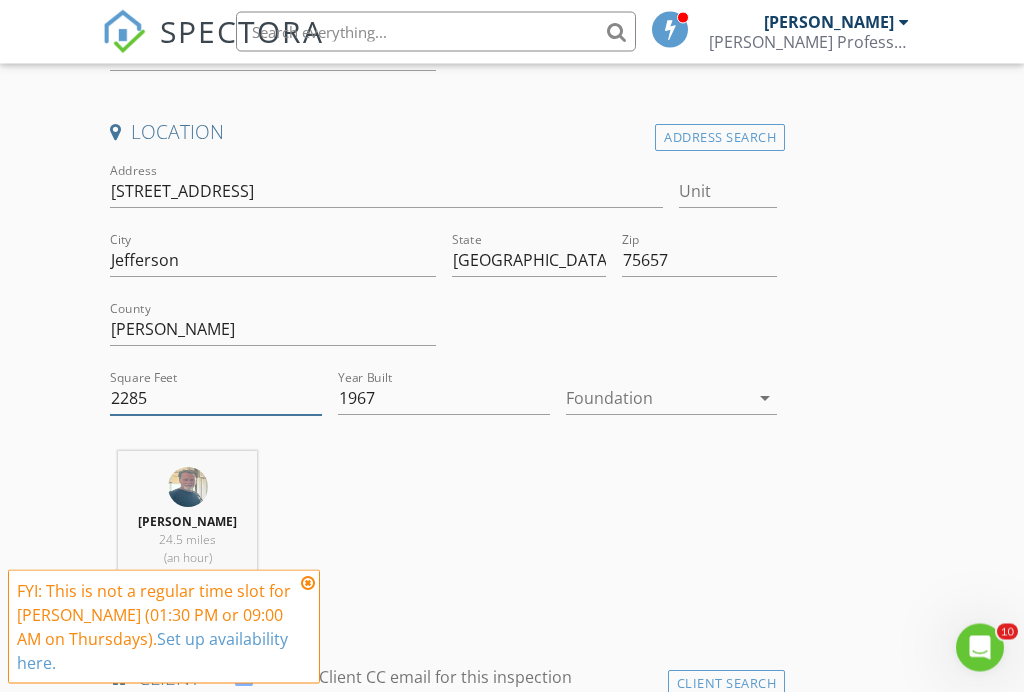 click on "2285" at bounding box center [216, 399] 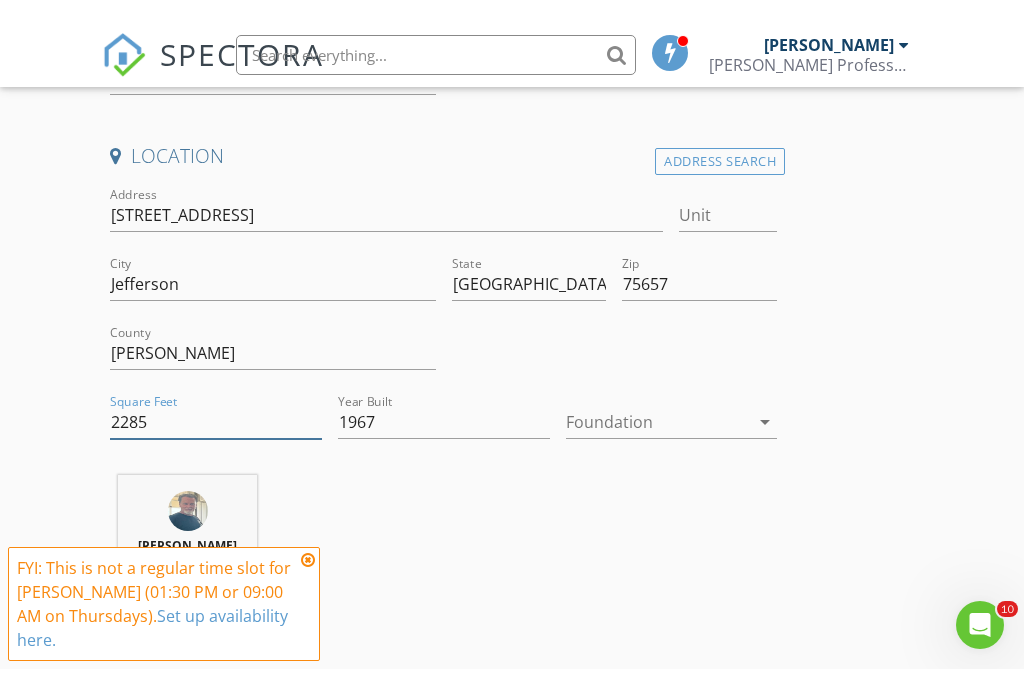 scroll, scrollTop: 448, scrollLeft: 0, axis: vertical 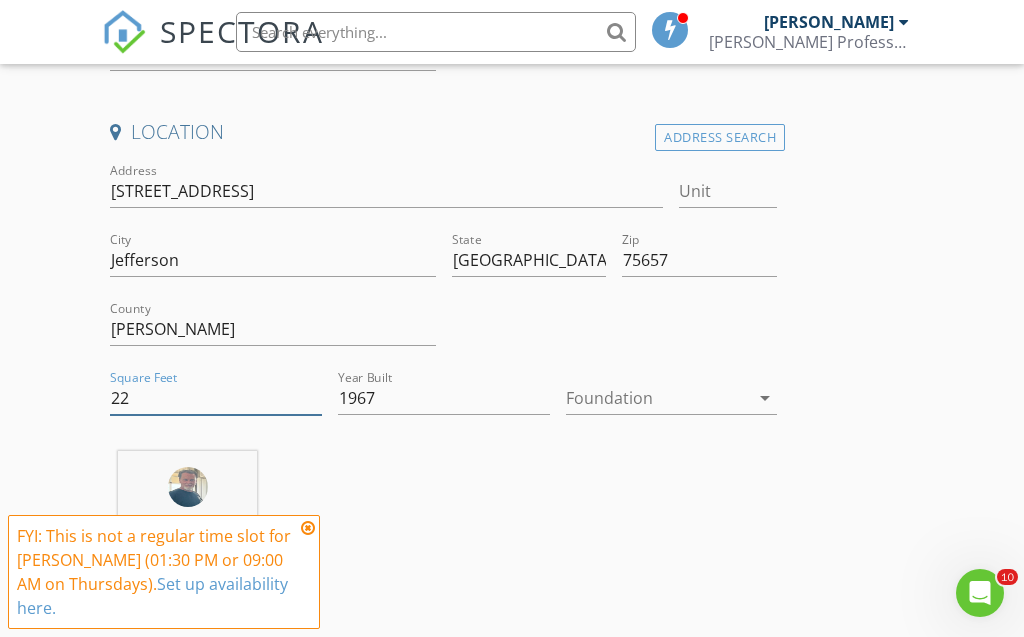 type on "2" 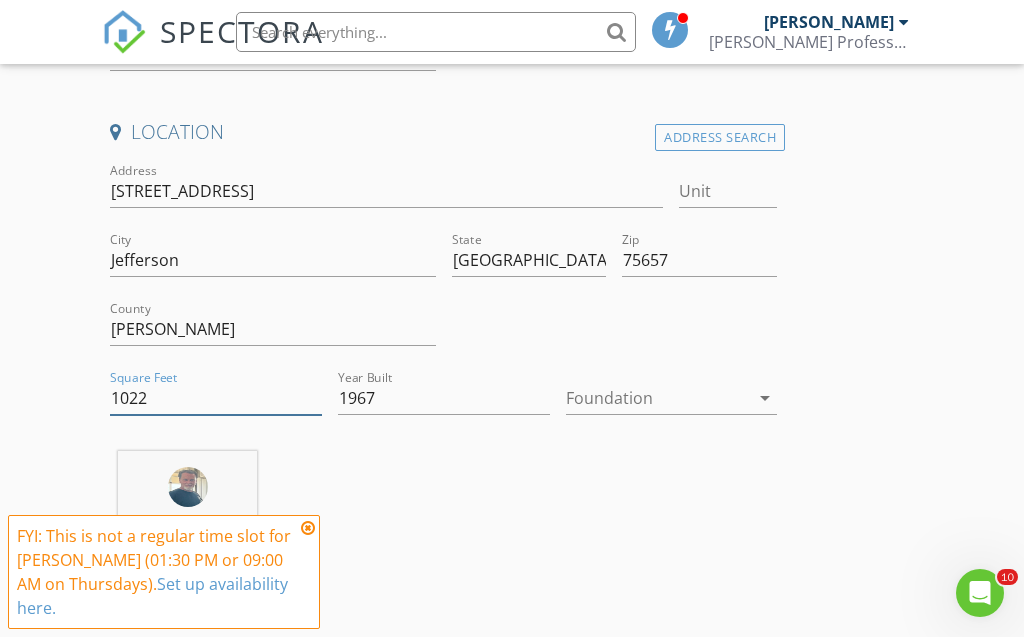 type on "1022" 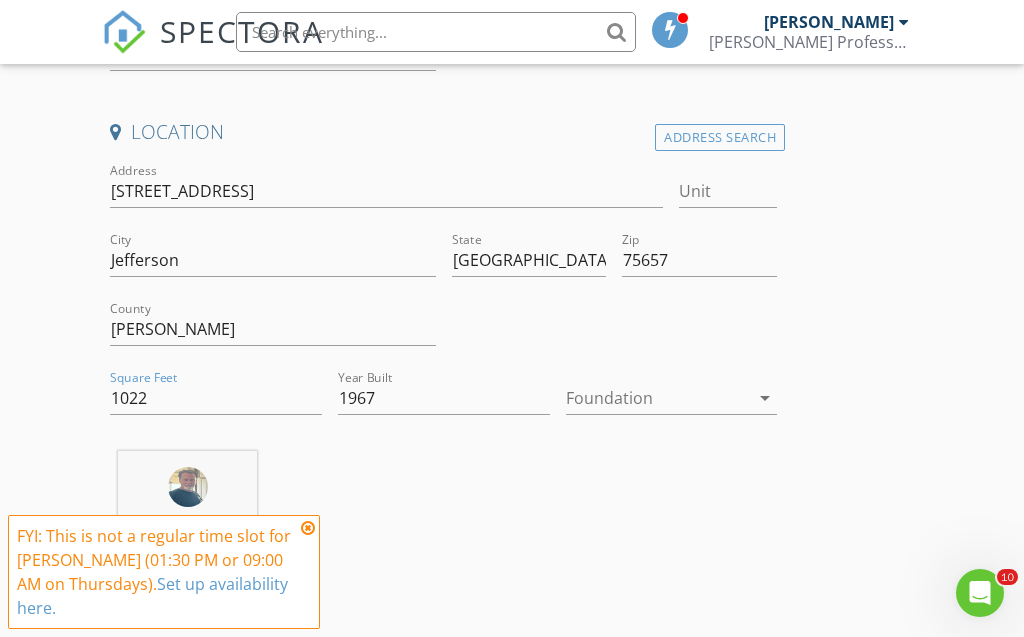 click on "arrow_drop_down" at bounding box center (765, 398) 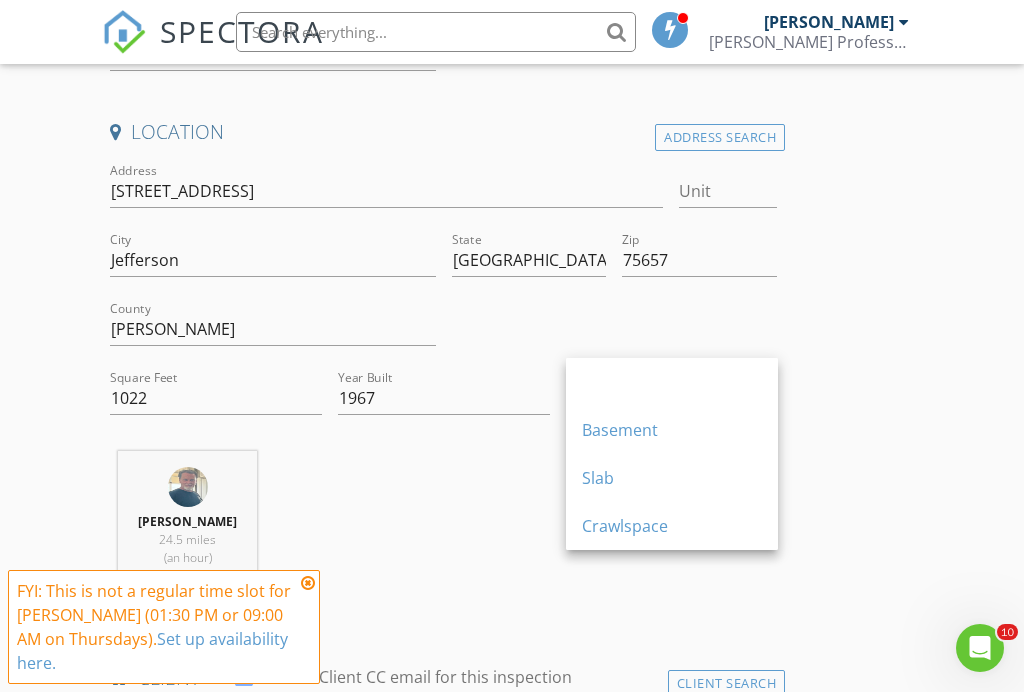 click on "Slab" at bounding box center [672, 478] 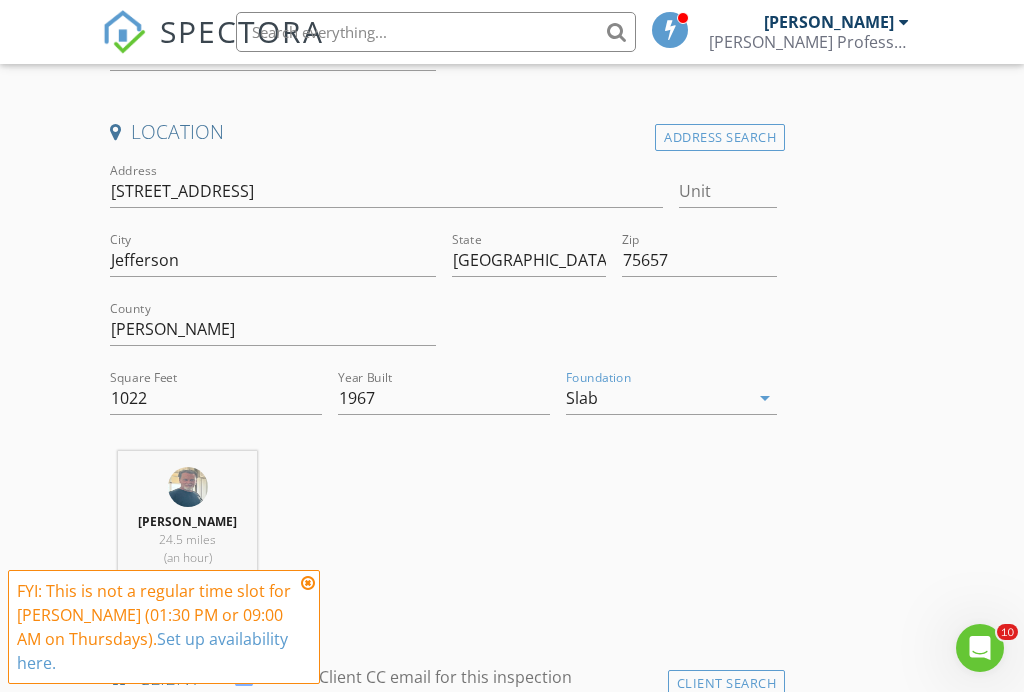 click on "arrow_drop_down" at bounding box center [765, 398] 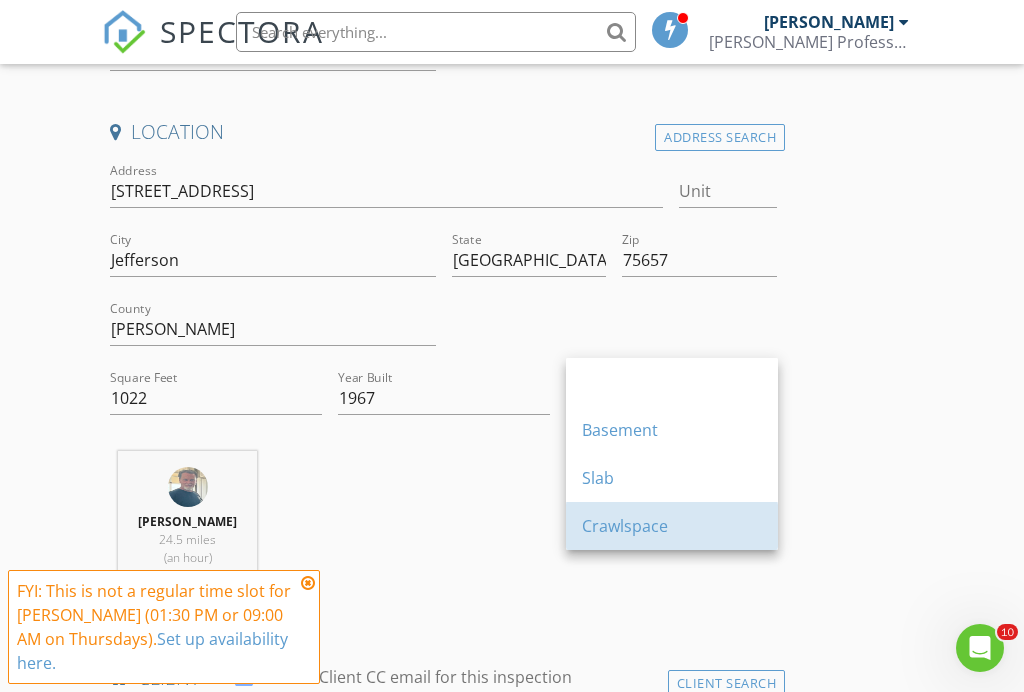 click on "Crawlspace" at bounding box center [672, 526] 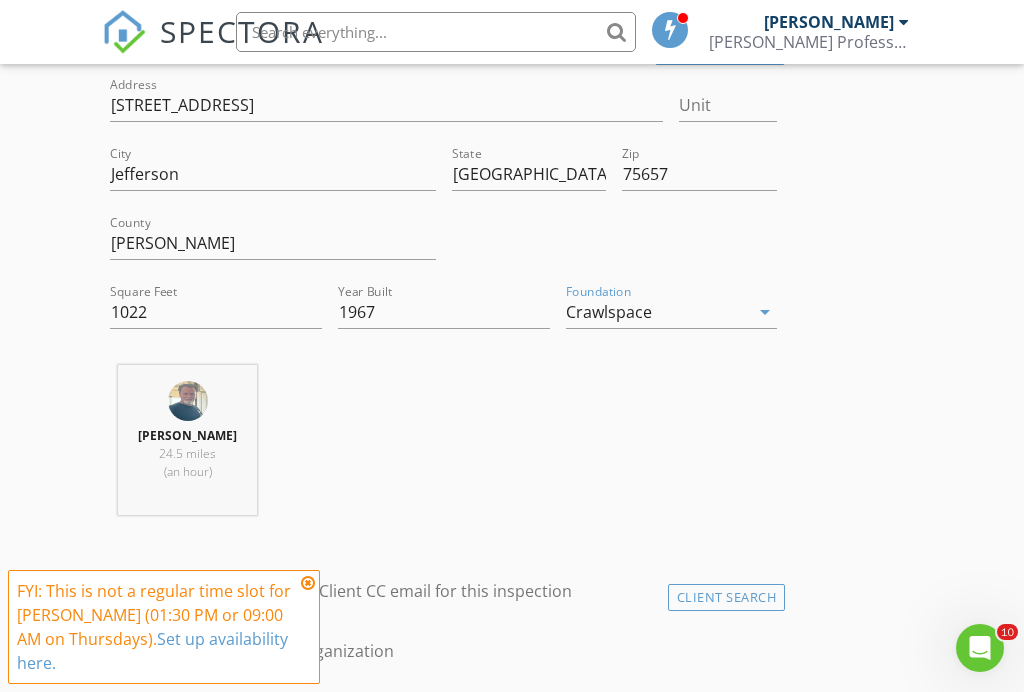 scroll, scrollTop: 532, scrollLeft: 0, axis: vertical 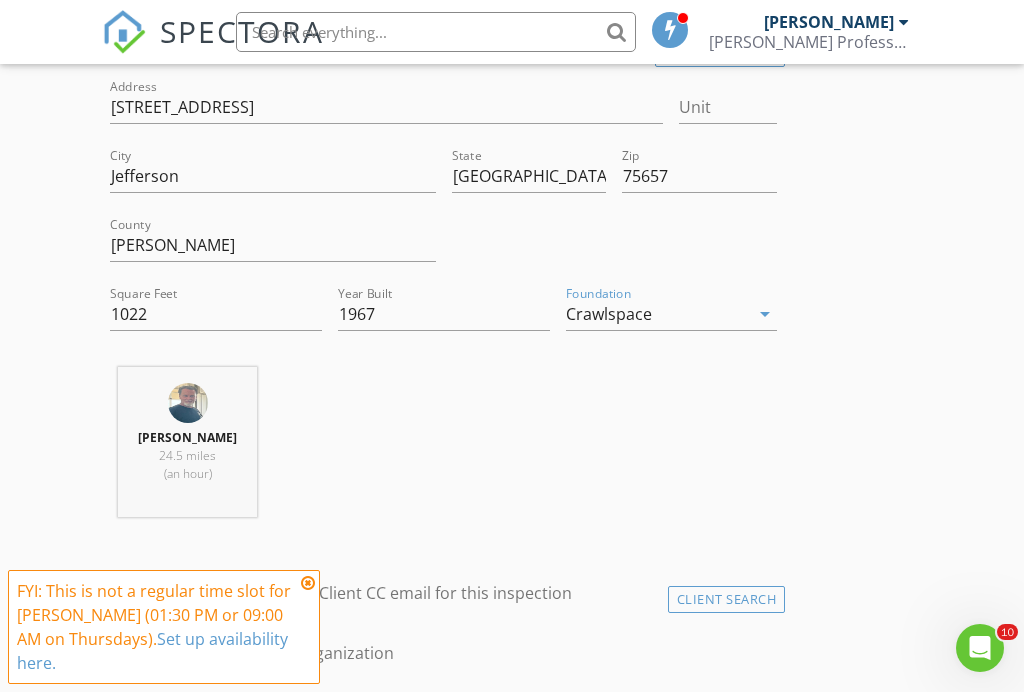 click at bounding box center [308, 583] 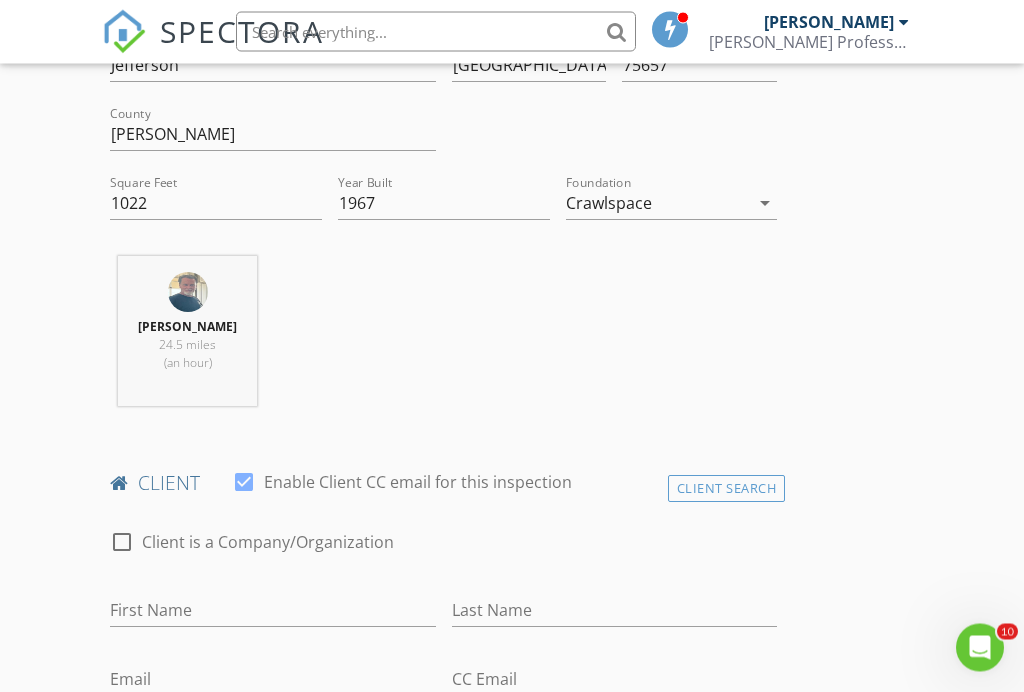 scroll, scrollTop: 645, scrollLeft: 0, axis: vertical 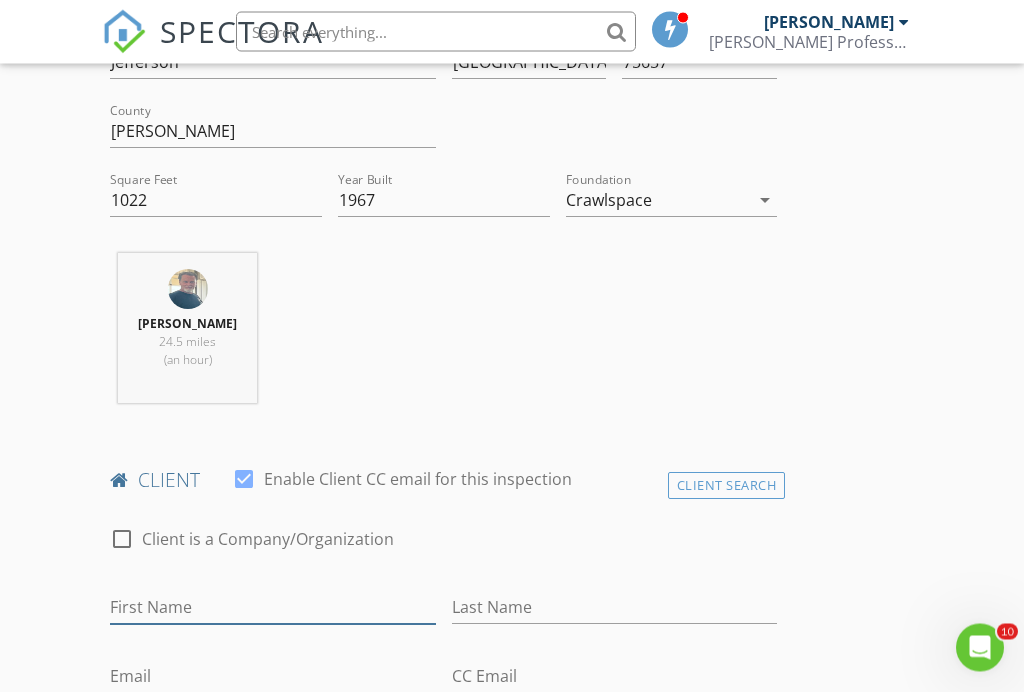 click on "First Name" at bounding box center (272, 608) 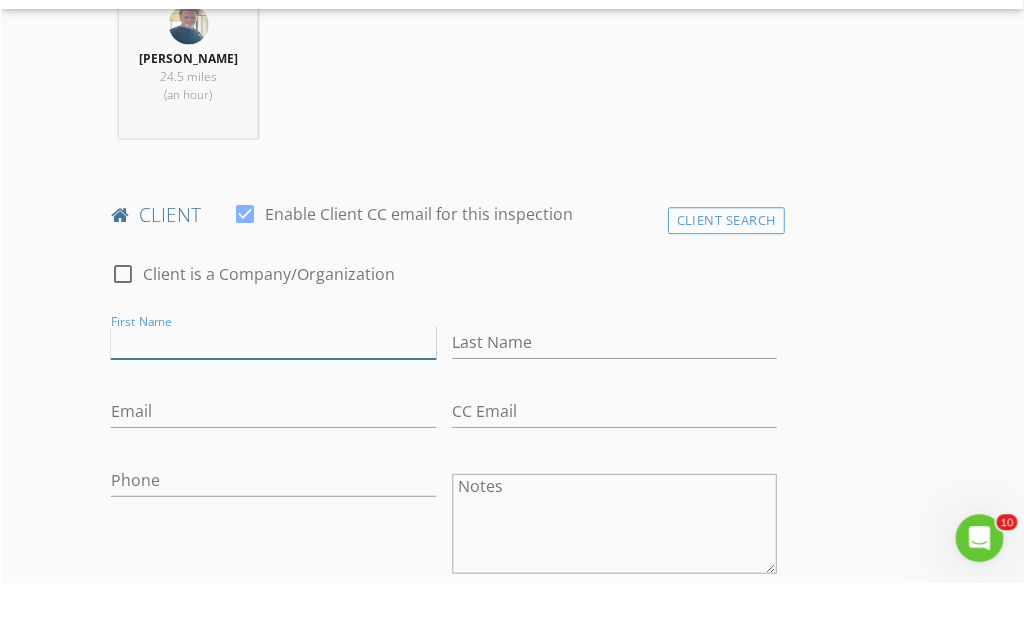 scroll, scrollTop: 910, scrollLeft: 0, axis: vertical 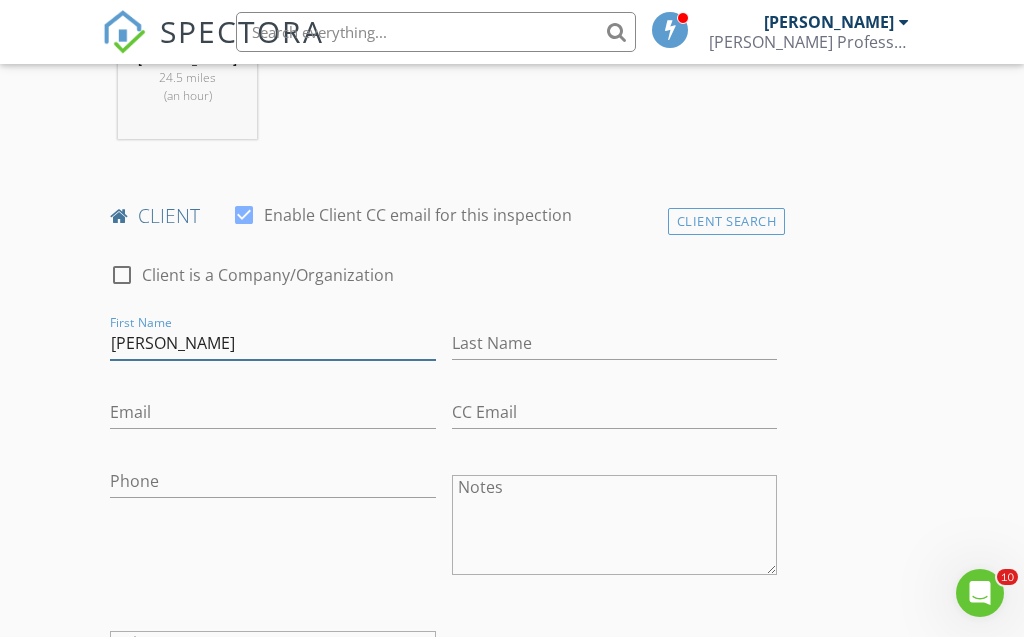 type on "[PERSON_NAME]" 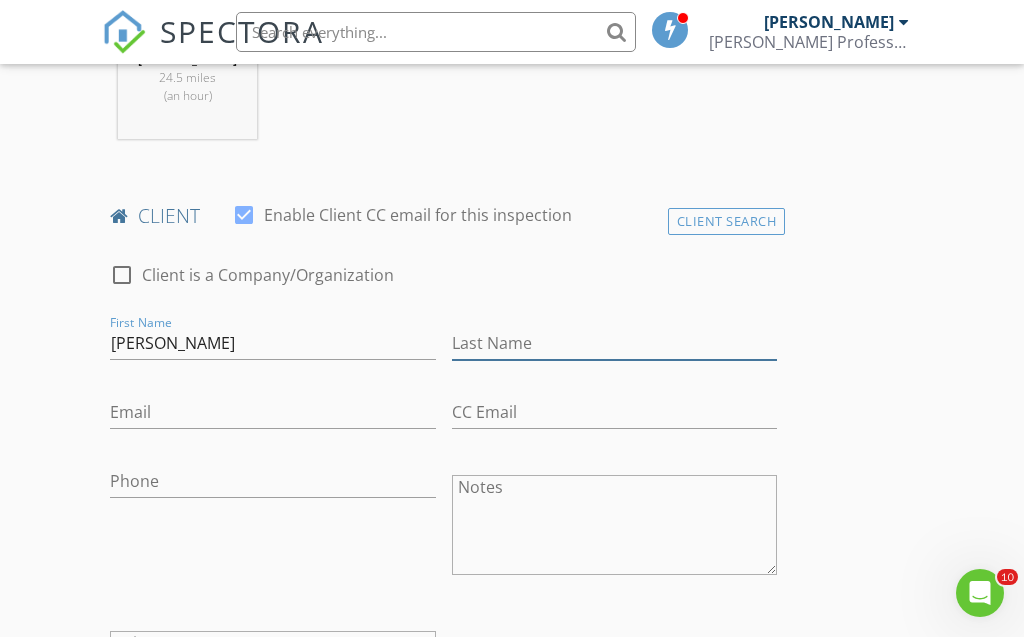 click on "Last Name" at bounding box center (614, 343) 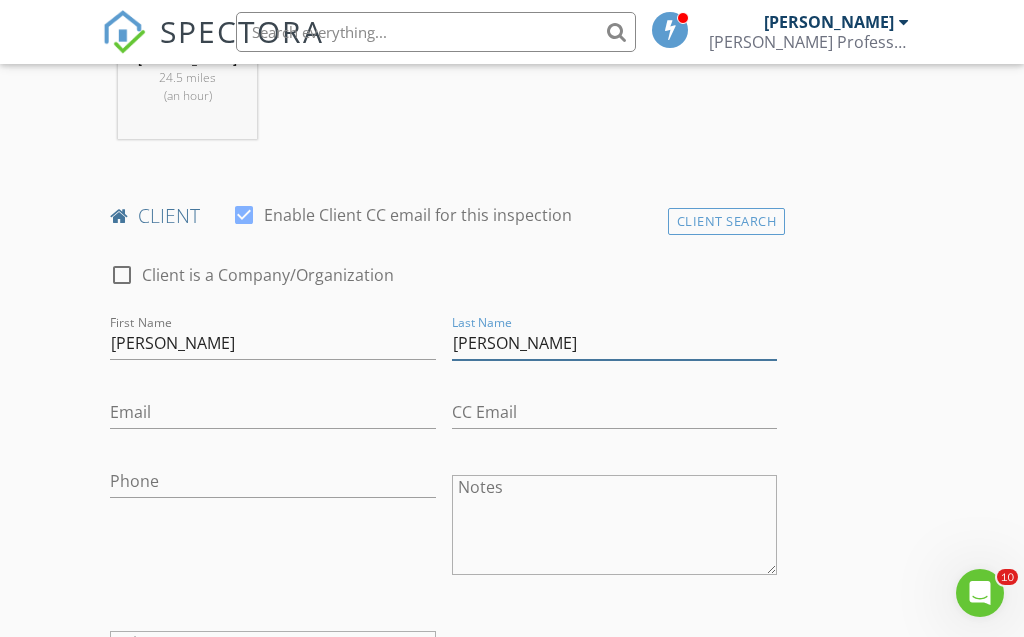 type on "[PERSON_NAME]" 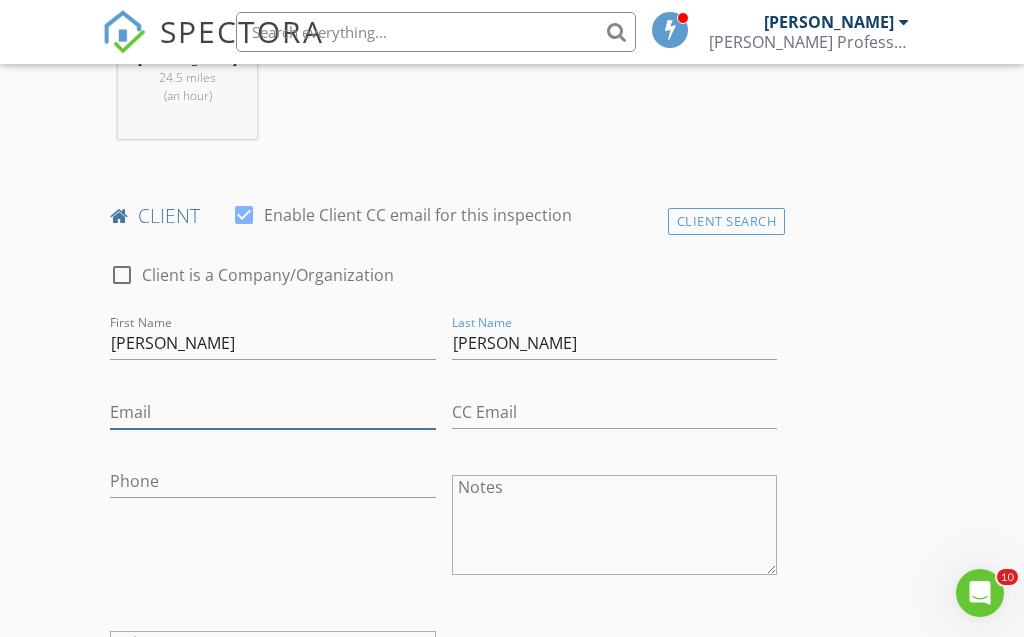 click on "Email" at bounding box center [272, 412] 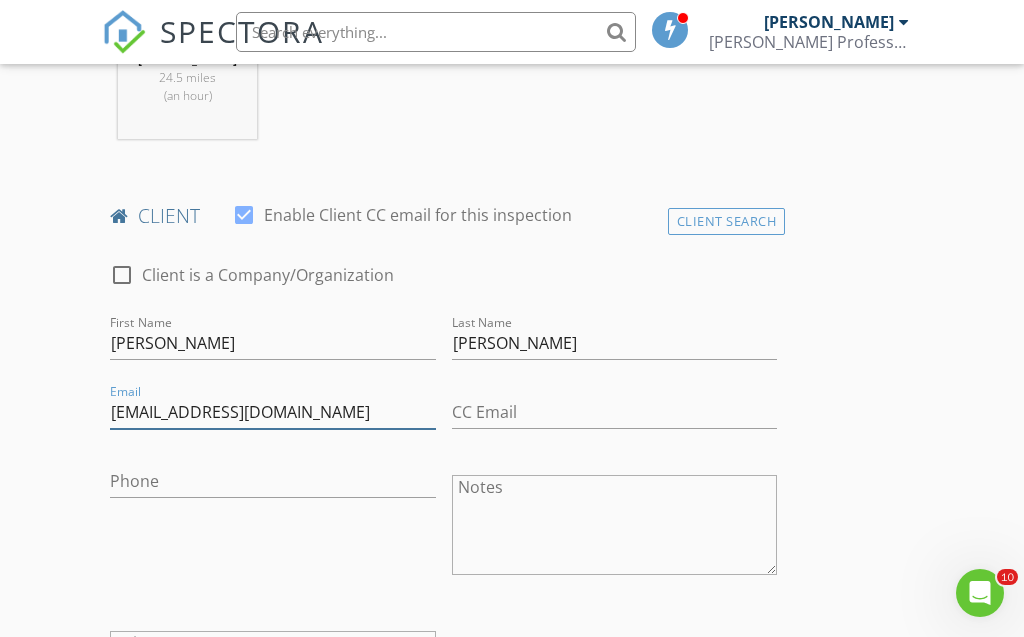 type on "Groganbrayton@gmail.com" 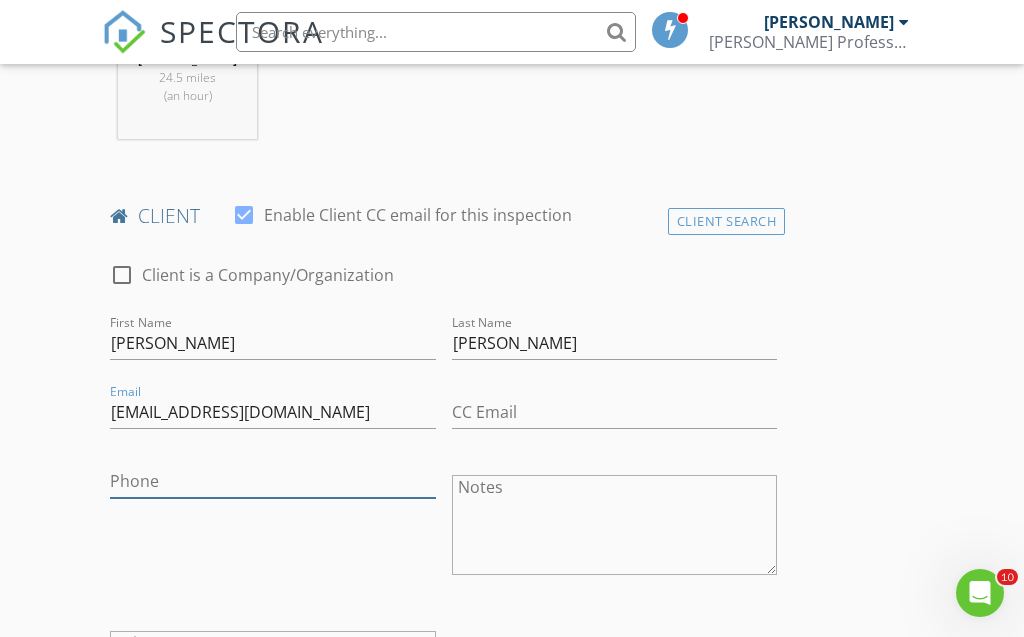 click on "Phone" at bounding box center [272, 481] 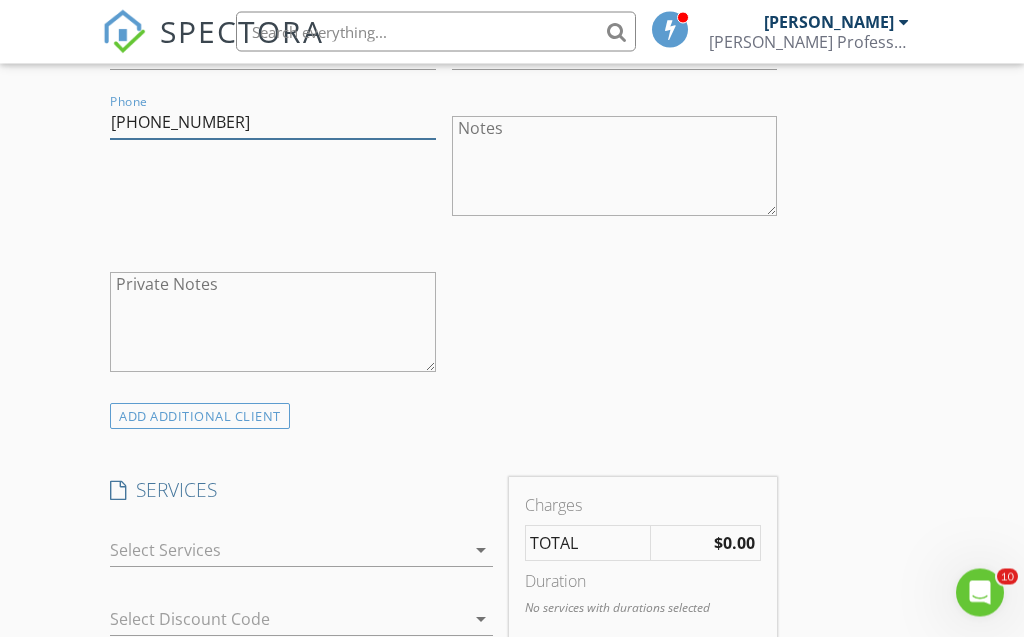 type on "[PHONE_NUMBER]" 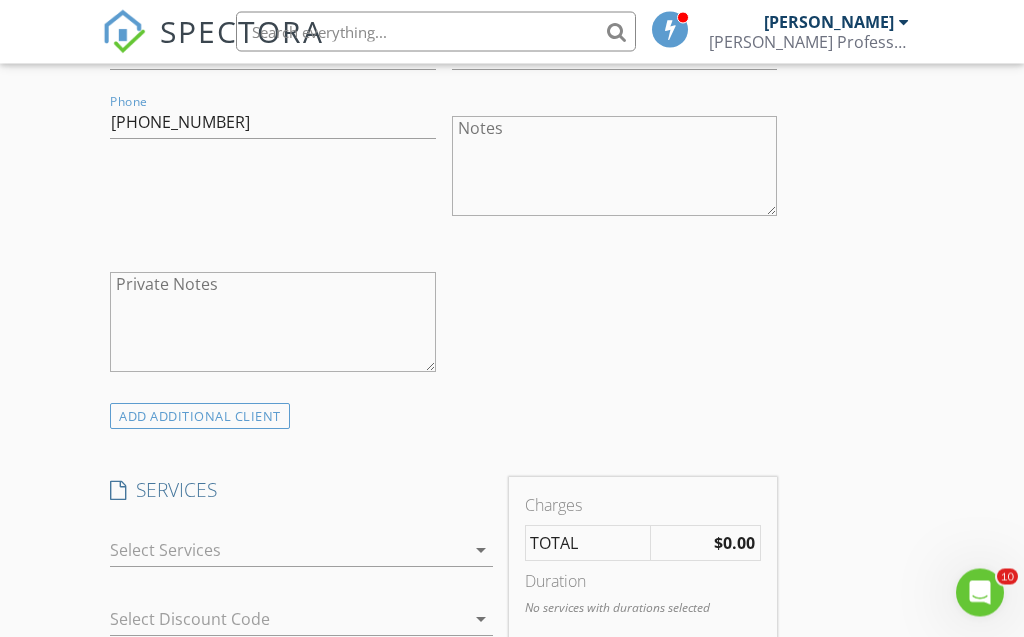 click on "arrow_drop_down" at bounding box center [481, 551] 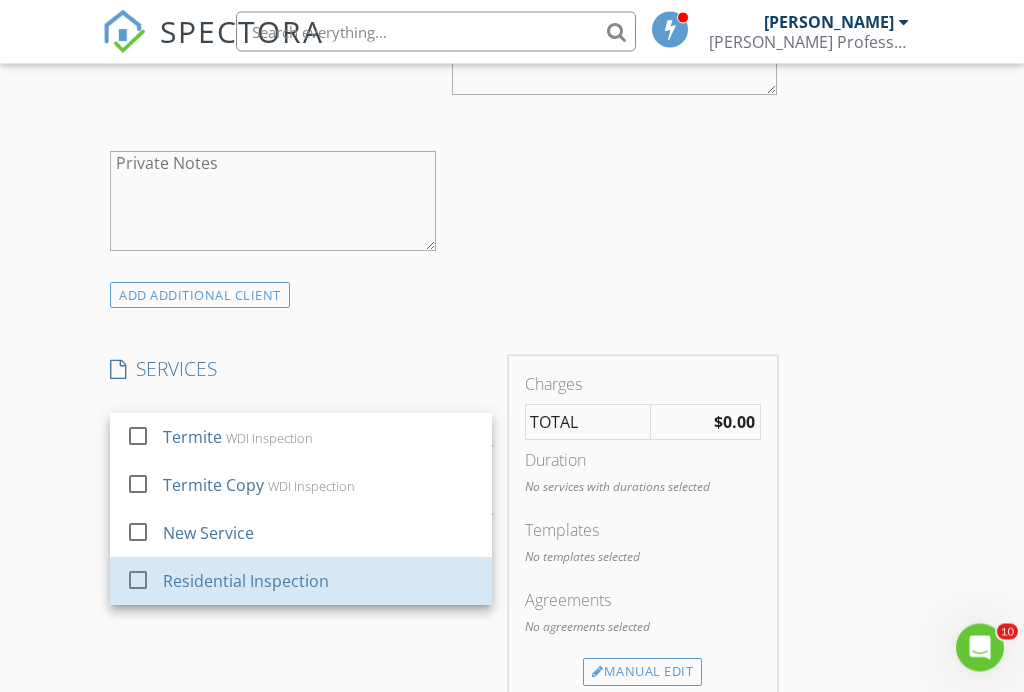 scroll, scrollTop: 1390, scrollLeft: 0, axis: vertical 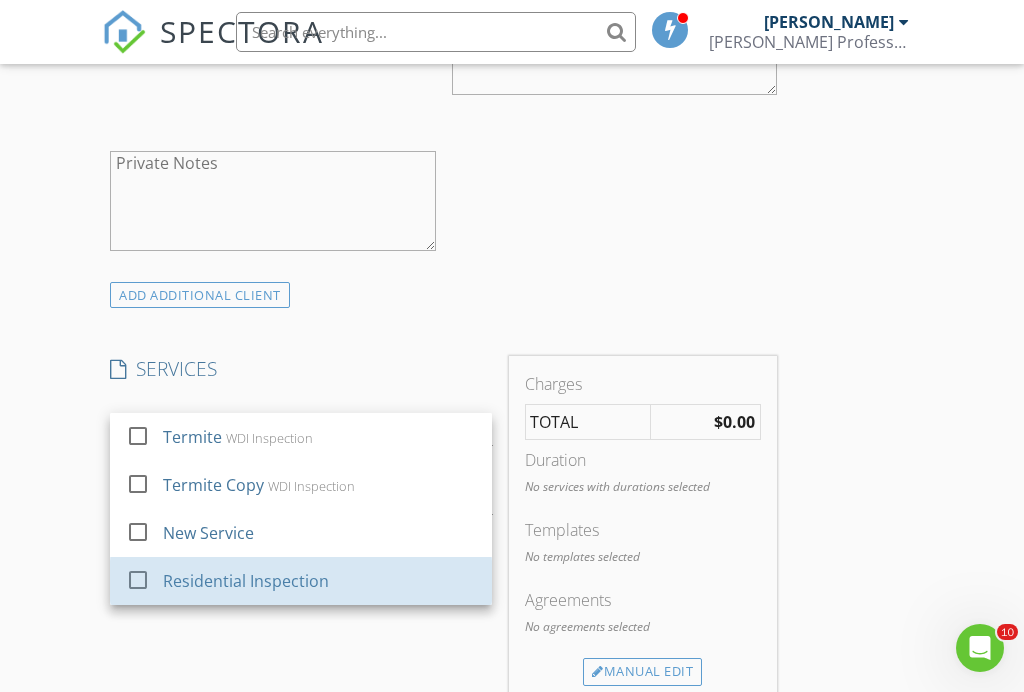 click on "Residential Inspection" at bounding box center [247, 581] 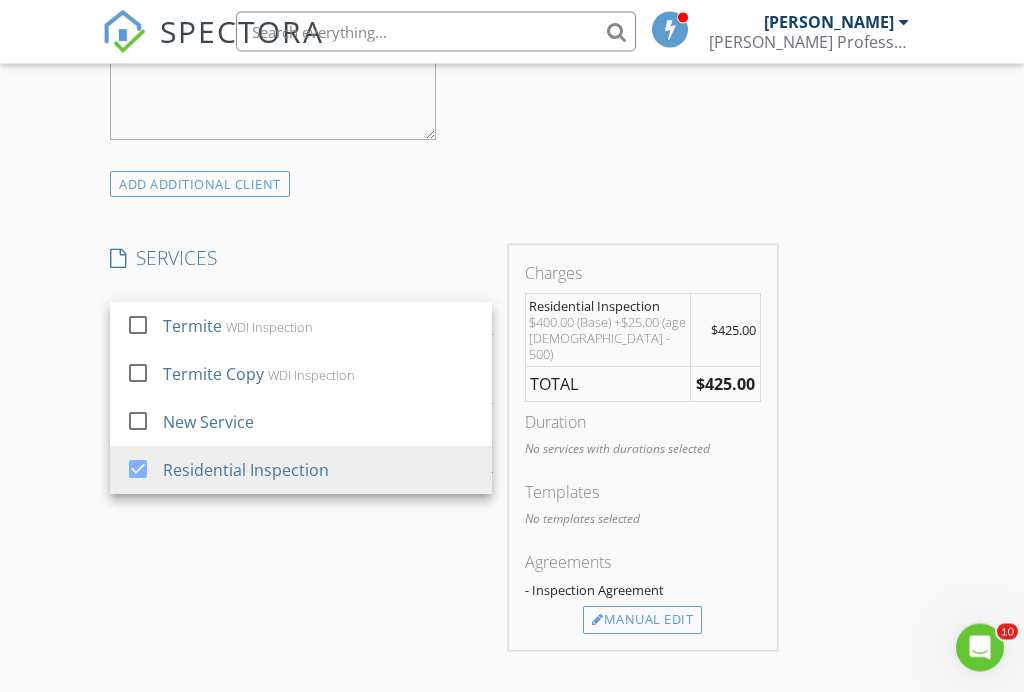 scroll, scrollTop: 1510, scrollLeft: 0, axis: vertical 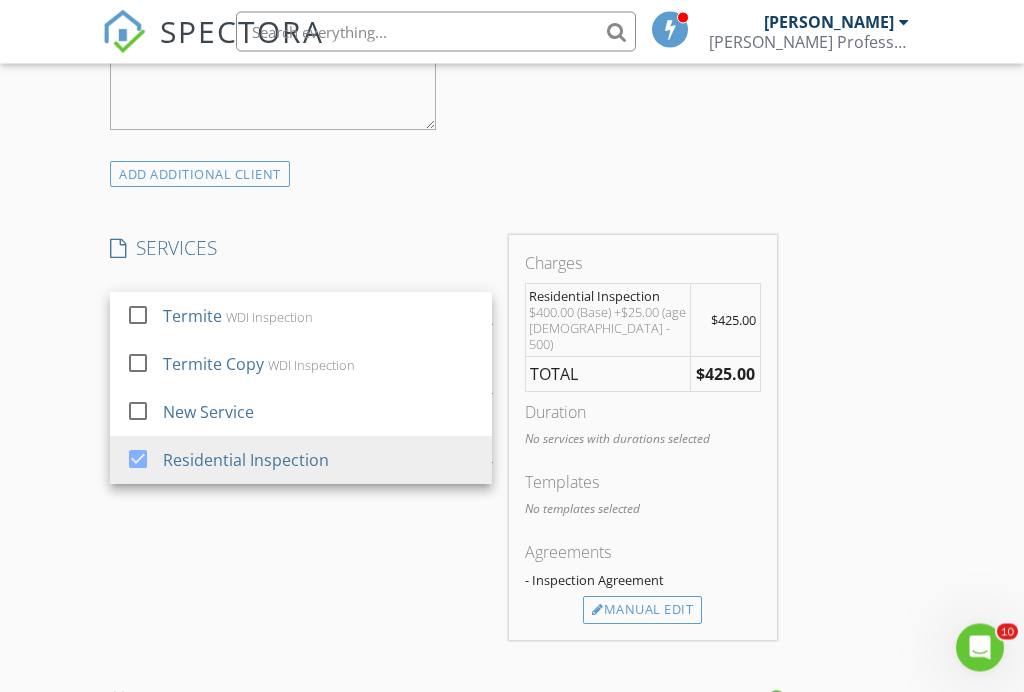 click on "Manual Edit" at bounding box center [642, 611] 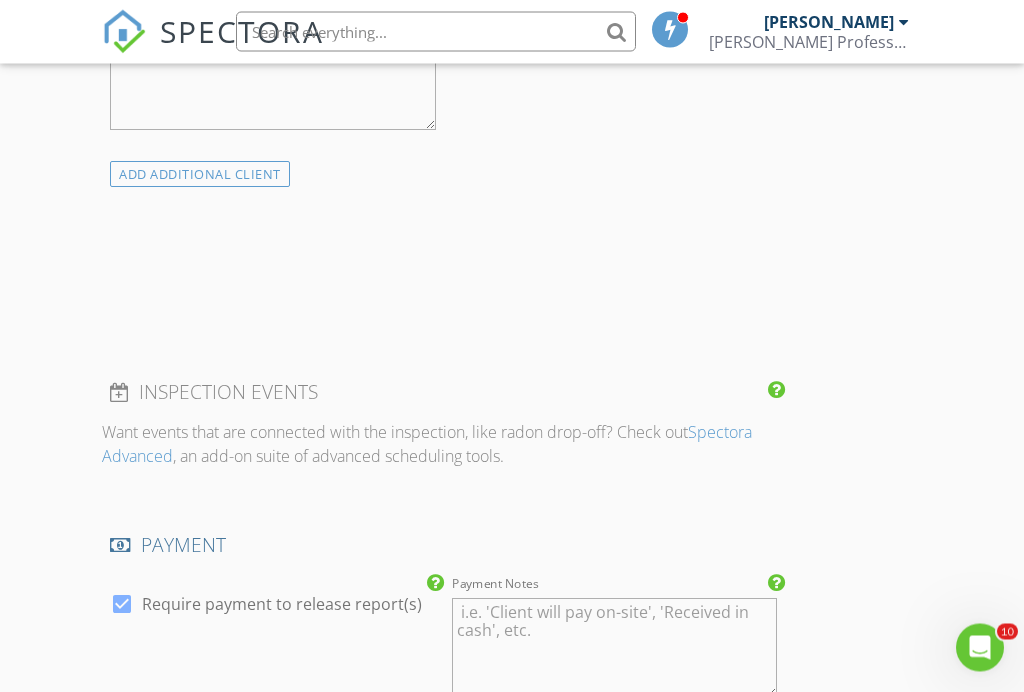 scroll, scrollTop: 1511, scrollLeft: 0, axis: vertical 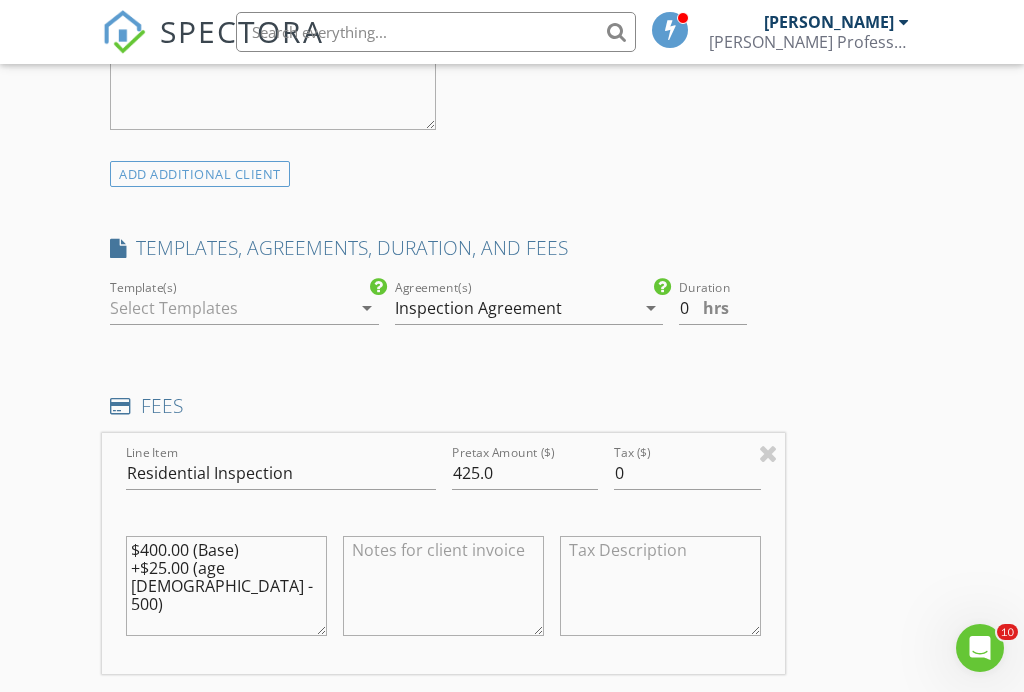 click on "arrow_drop_down" at bounding box center (367, 308) 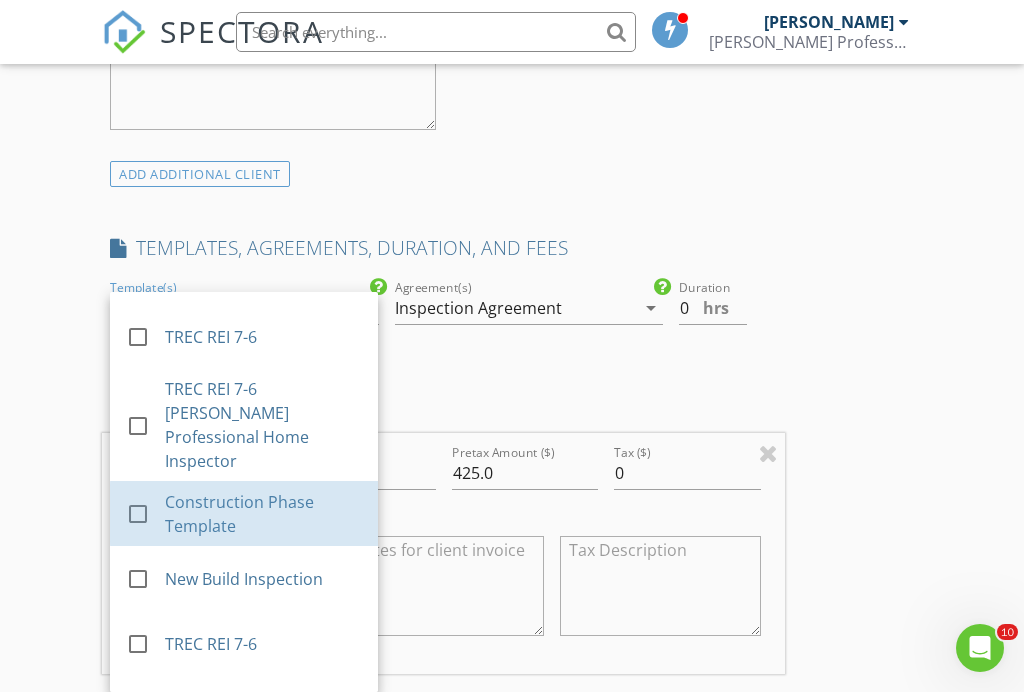 scroll, scrollTop: 729, scrollLeft: 0, axis: vertical 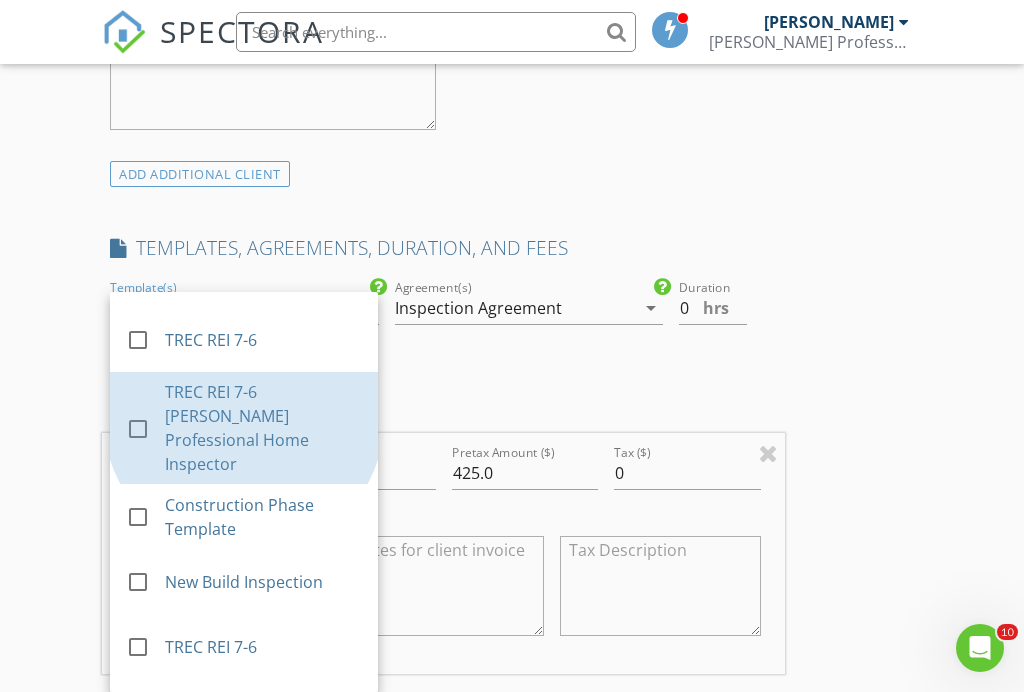 click on "TREC REI 7-6 [PERSON_NAME] Professional Home Inspector" at bounding box center [264, 428] 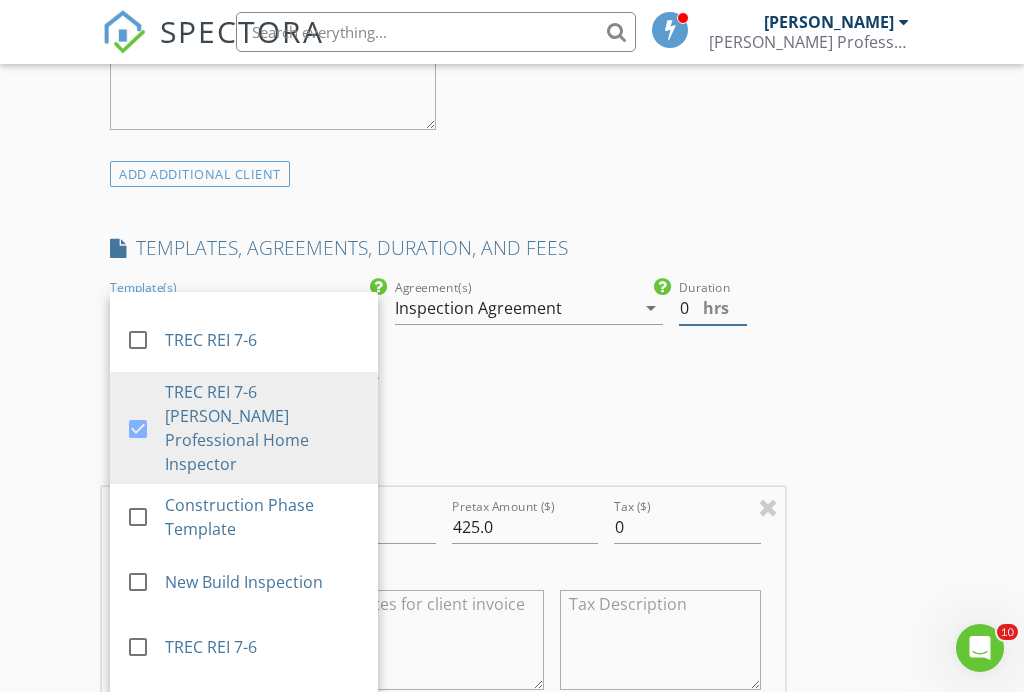click on "0" at bounding box center [713, 308] 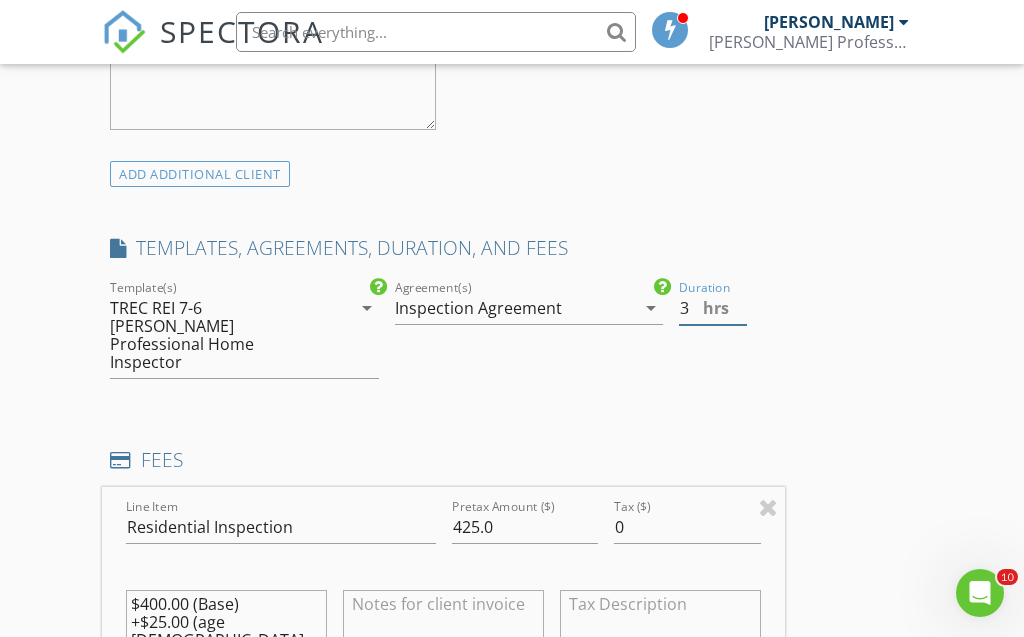 scroll, scrollTop: 1539, scrollLeft: 0, axis: vertical 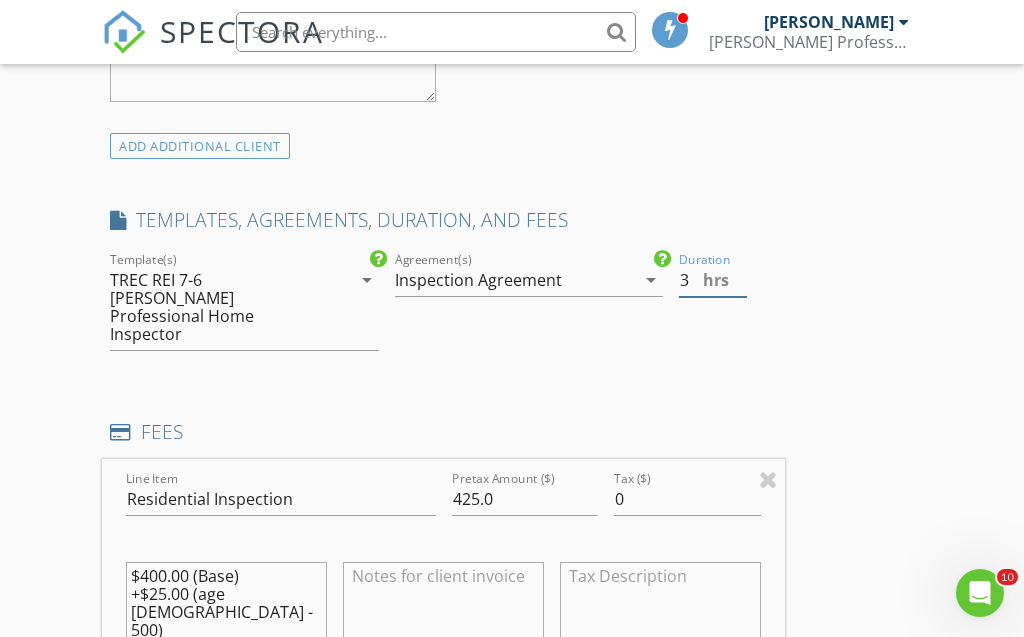 type on "3" 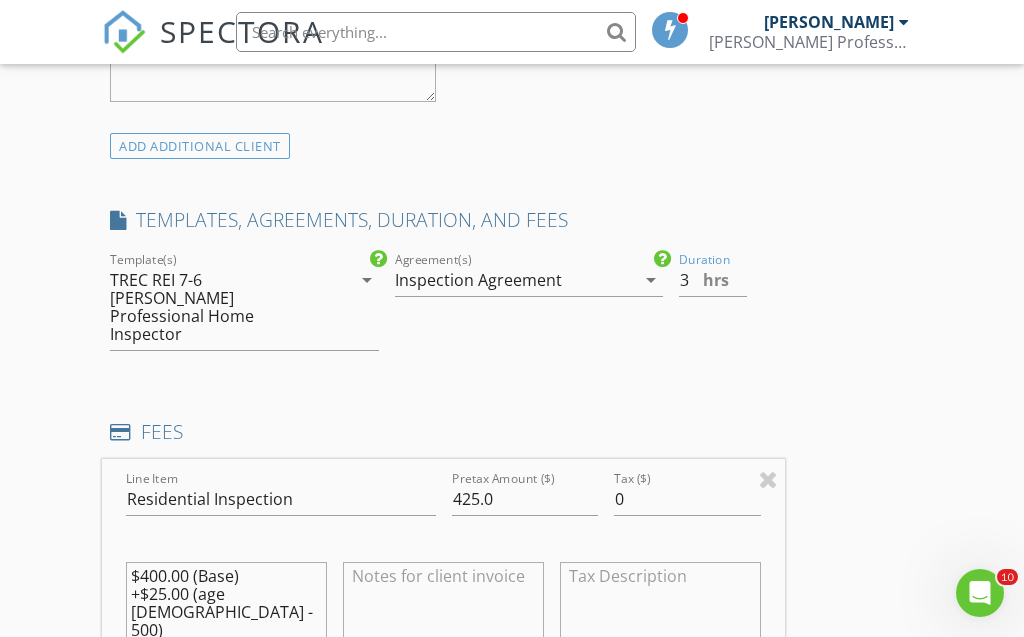click on "$400.00 (Base)
+$25.00 (age 15 - 500)" at bounding box center (226, 612) 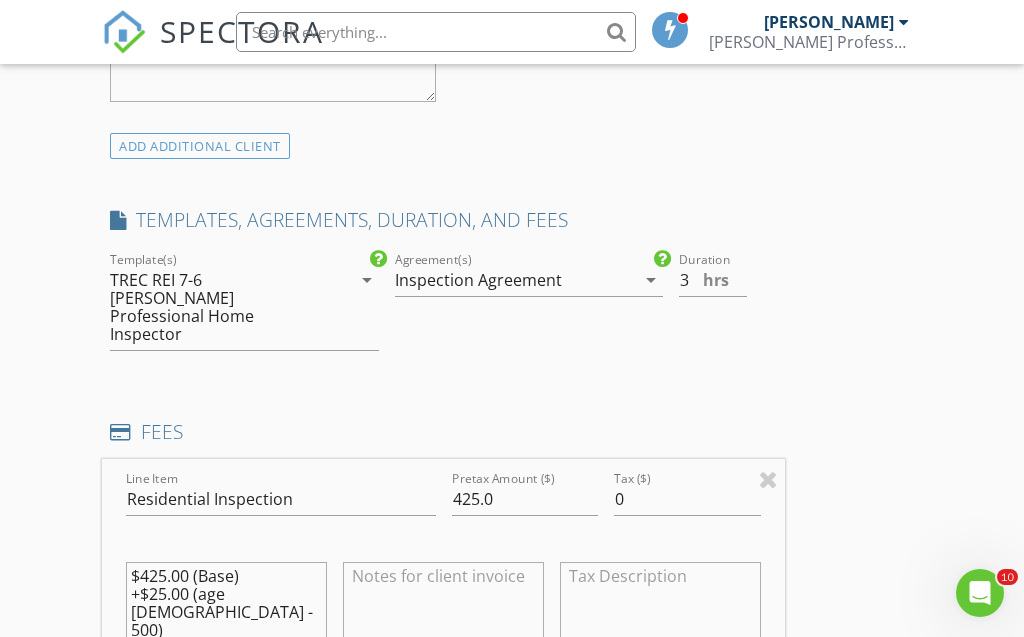 type on "$425.00 (Base)
+$25.00 (age [DEMOGRAPHIC_DATA] - 500)" 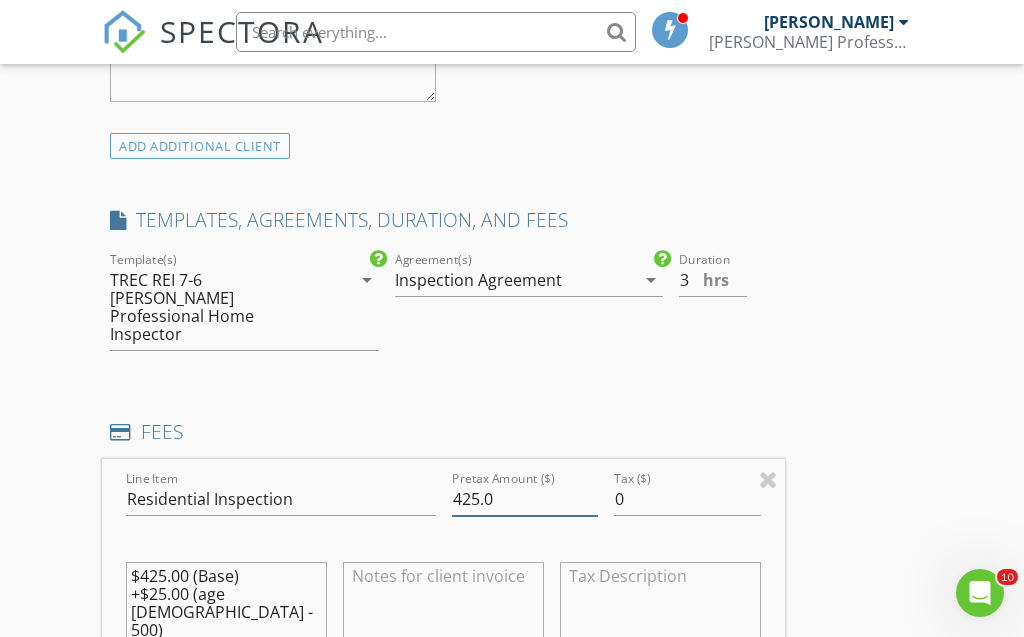 click on "425.0" at bounding box center (525, 499) 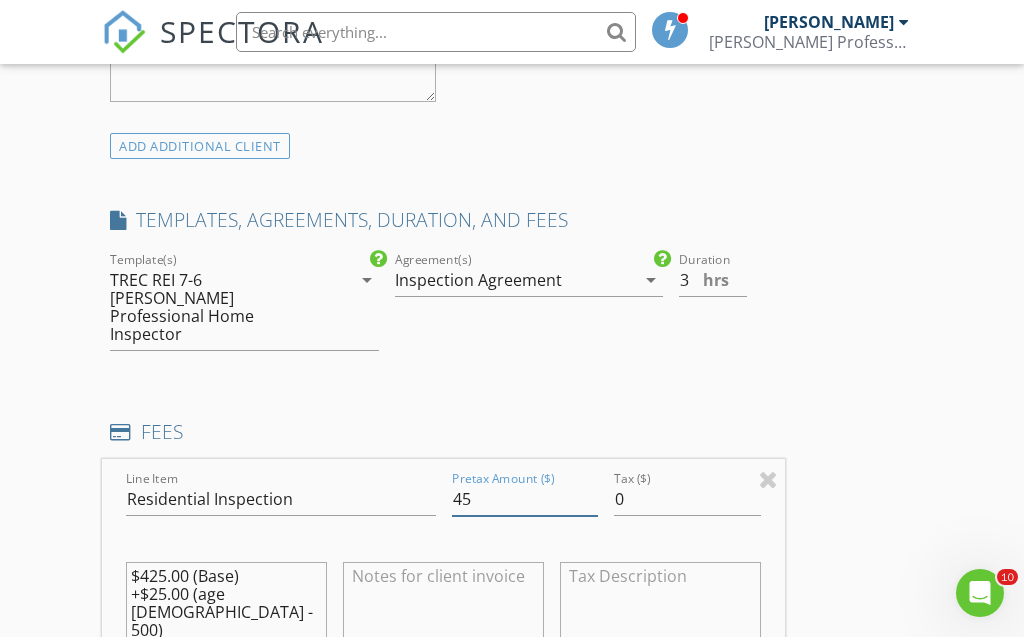 type on "450" 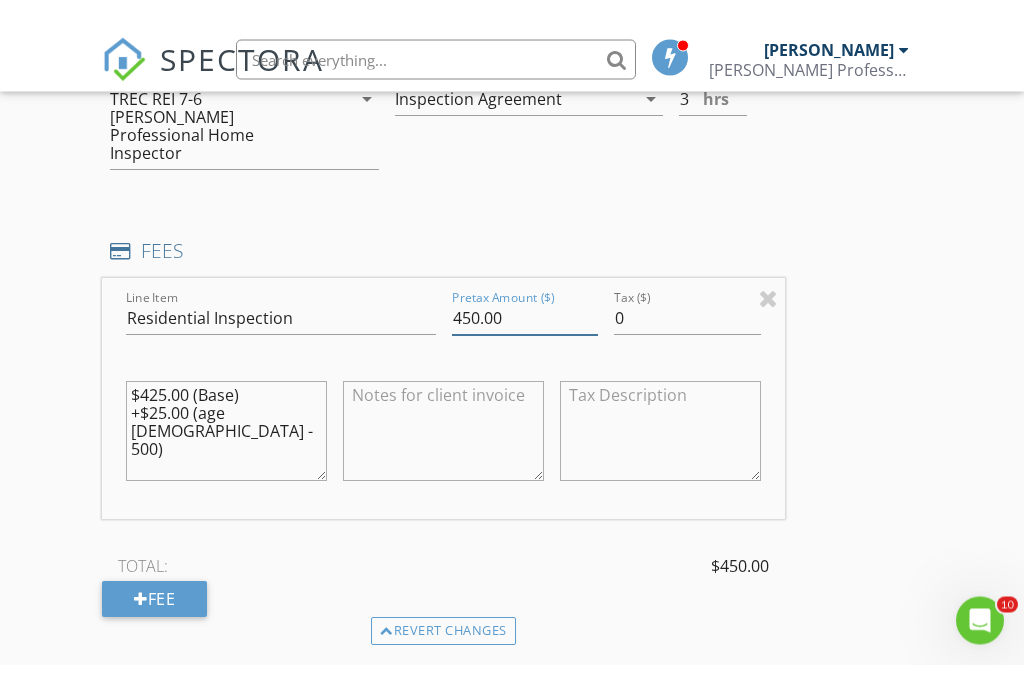 scroll, scrollTop: 1748, scrollLeft: 0, axis: vertical 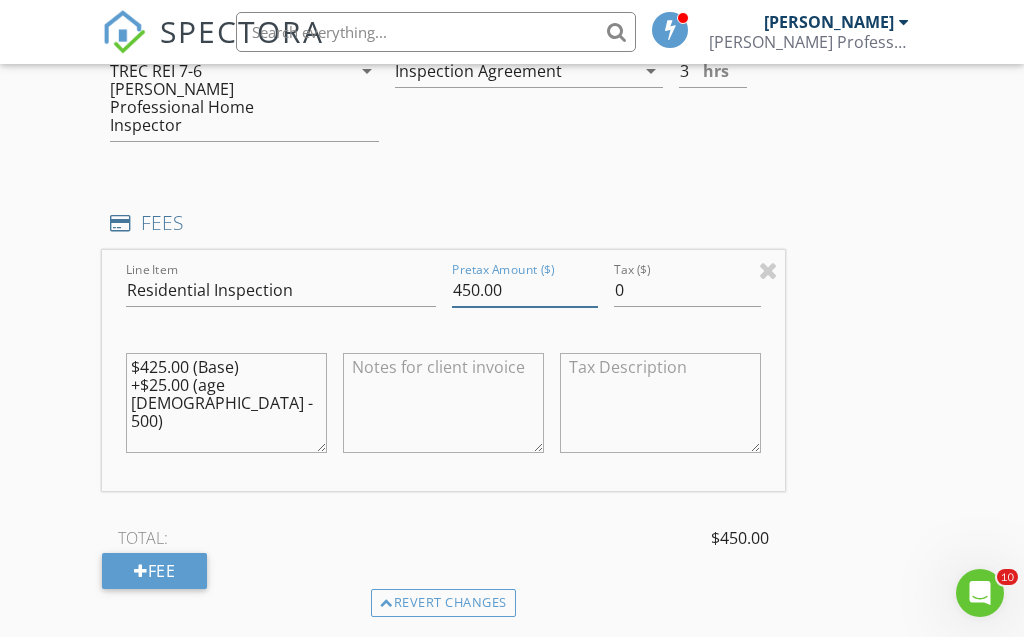 type on "450.00" 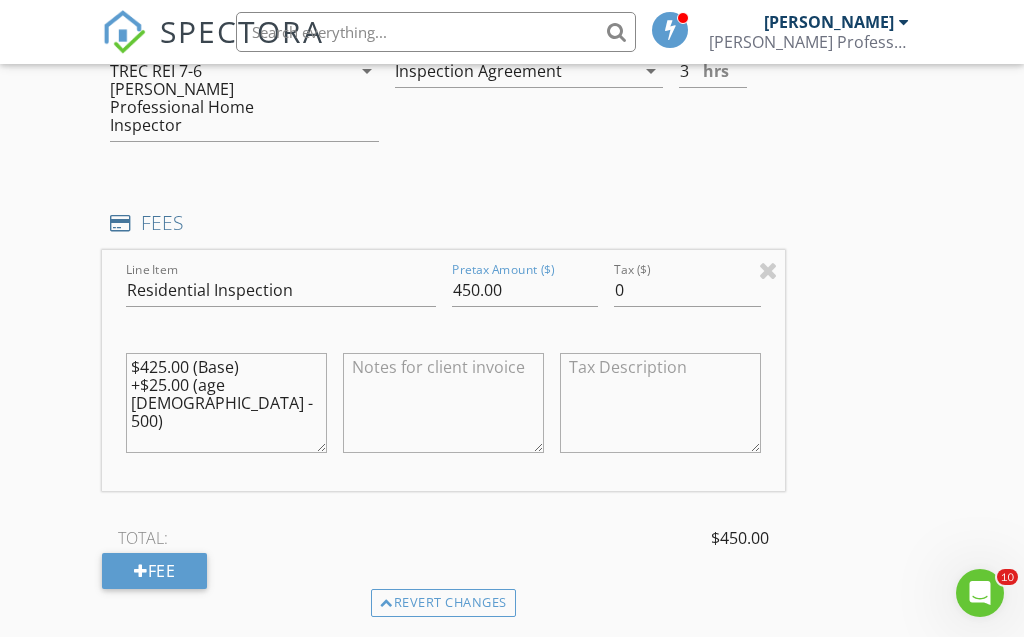 click on "Fee" at bounding box center (154, 571) 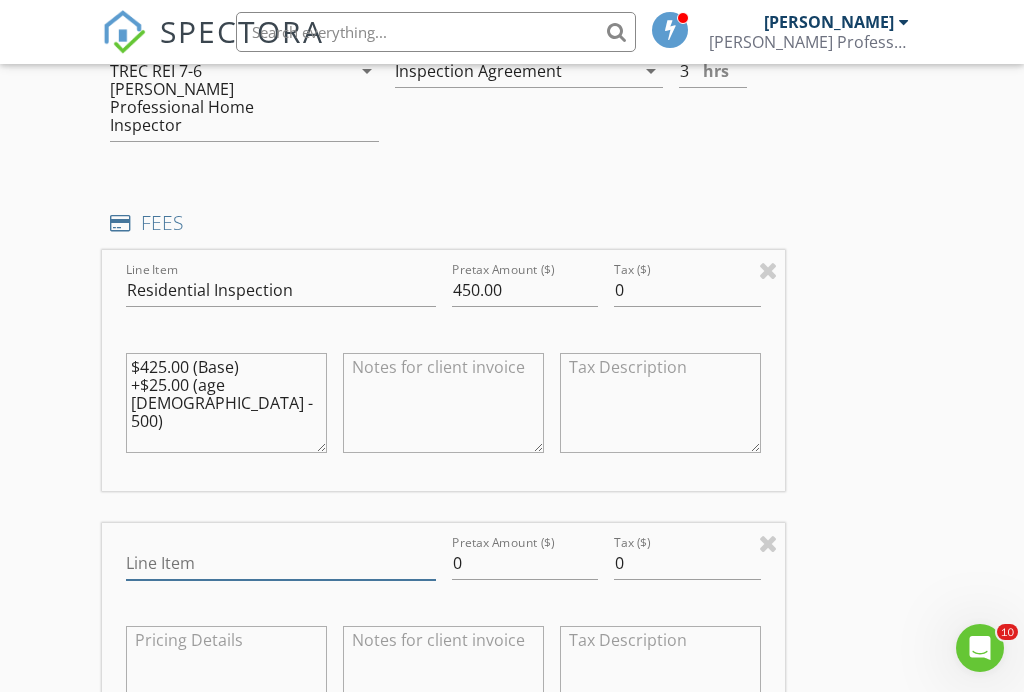click on "Line Item" at bounding box center [280, 563] 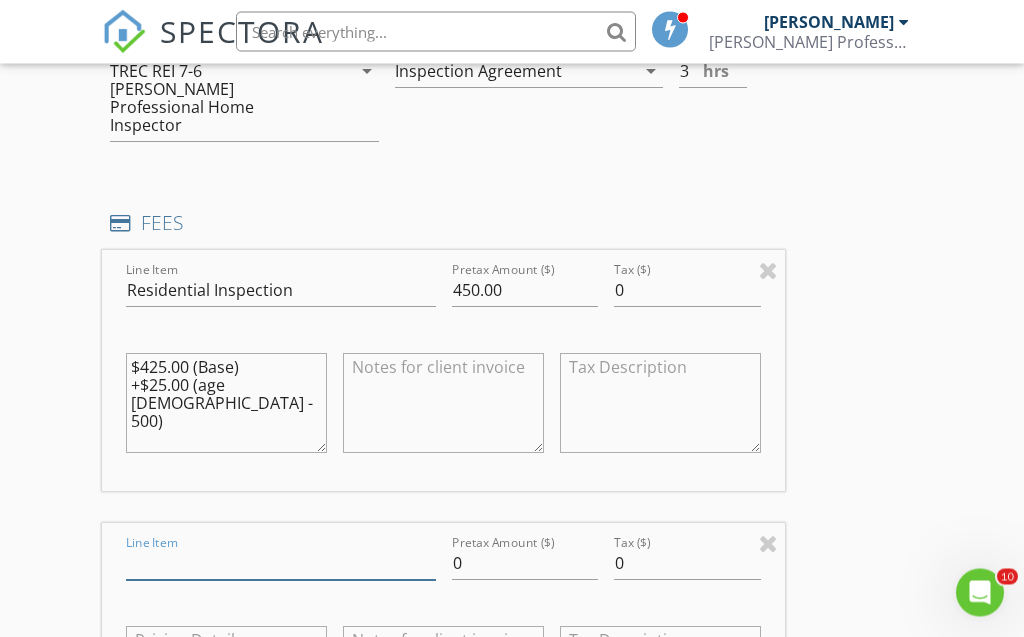 scroll, scrollTop: 1748, scrollLeft: 0, axis: vertical 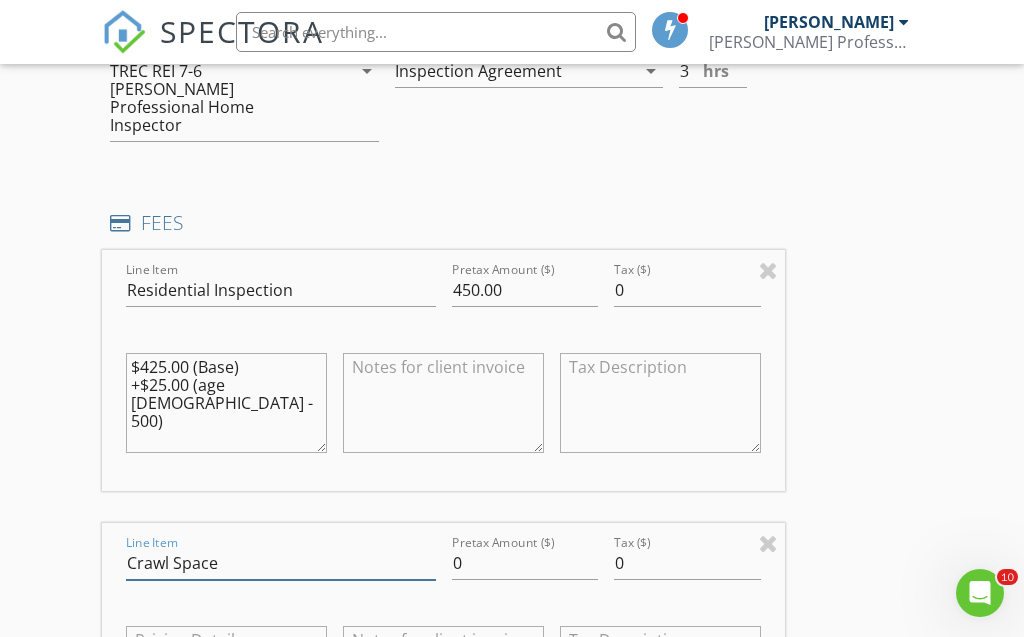 type on "Crawl Space" 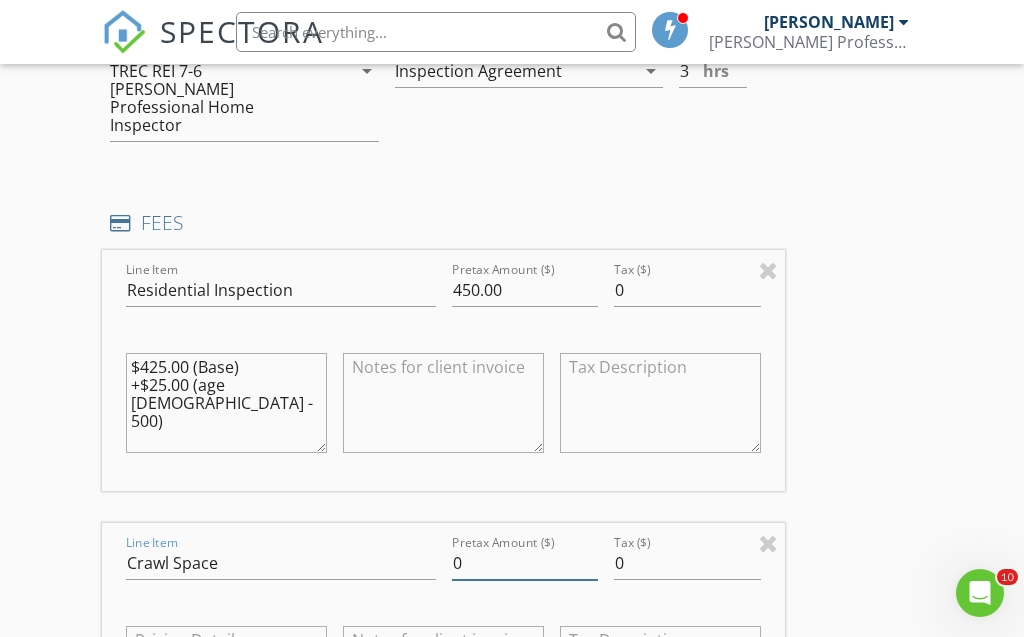 click on "0" at bounding box center [525, 563] 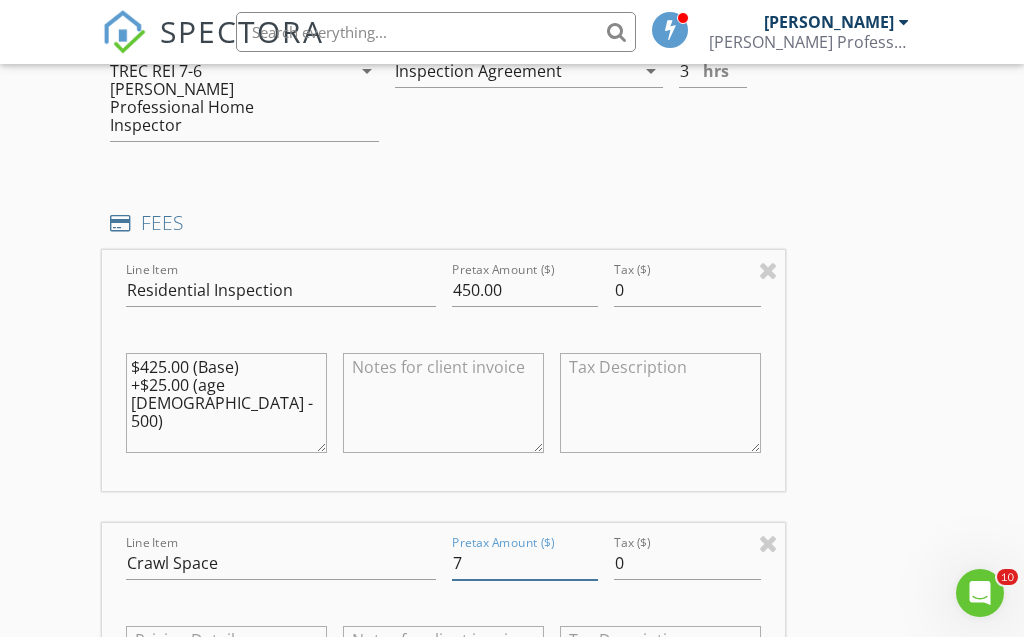 type on "75" 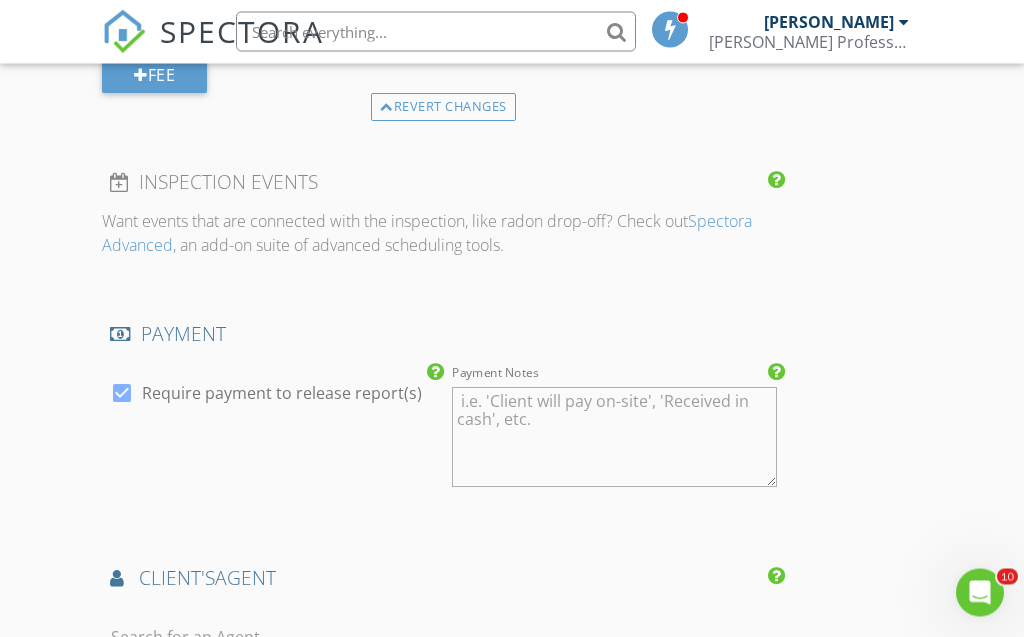 scroll, scrollTop: 2528, scrollLeft: 0, axis: vertical 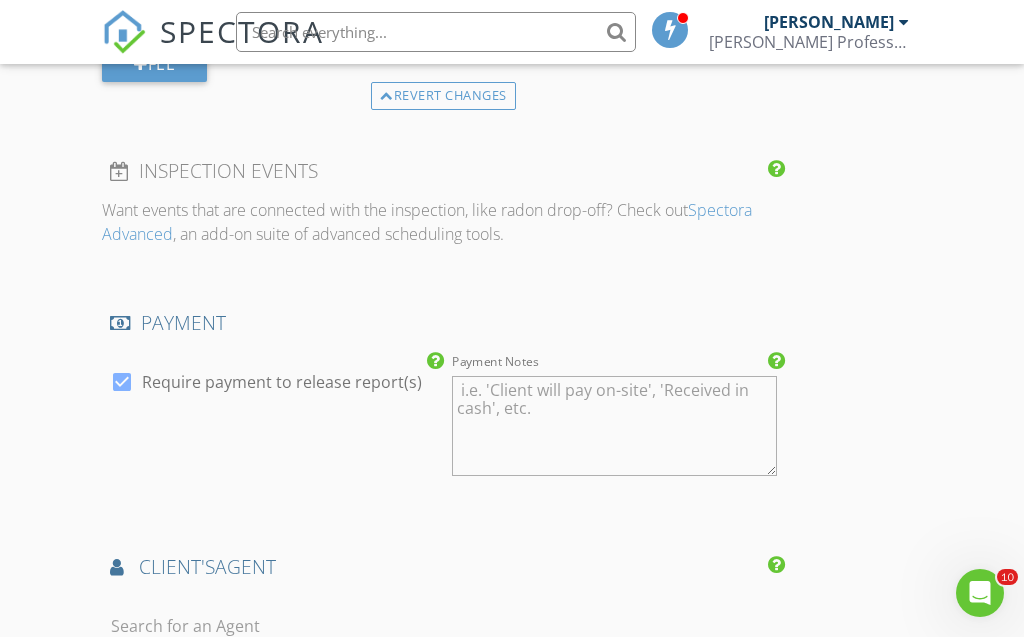 type on "75.00" 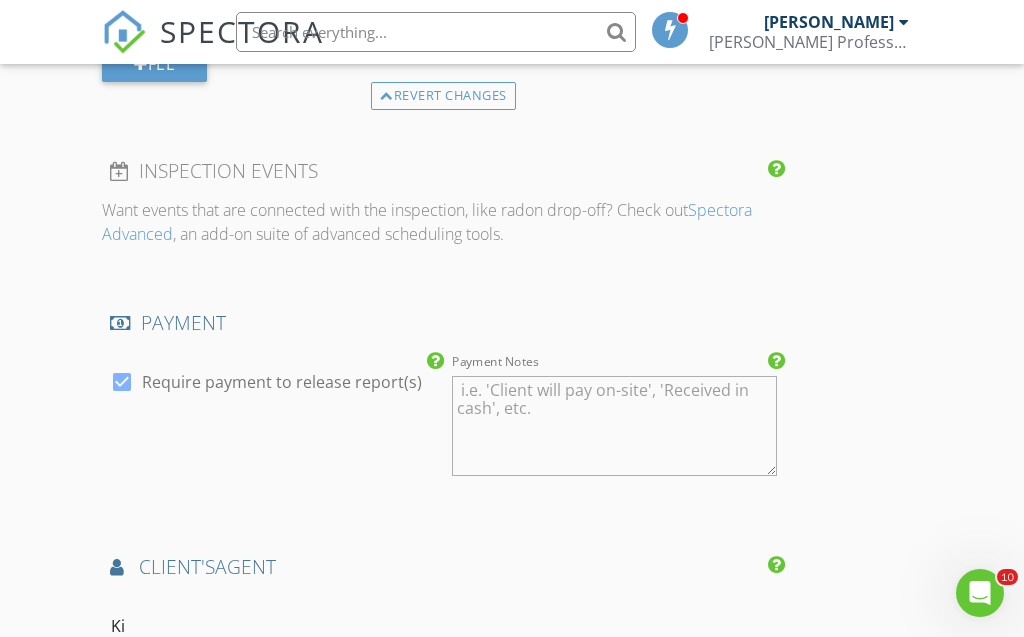 type on "[PERSON_NAME]" 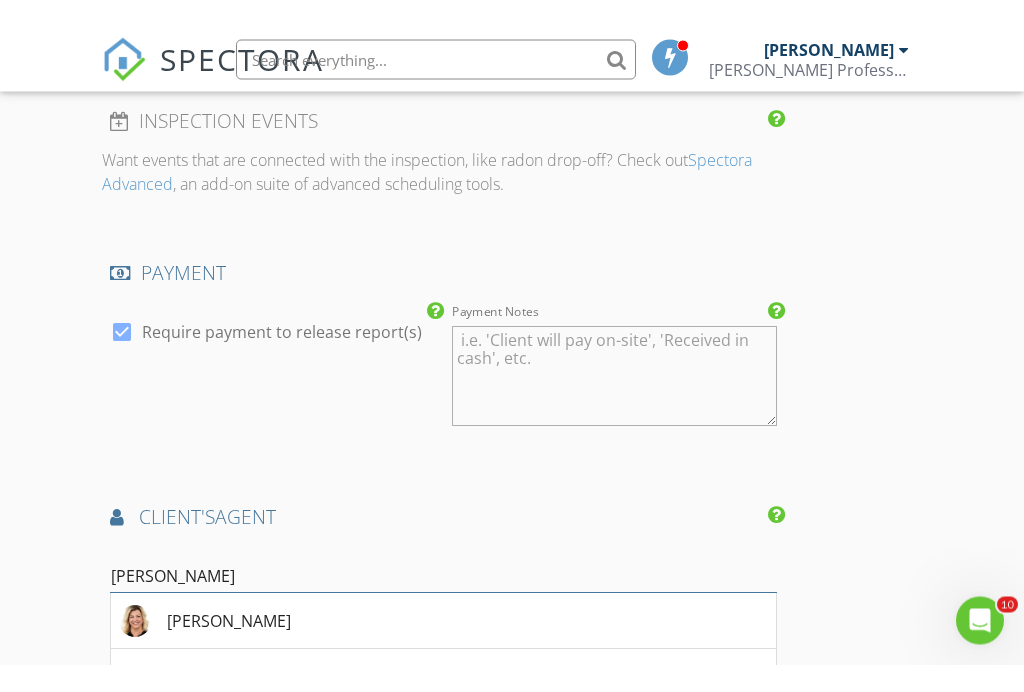 scroll, scrollTop: 2607, scrollLeft: 0, axis: vertical 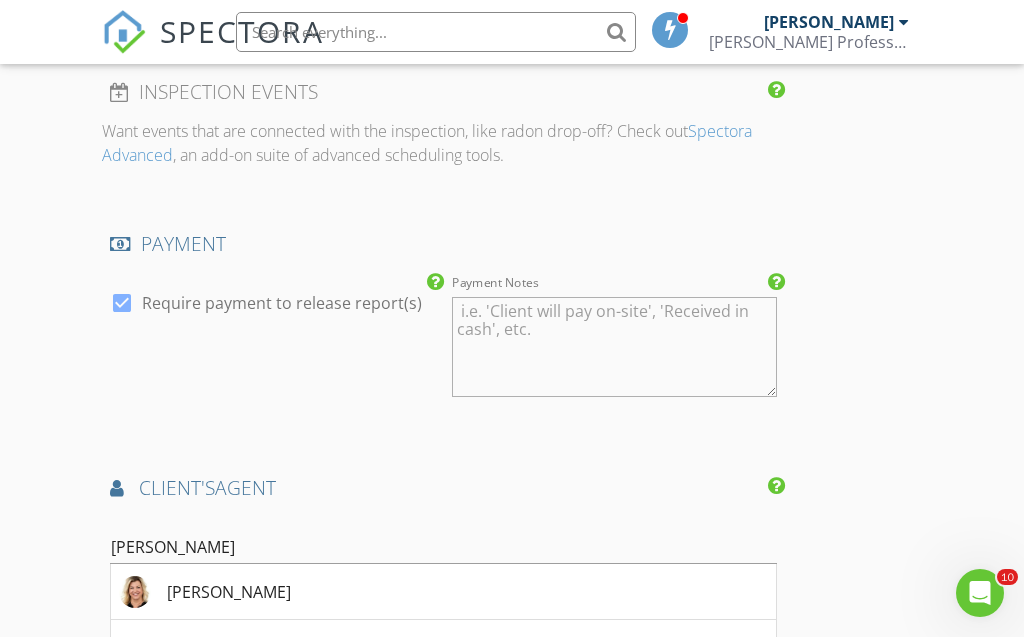 click on "[PERSON_NAME]" at bounding box center (229, 592) 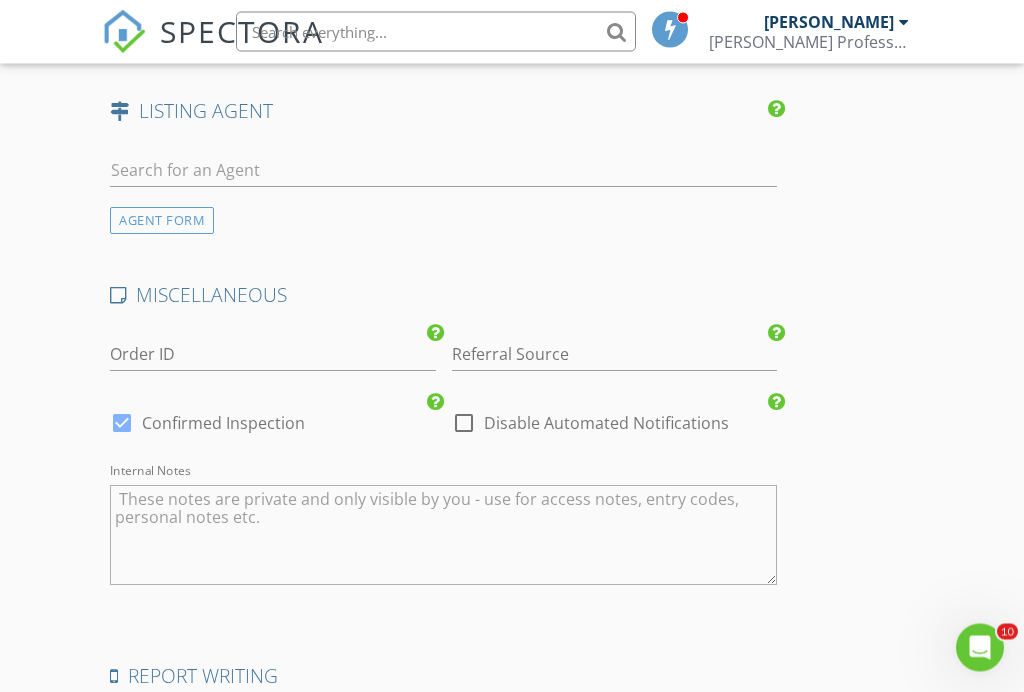 scroll, scrollTop: 3841, scrollLeft: 0, axis: vertical 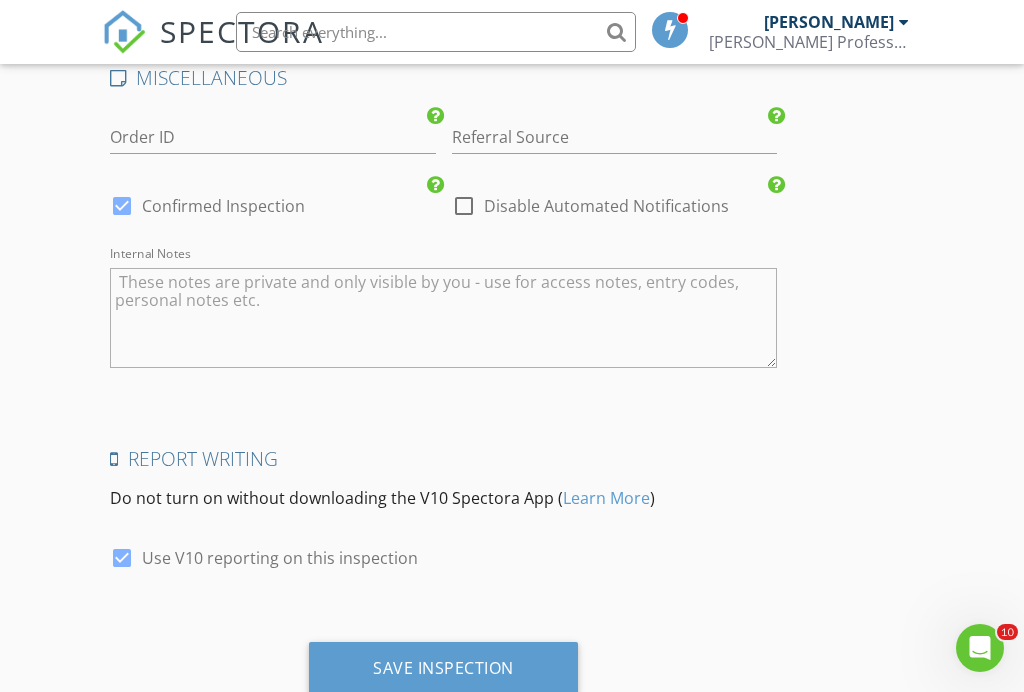 click on "Save Inspection" at bounding box center (443, 668) 